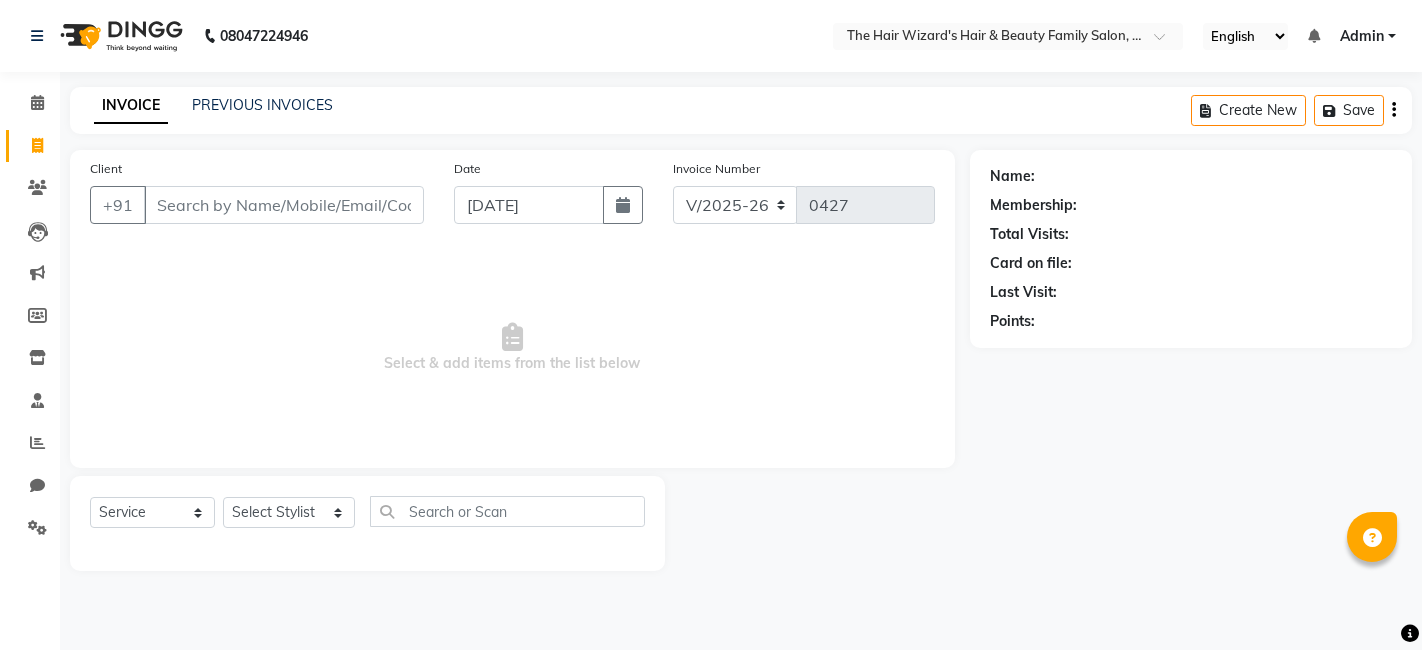 select on "8473" 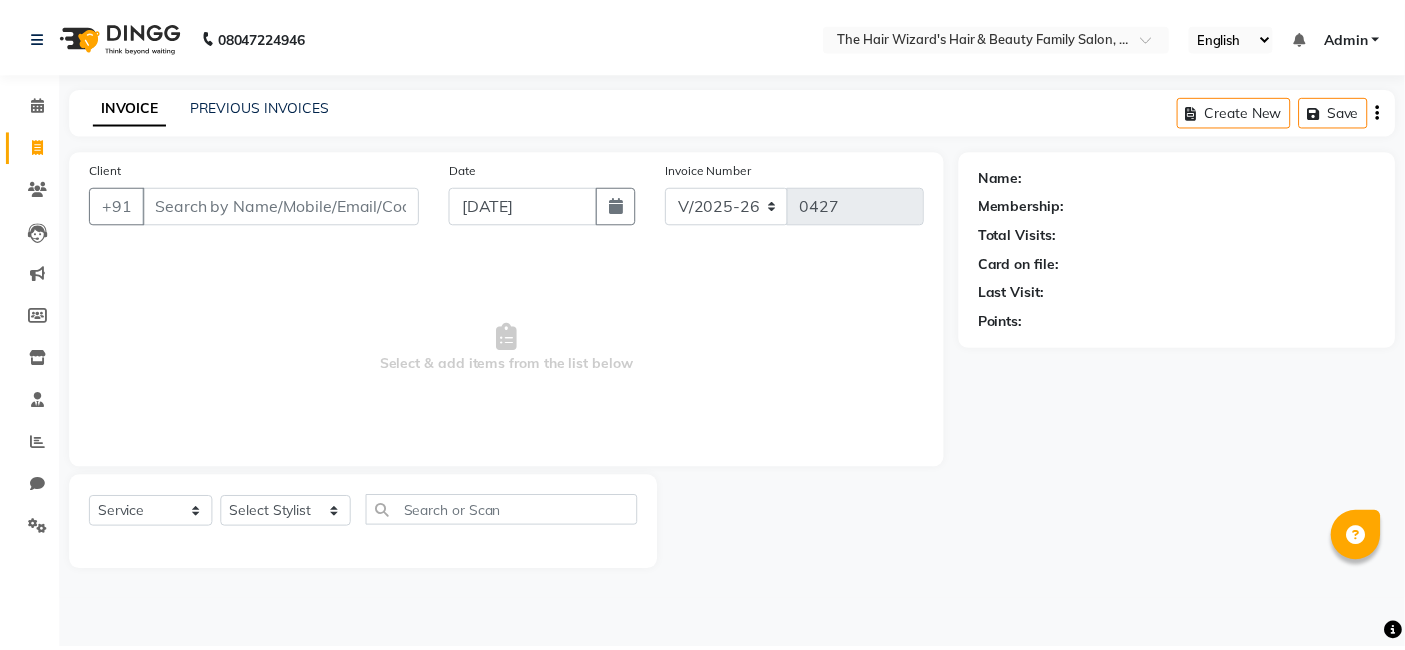 scroll, scrollTop: 0, scrollLeft: 0, axis: both 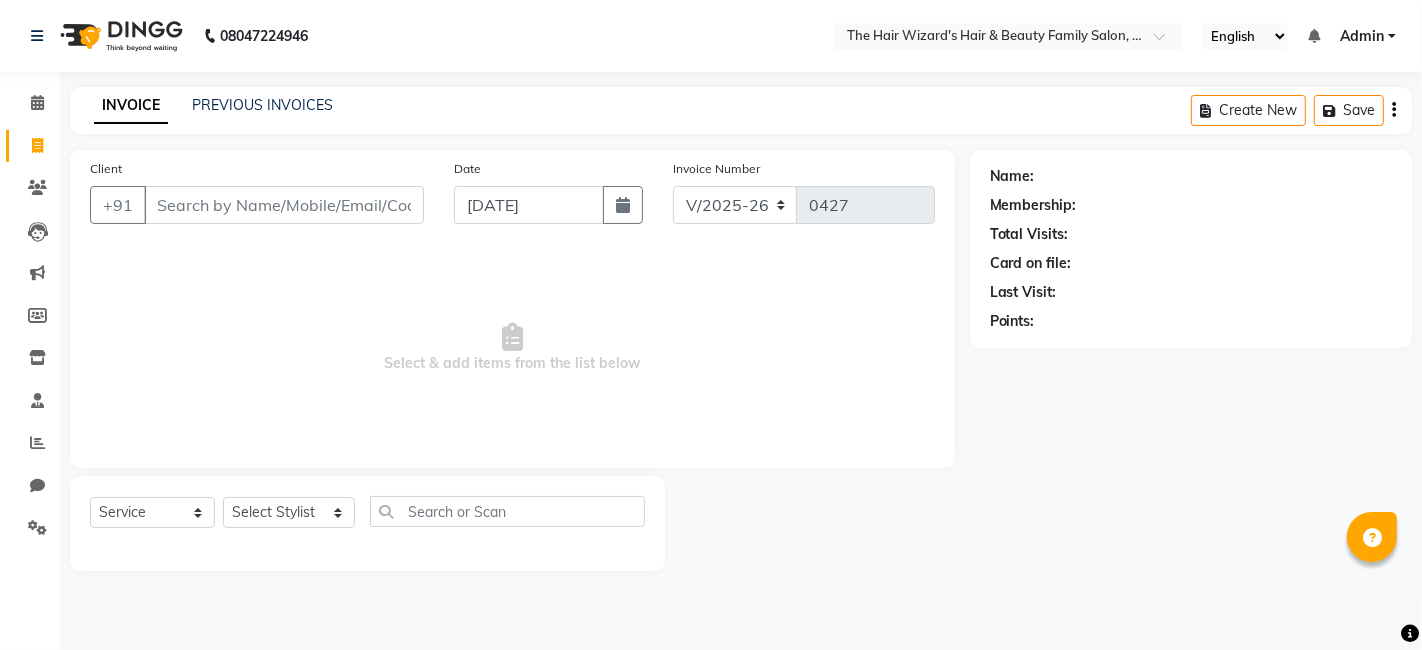 click on "INVOICE PREVIOUS INVOICES Create New   Save" 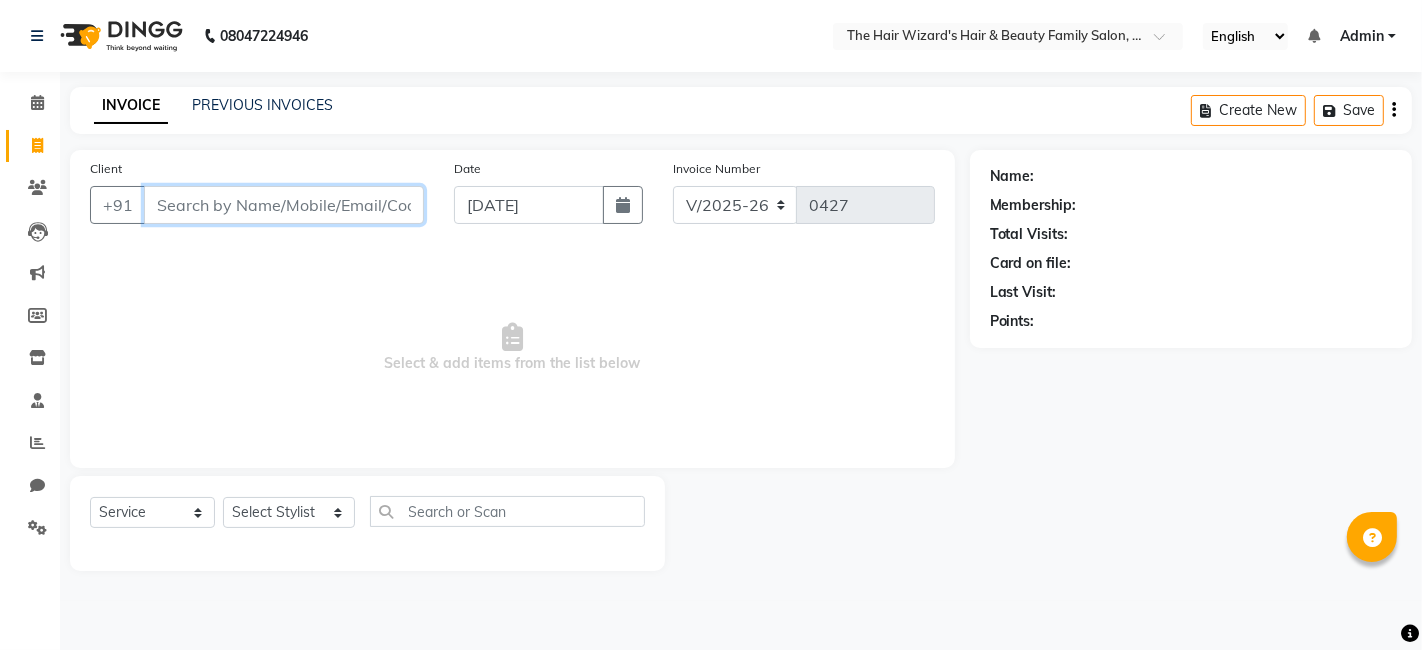click on "Client" at bounding box center [284, 205] 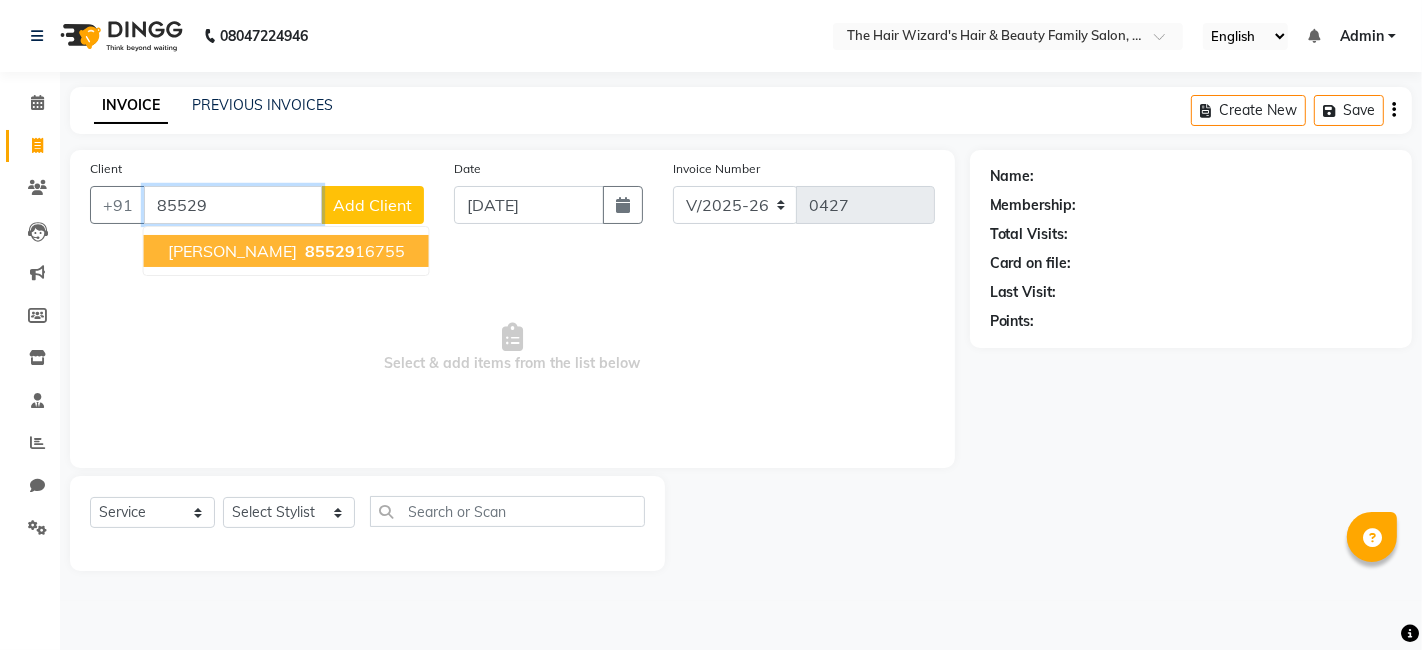 click on "[PERSON_NAME]" at bounding box center (232, 251) 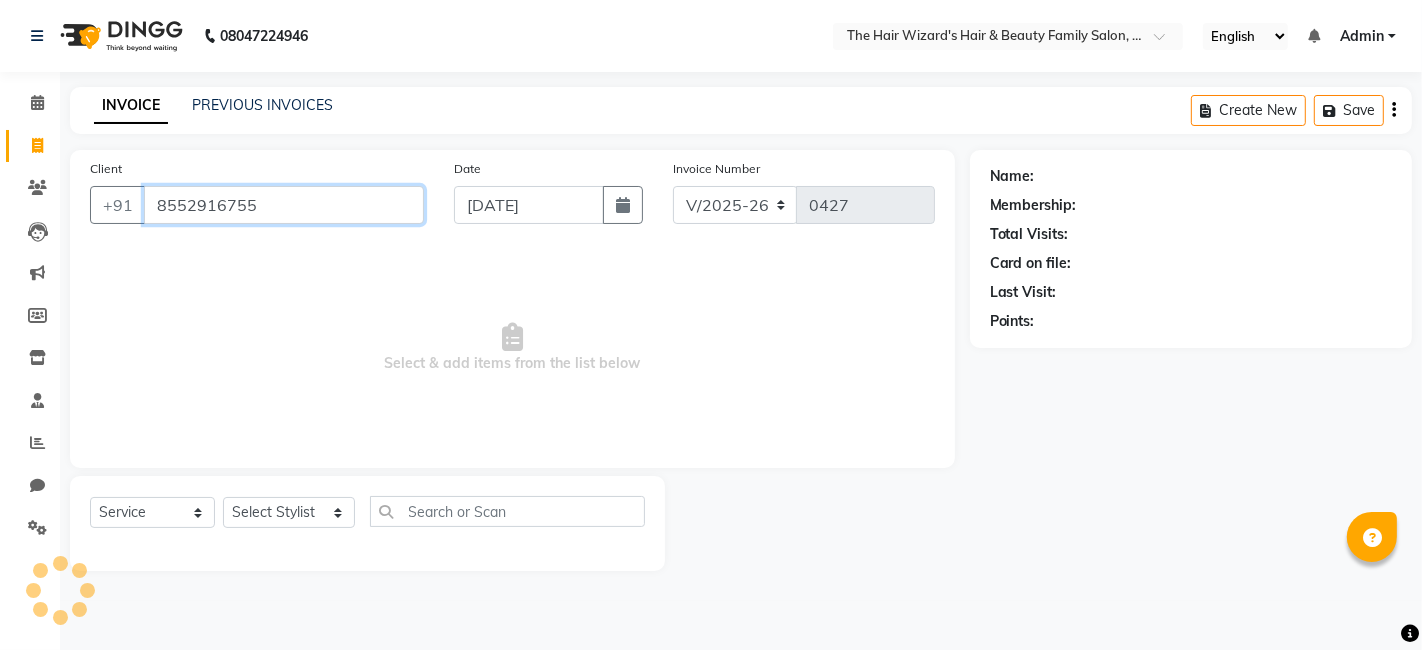 type on "8552916755" 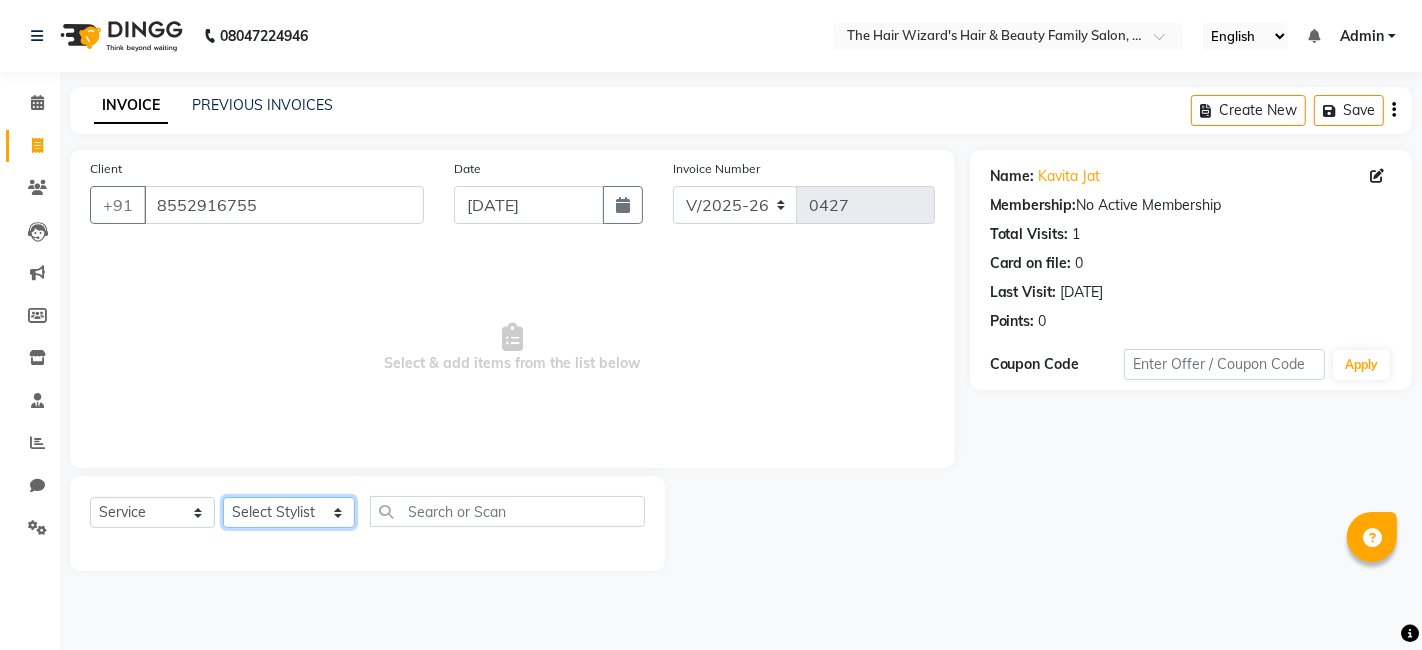click on "Select Stylist [PERSON_NAME] [PERSON_NAME]  [PERSON_NAME] [PERSON_NAME] [PERSON_NAME] MOHD [PERSON_NAME] [PERSON_NAME] [PERSON_NAME] [PERSON_NAME] WIZARDS" 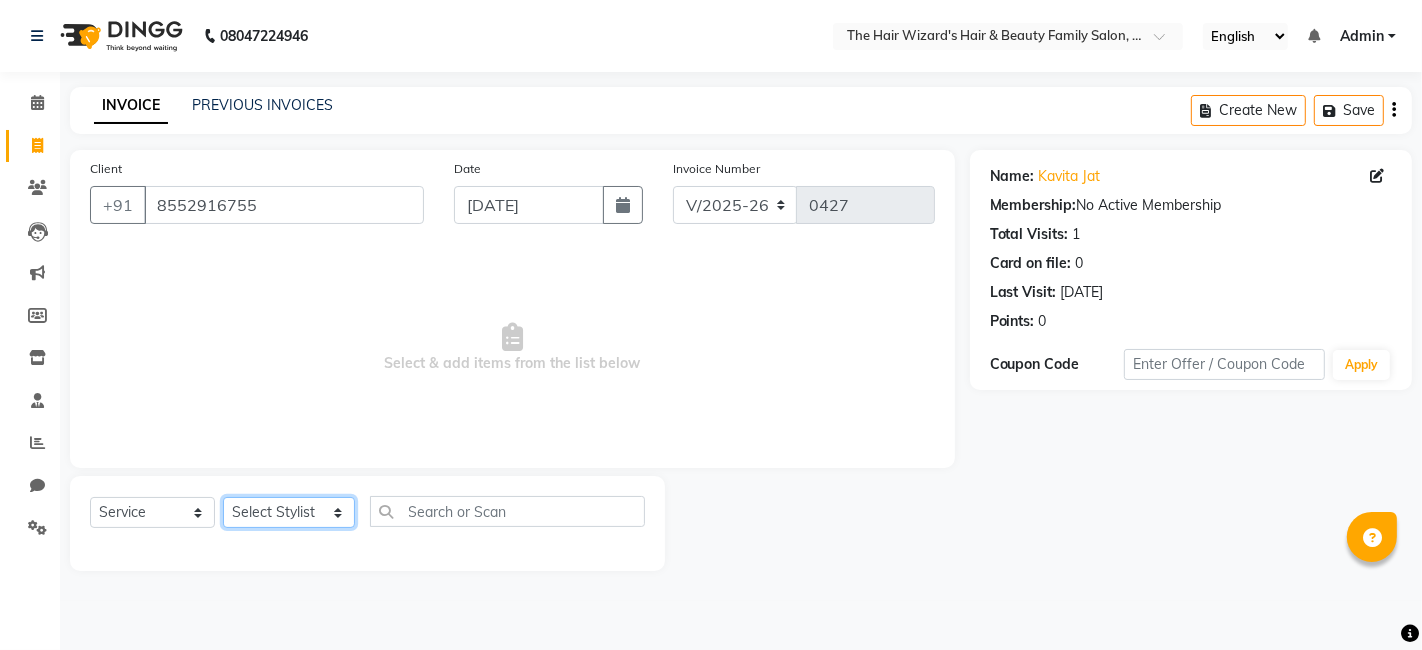 select on "83320" 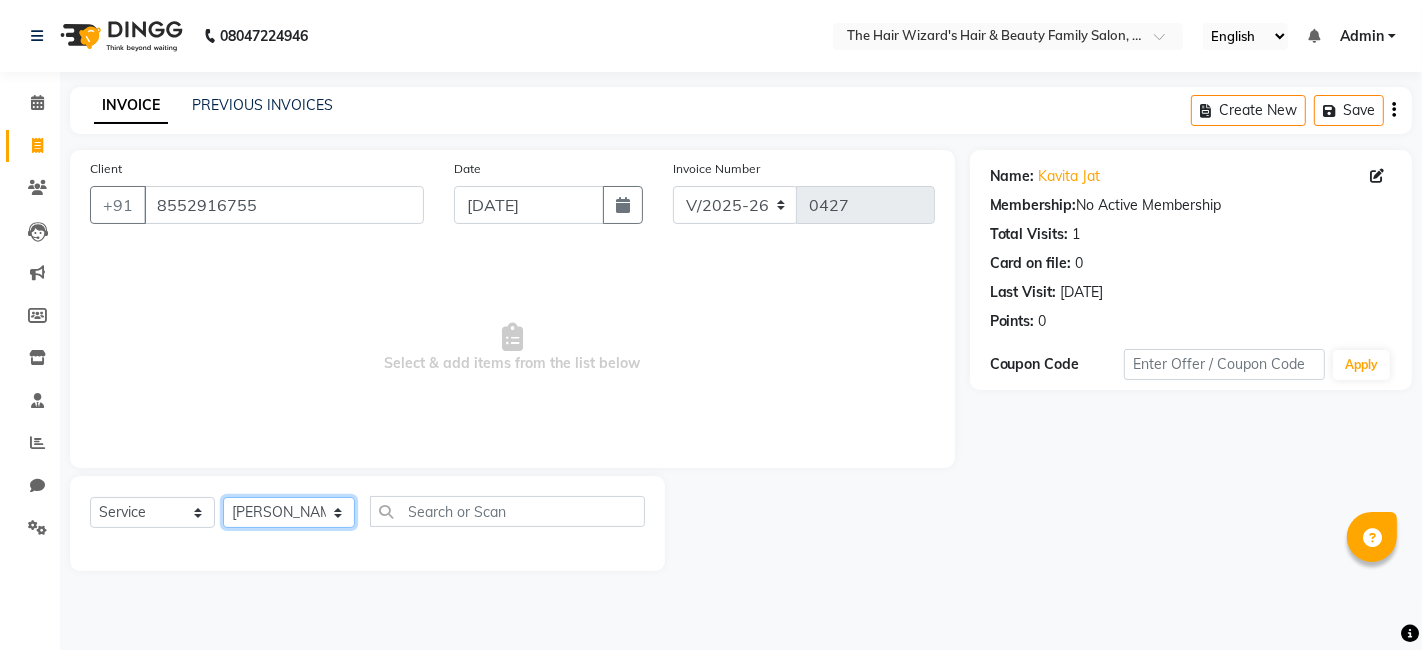 click on "Select Stylist [PERSON_NAME] [PERSON_NAME]  [PERSON_NAME] [PERSON_NAME] [PERSON_NAME] MOHD [PERSON_NAME] [PERSON_NAME] [PERSON_NAME] [PERSON_NAME] WIZARDS" 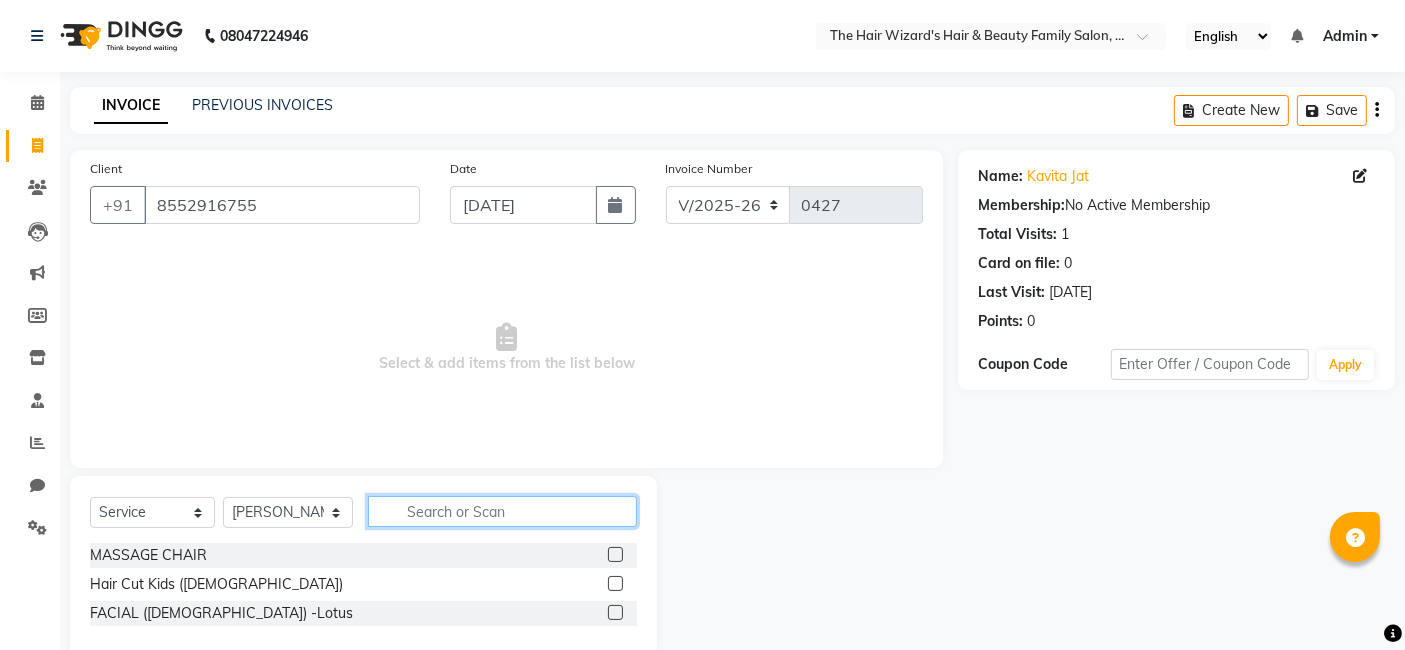 click 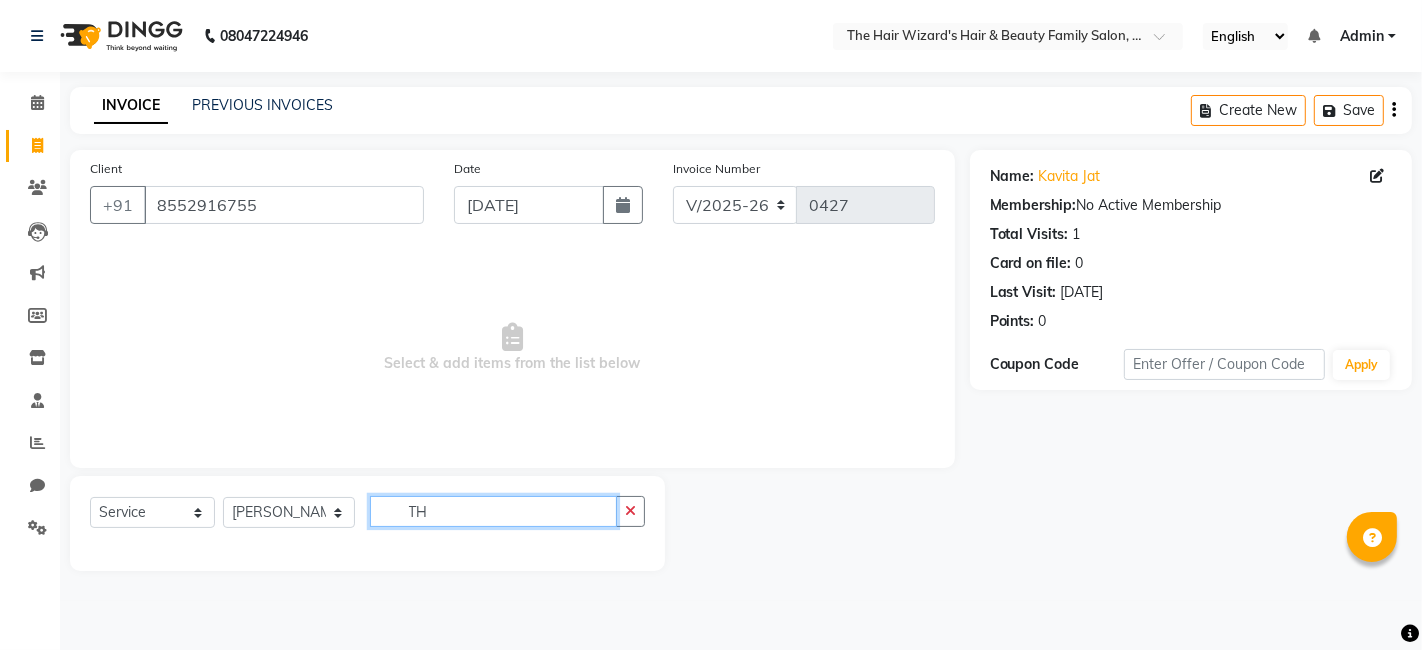type on "T" 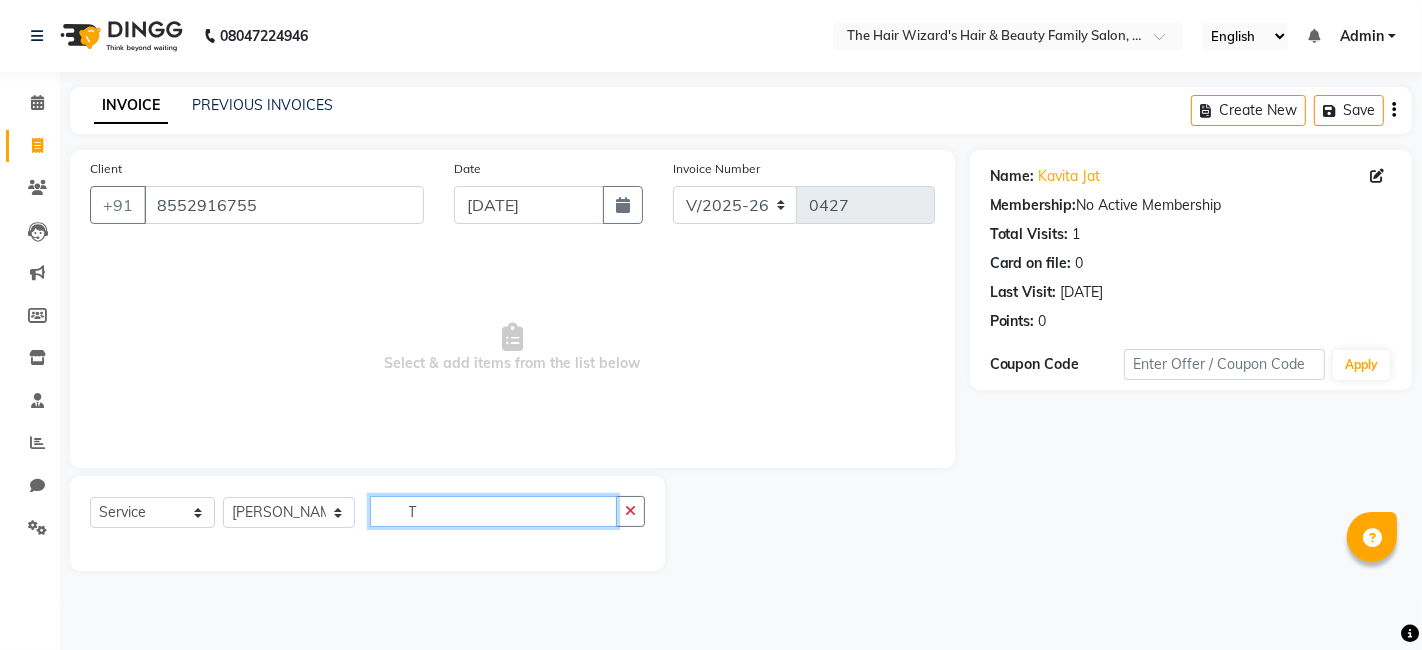 type 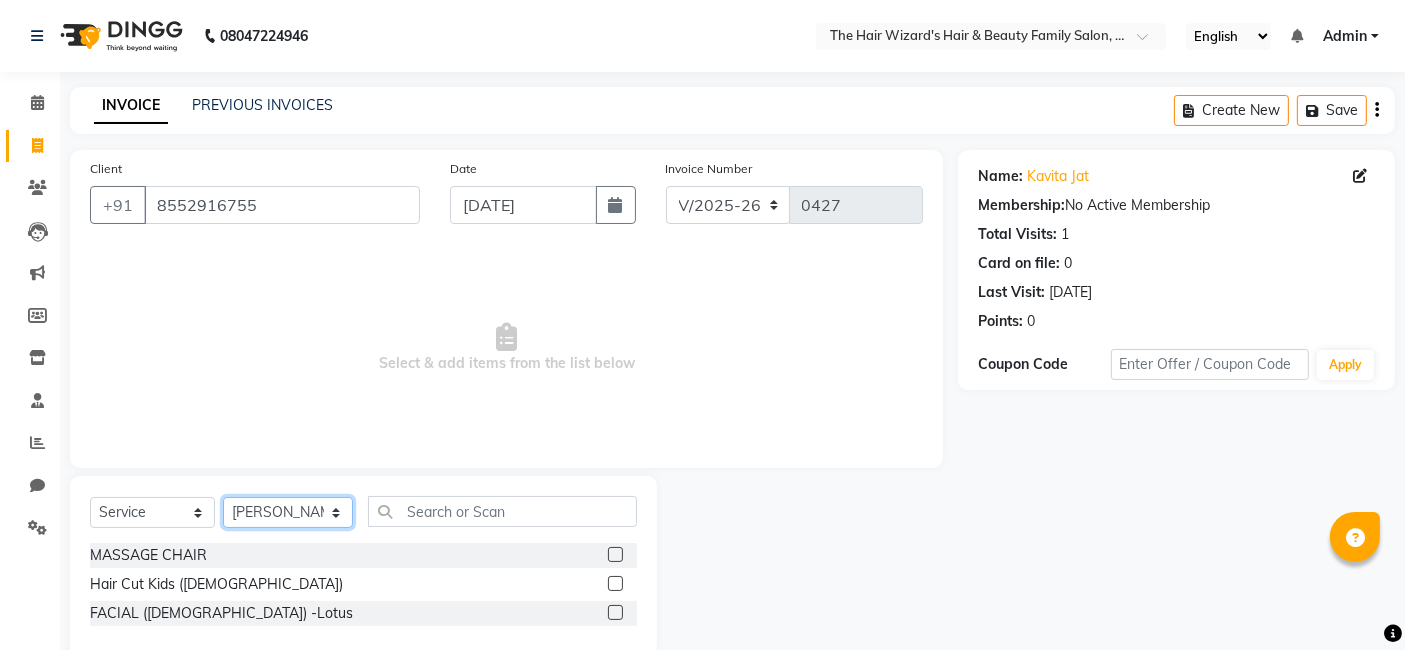 click on "Select Stylist [PERSON_NAME] [PERSON_NAME]  [PERSON_NAME] [PERSON_NAME] [PERSON_NAME] MOHD [PERSON_NAME] [PERSON_NAME] [PERSON_NAME] [PERSON_NAME] WIZARDS" 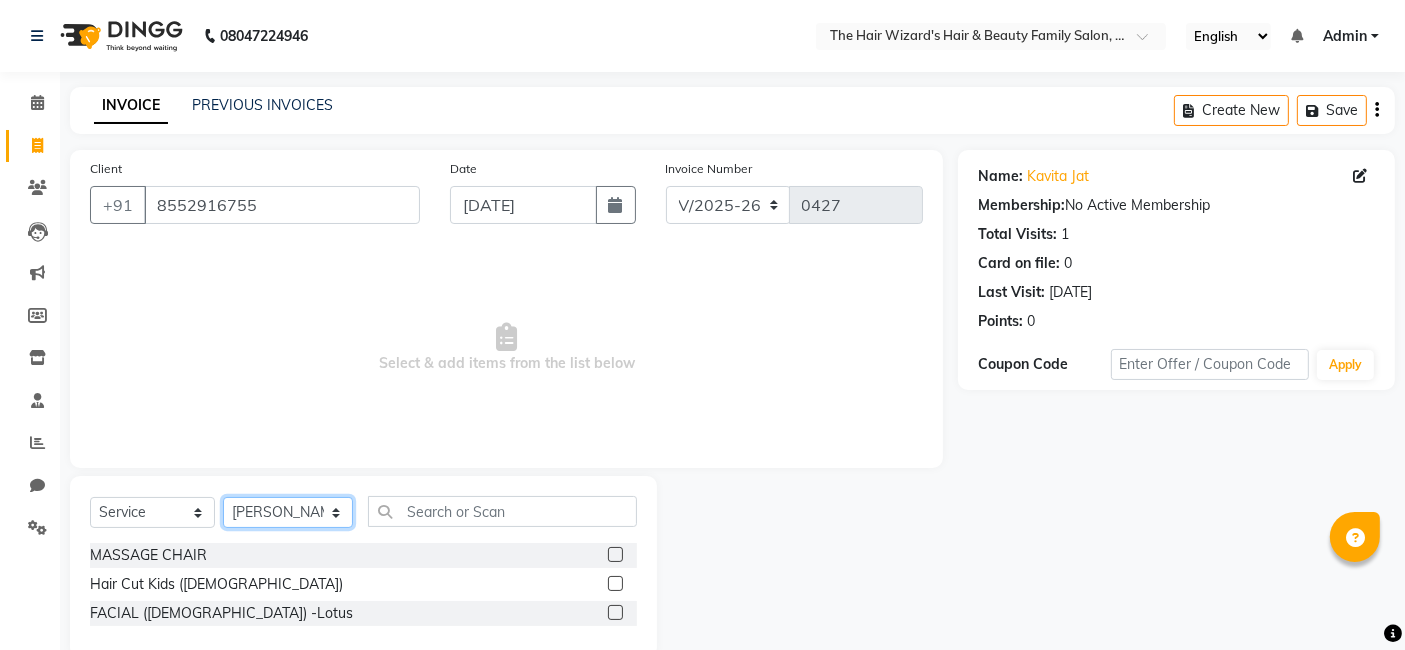 select on "83322" 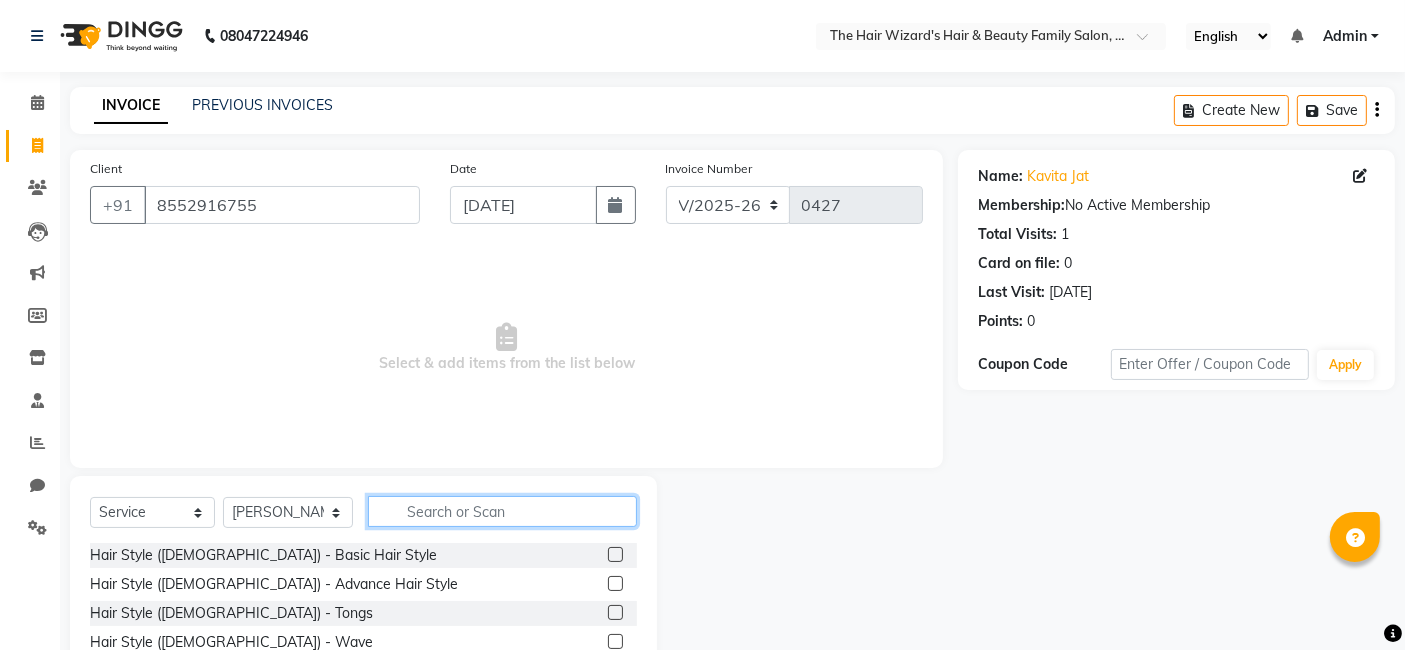 click 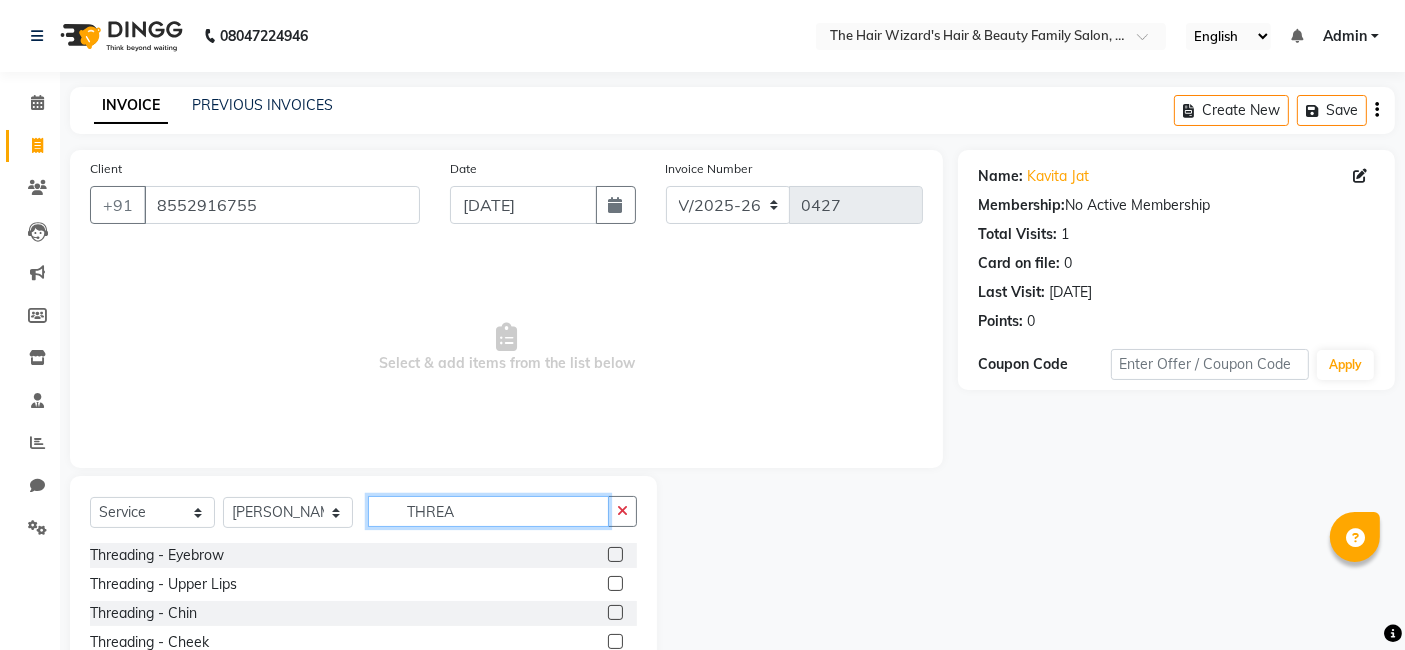 type on "THREA" 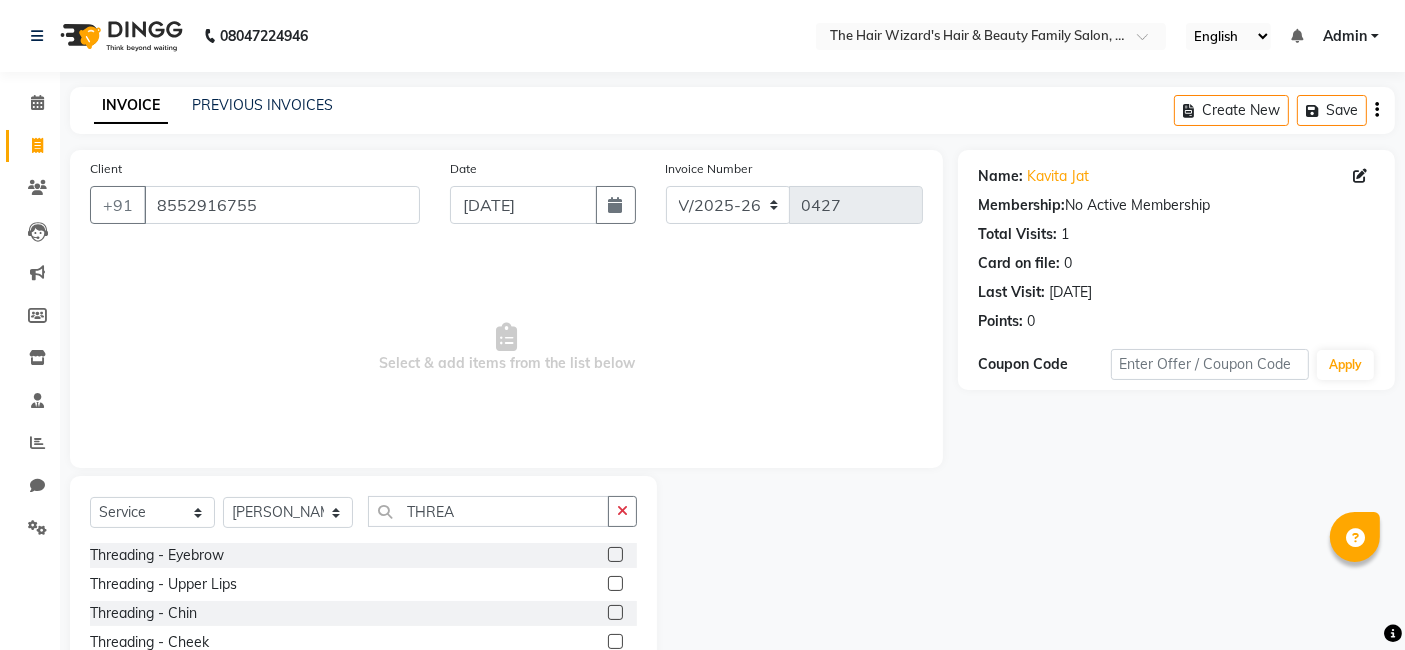 click 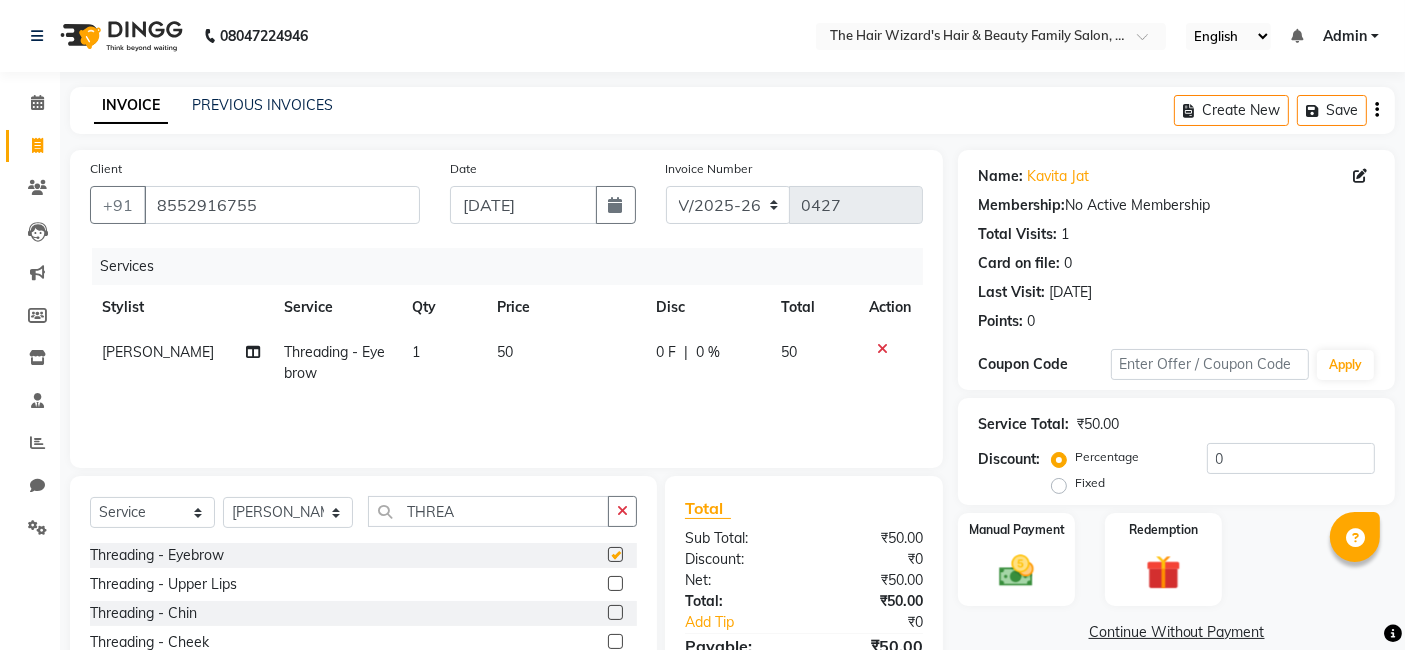 checkbox on "false" 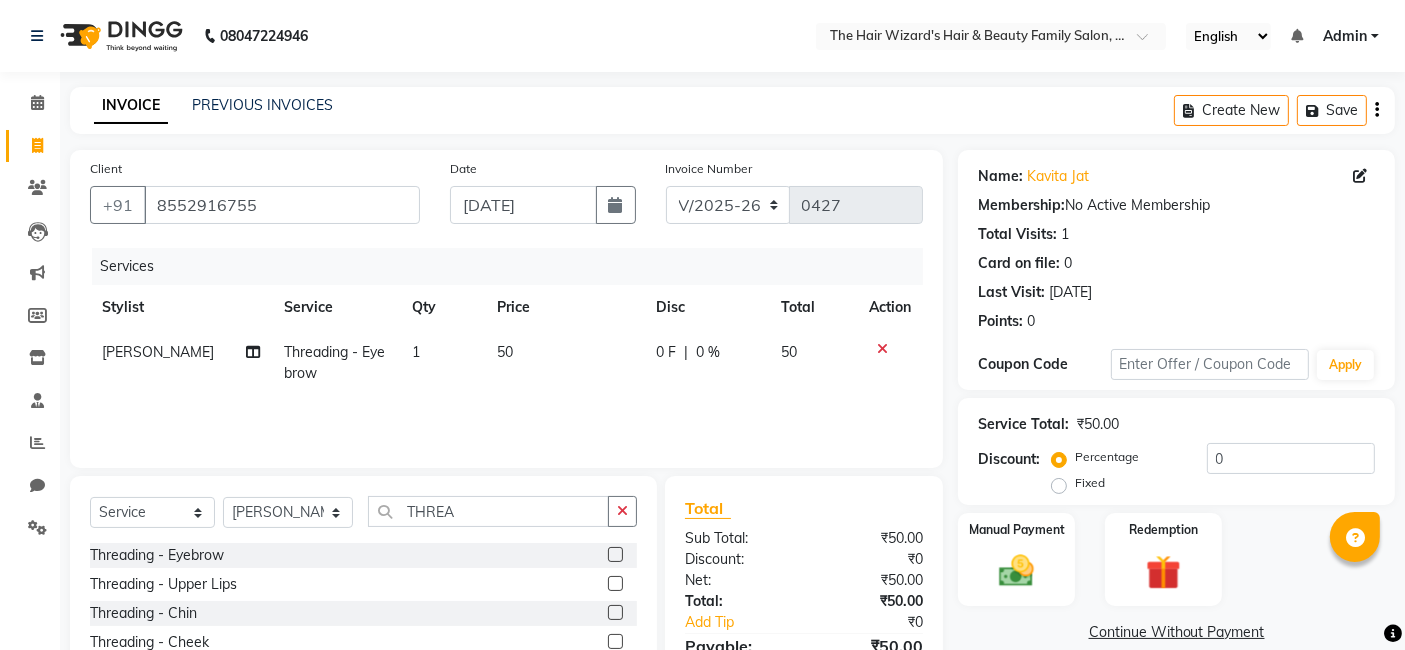 click on "[PERSON_NAME]" 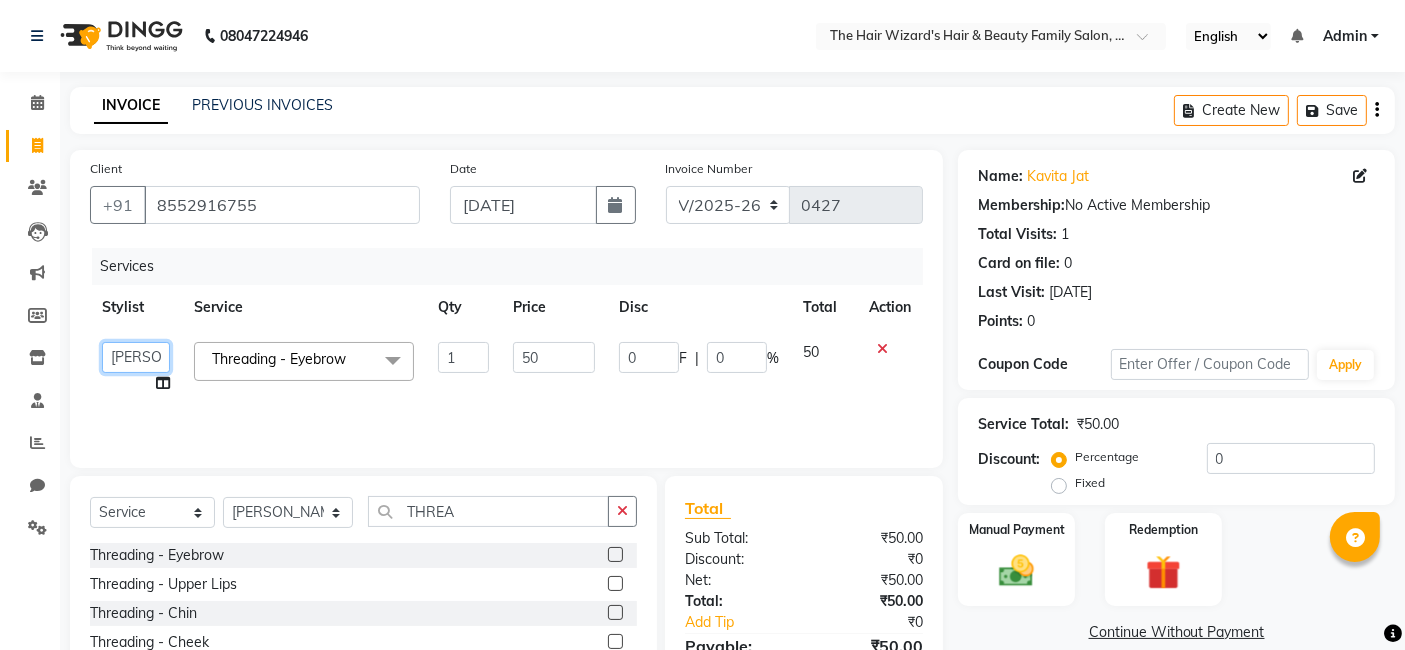 click on "Abdul Rehman   Fahim Ansari    Helena Manoj Salvi   Jishan Ali   MOHD FAIZ   Rubina   SAHIL MALIK   Sakshi Babar   Suhail Ali   WIZARDS" 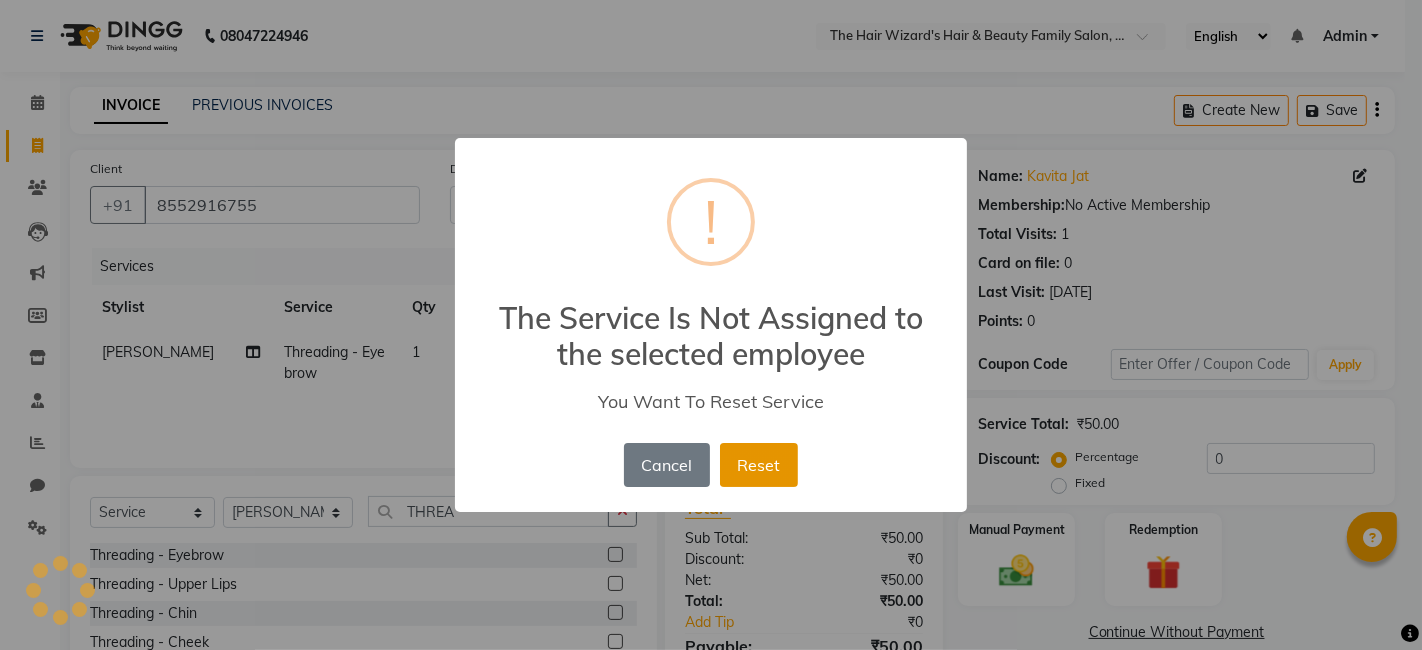 click on "Reset" at bounding box center [759, 465] 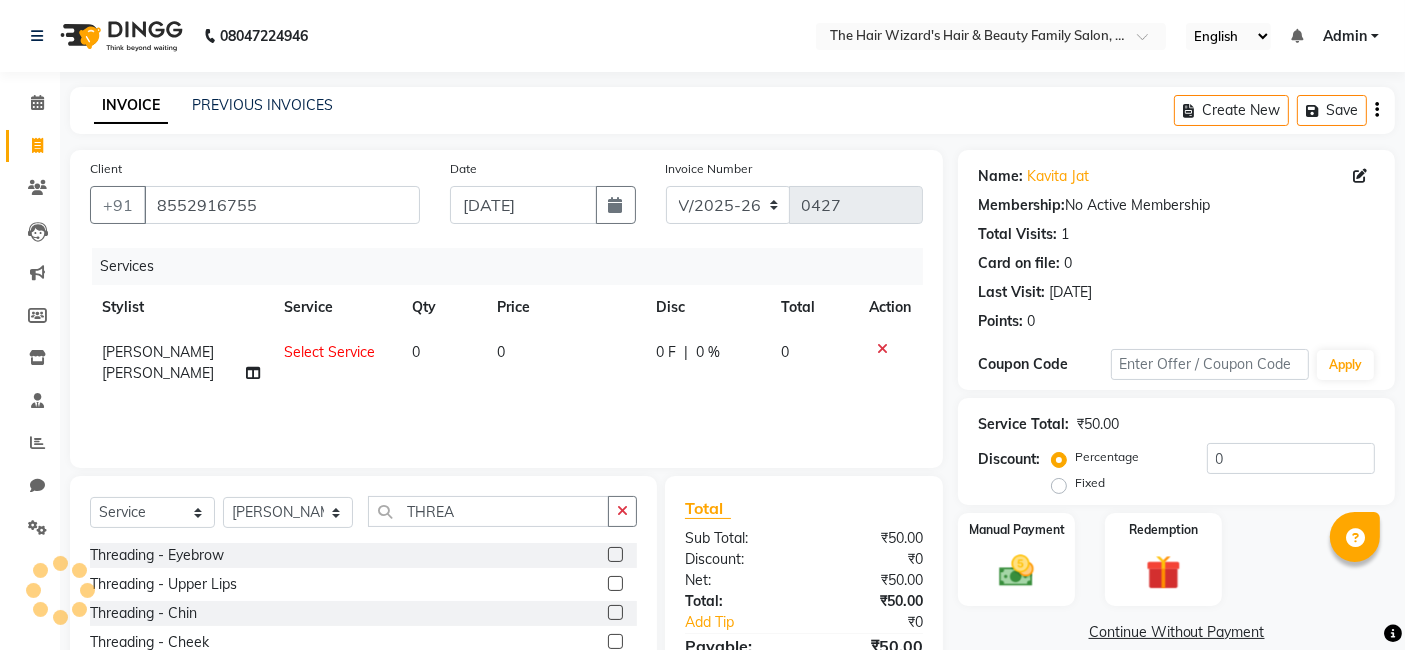 click on "[PERSON_NAME] [PERSON_NAME]" 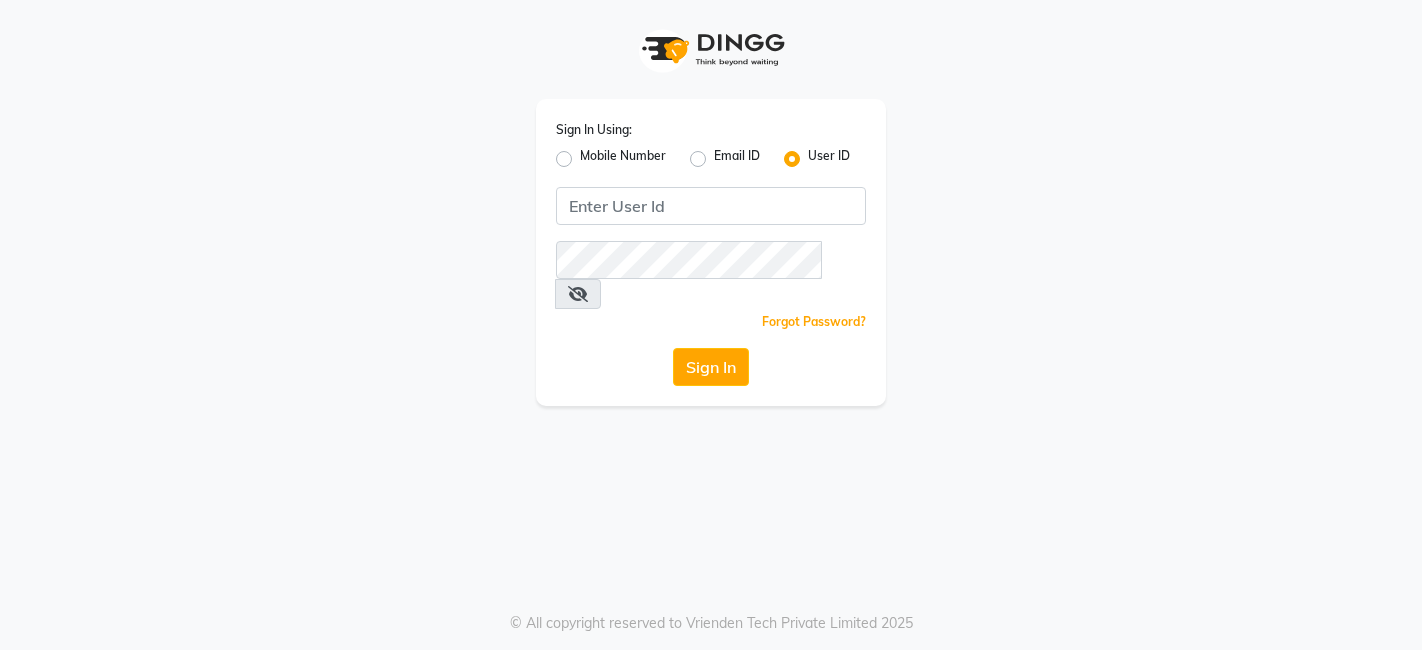 scroll, scrollTop: 0, scrollLeft: 0, axis: both 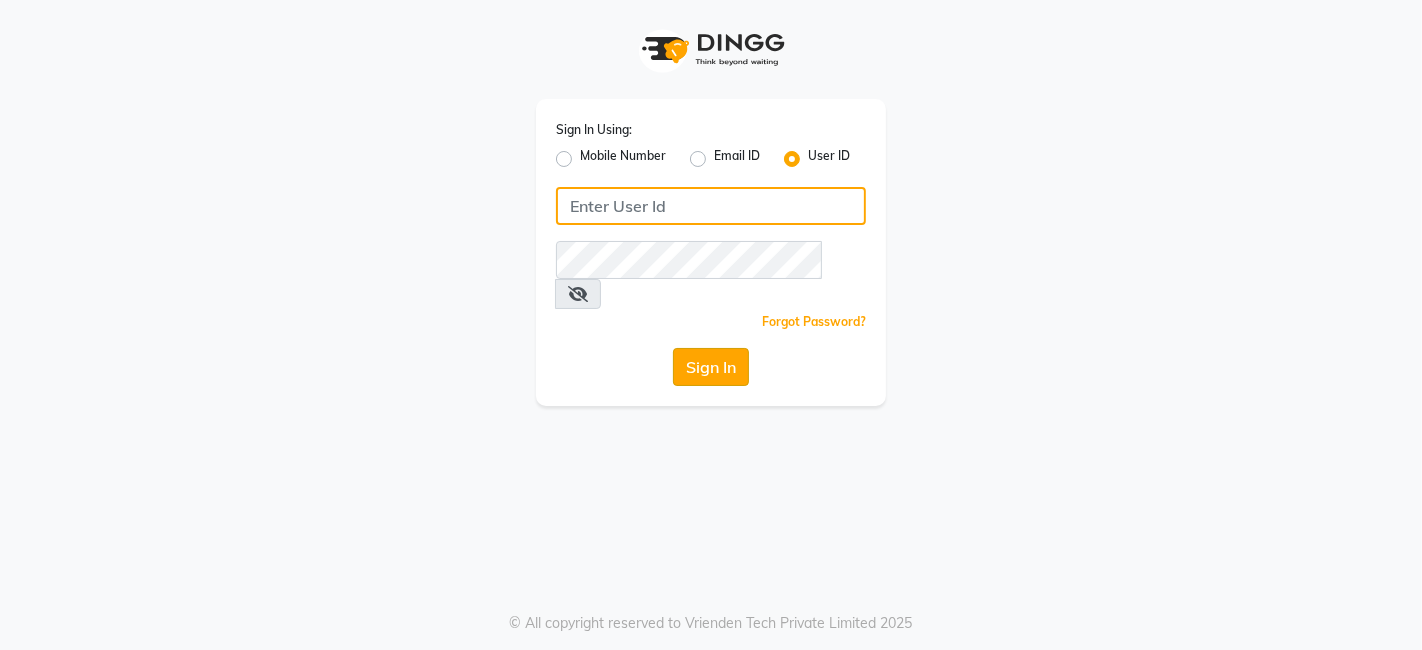 type on "thehairwizards" 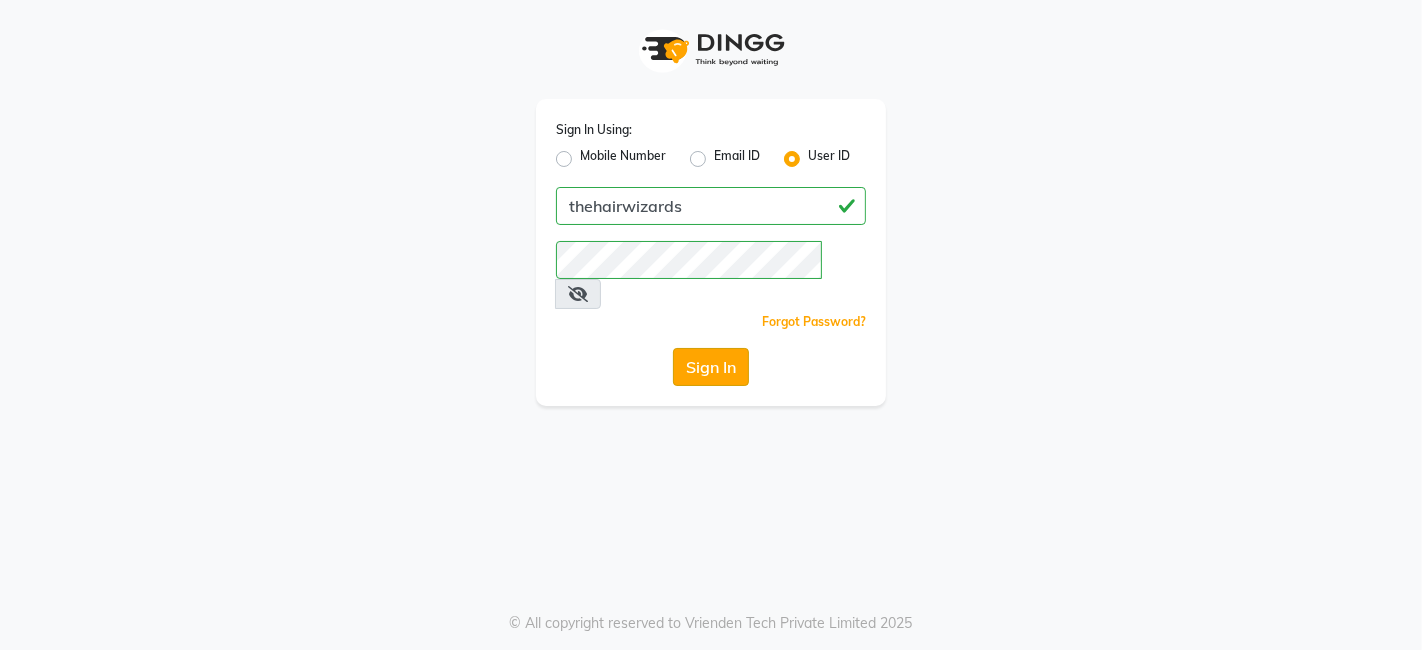 click on "Sign In" 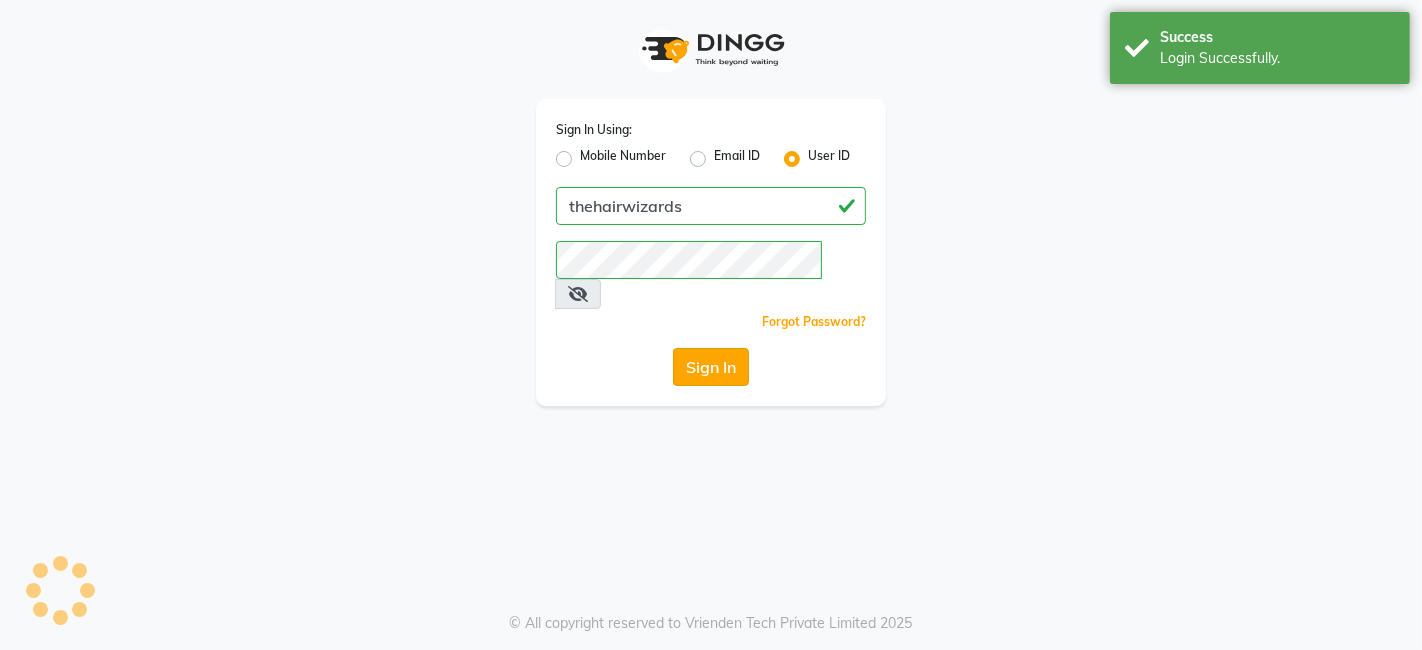 select on "8473" 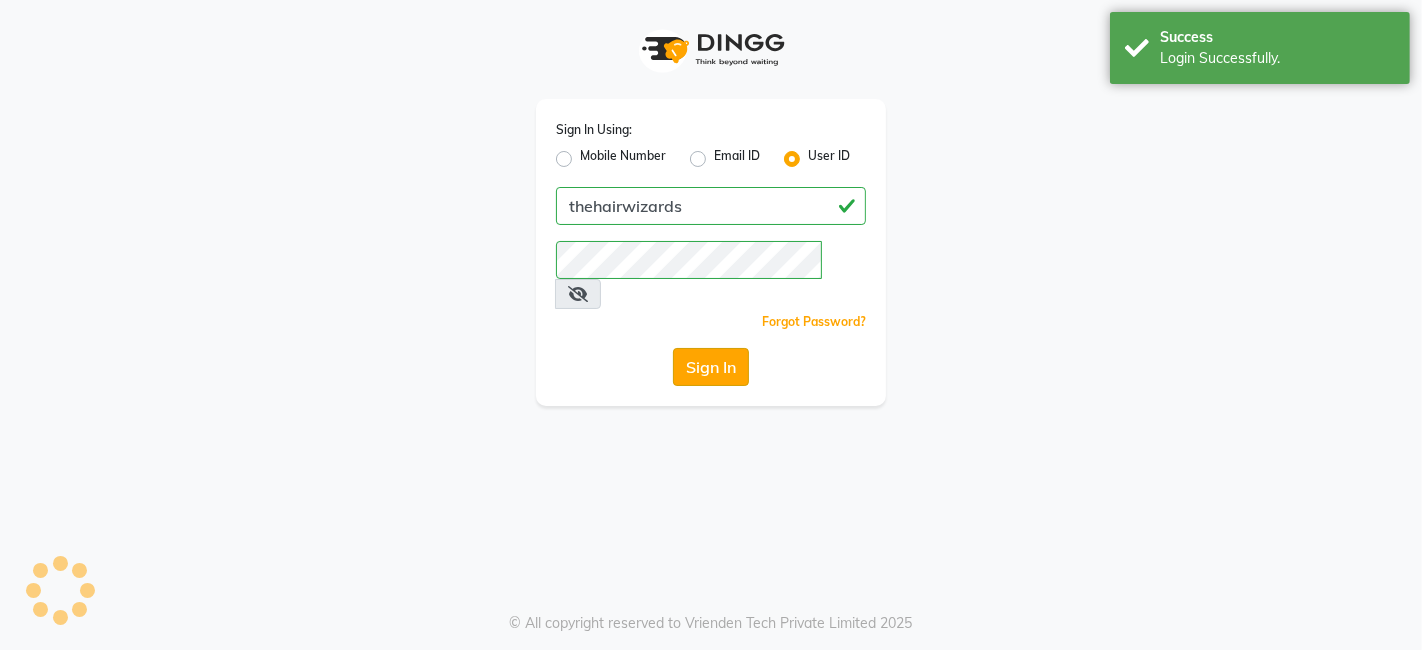select on "service" 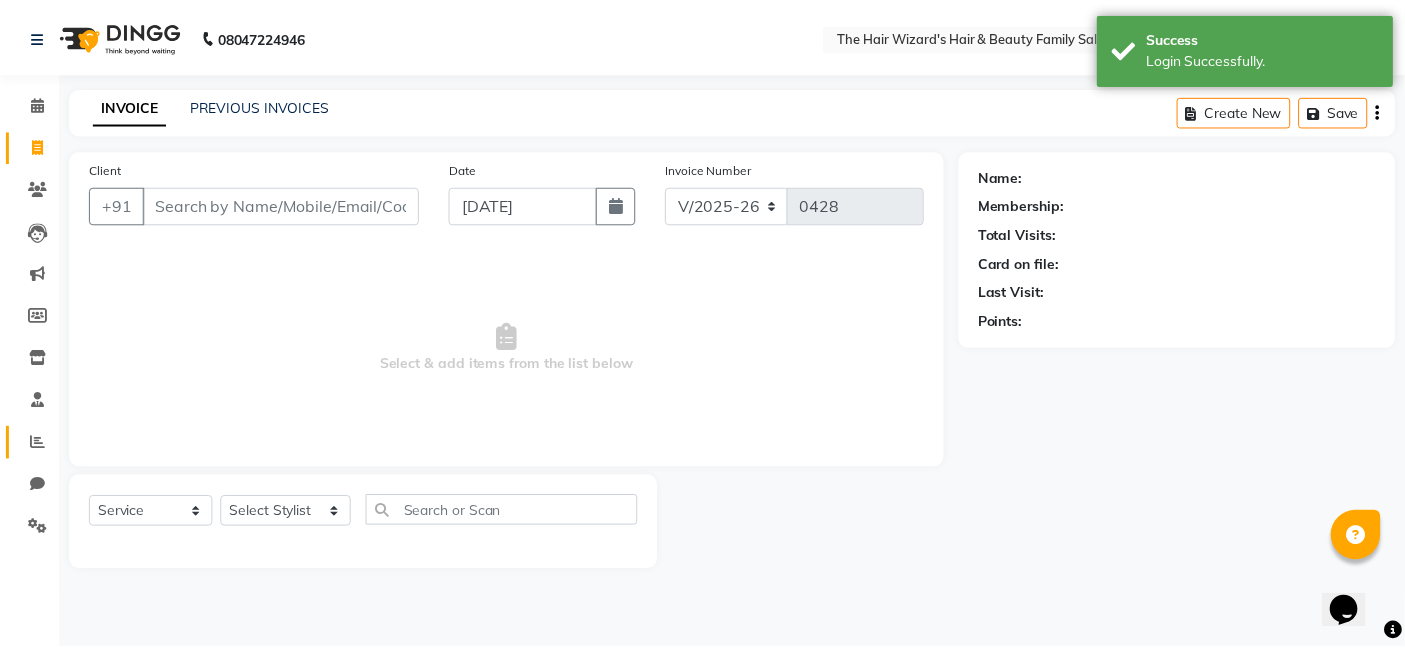 scroll, scrollTop: 0, scrollLeft: 0, axis: both 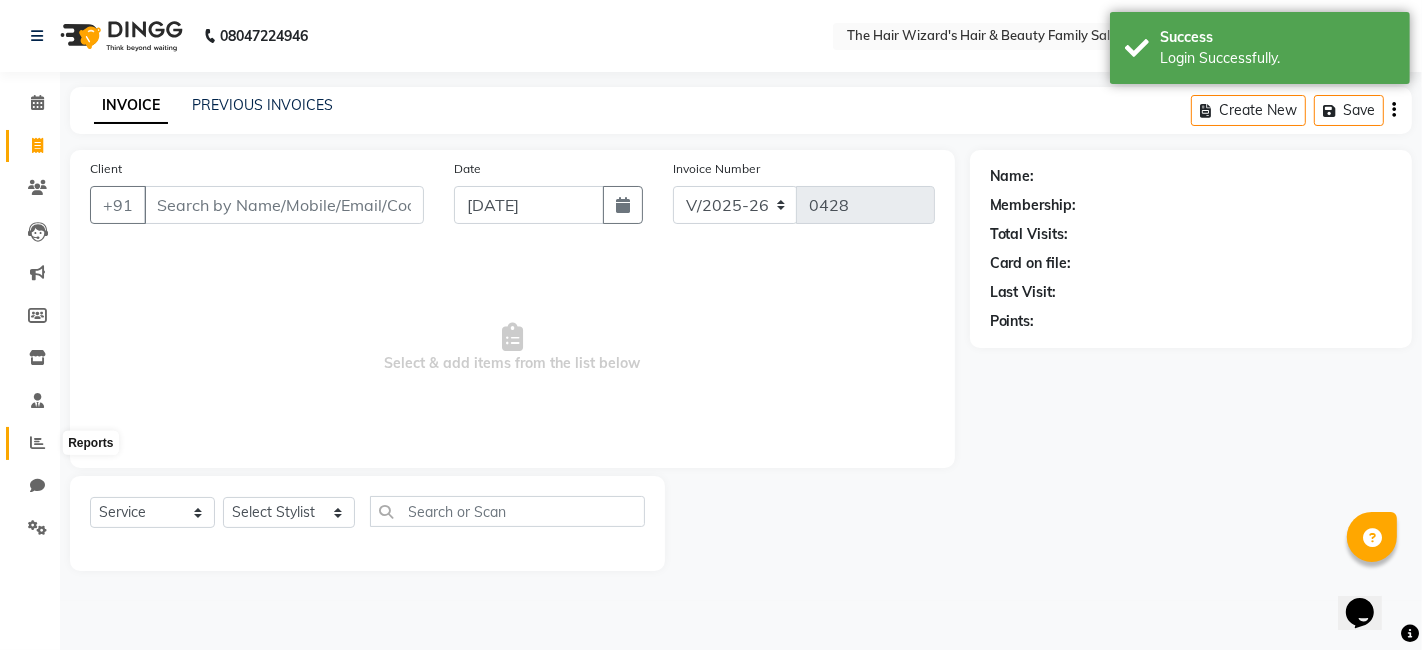 click 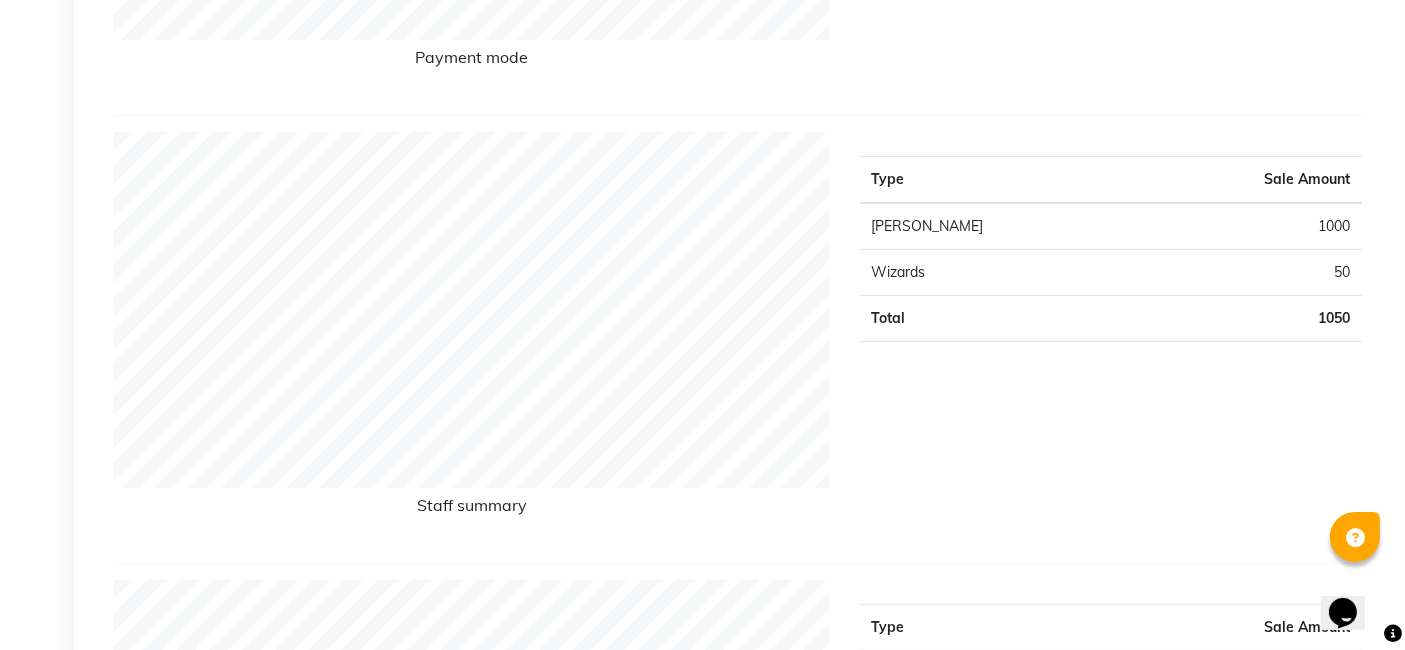 scroll, scrollTop: 711, scrollLeft: 0, axis: vertical 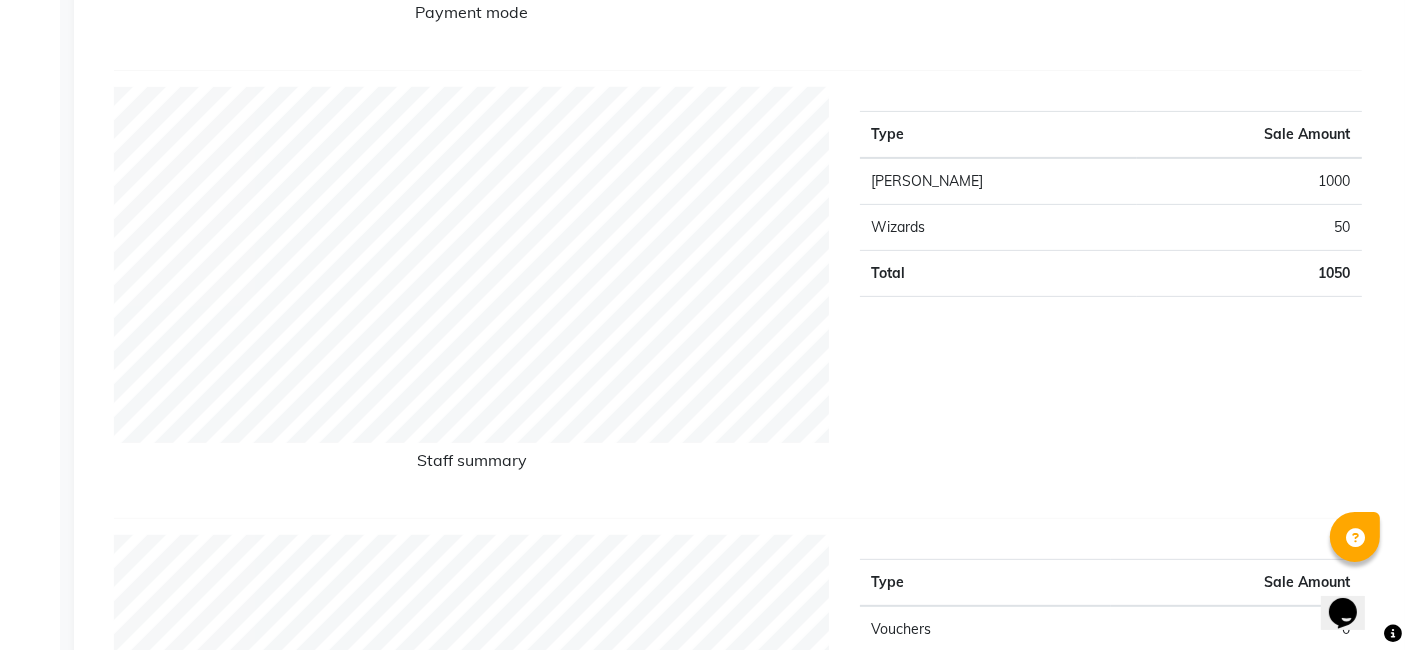 select on "8473" 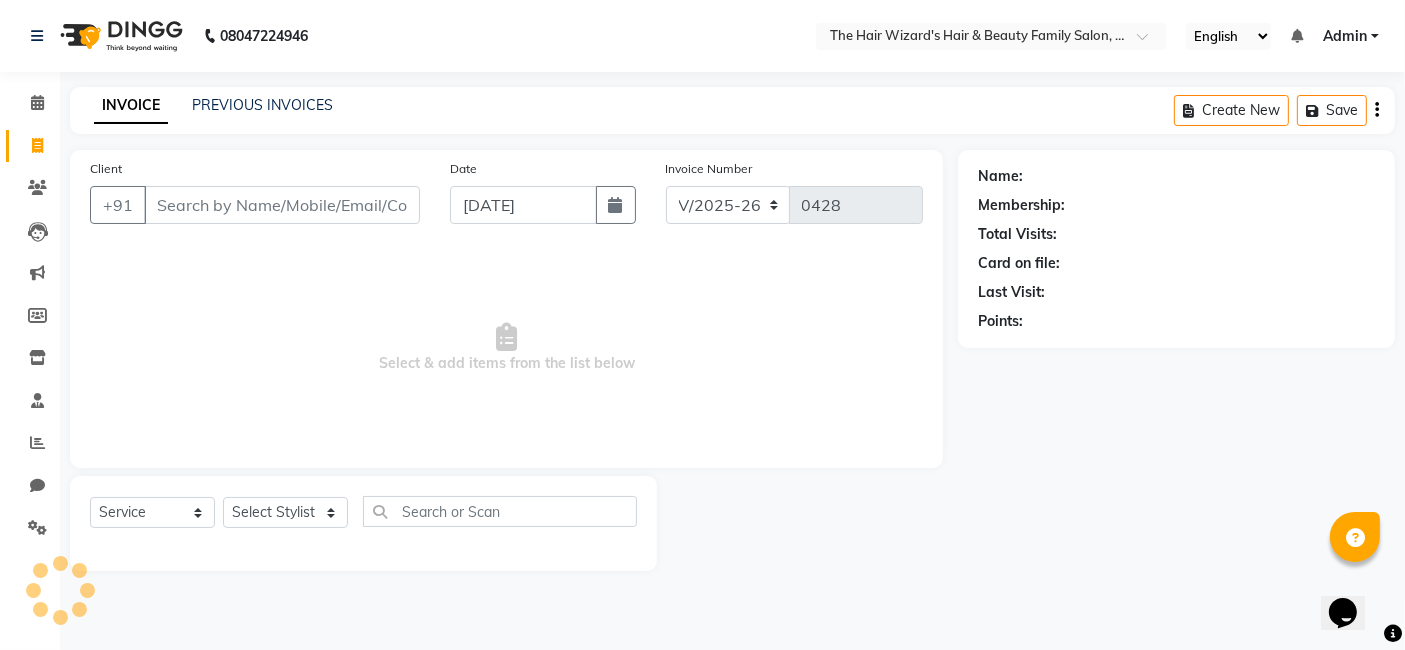 scroll, scrollTop: 0, scrollLeft: 0, axis: both 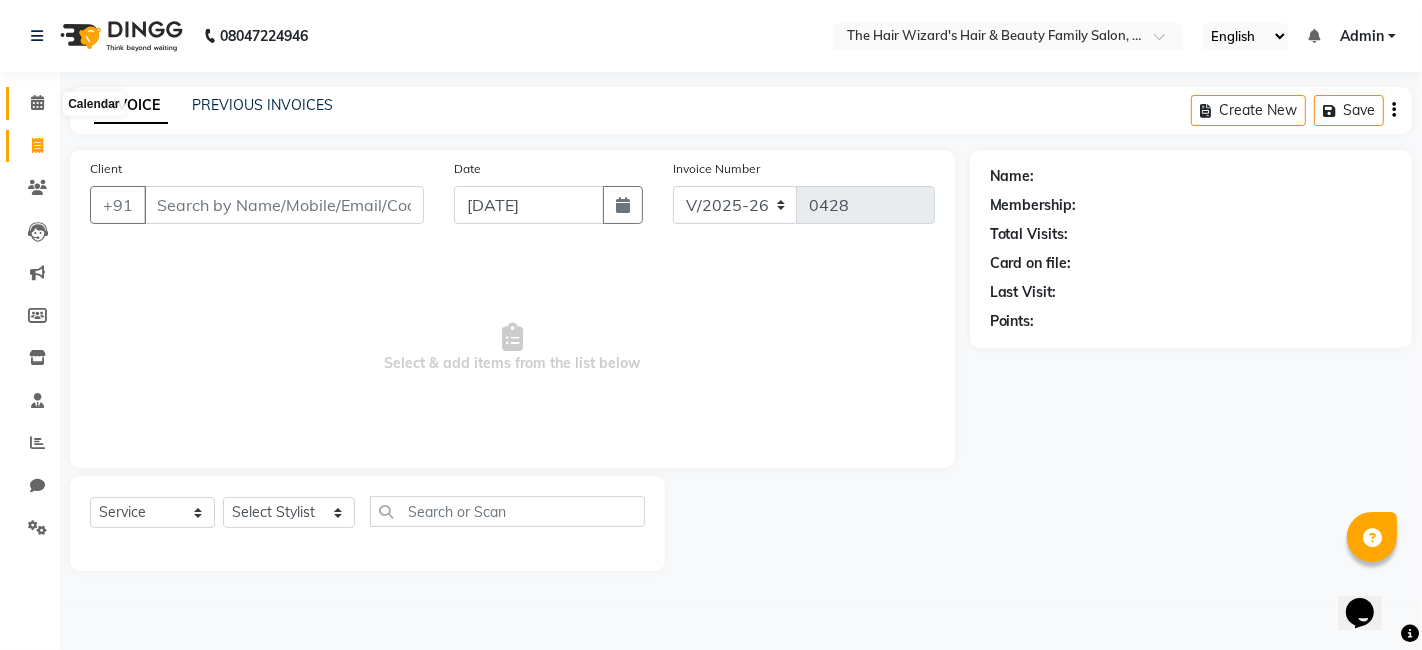 click 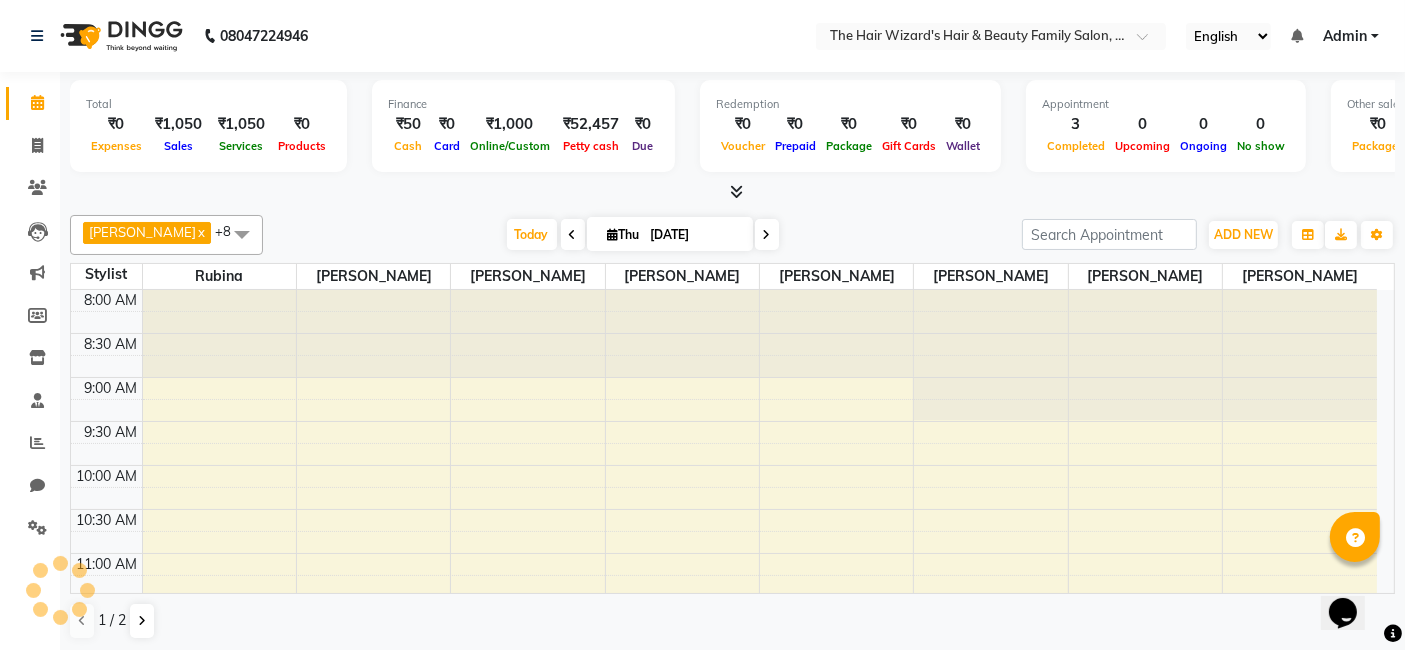 scroll, scrollTop: 0, scrollLeft: 0, axis: both 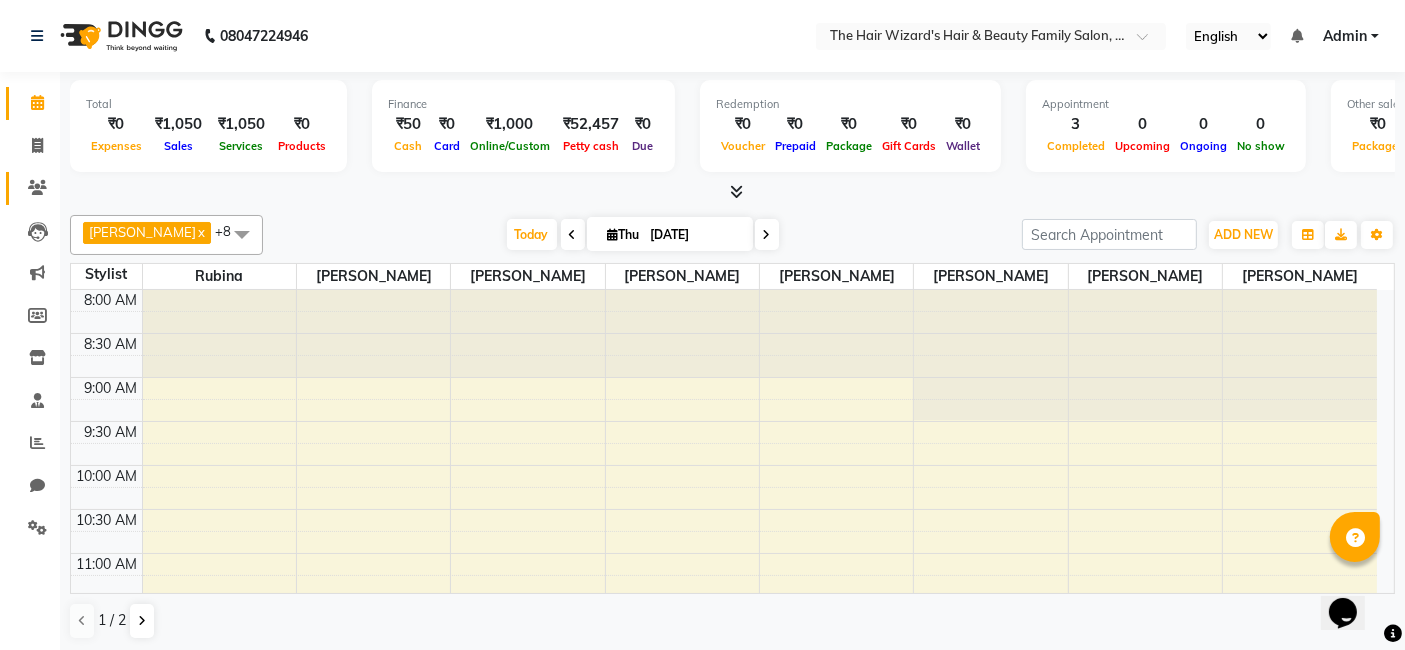 click 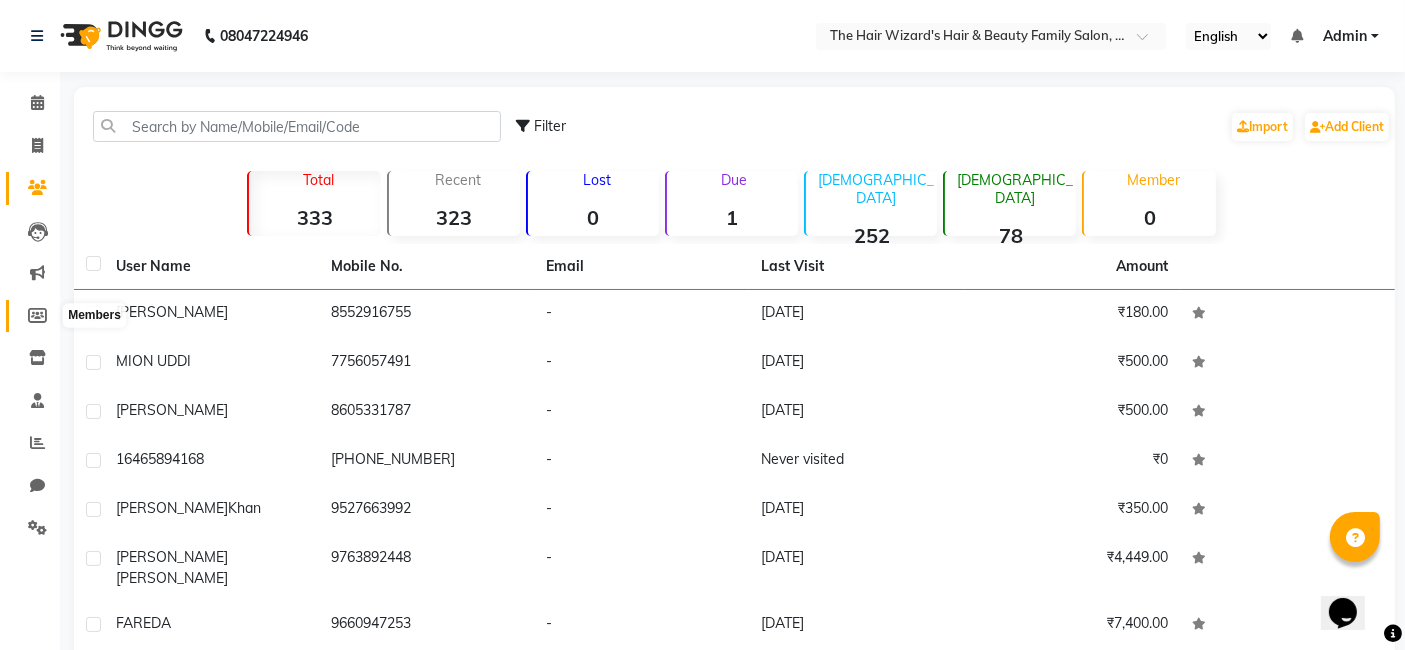 click 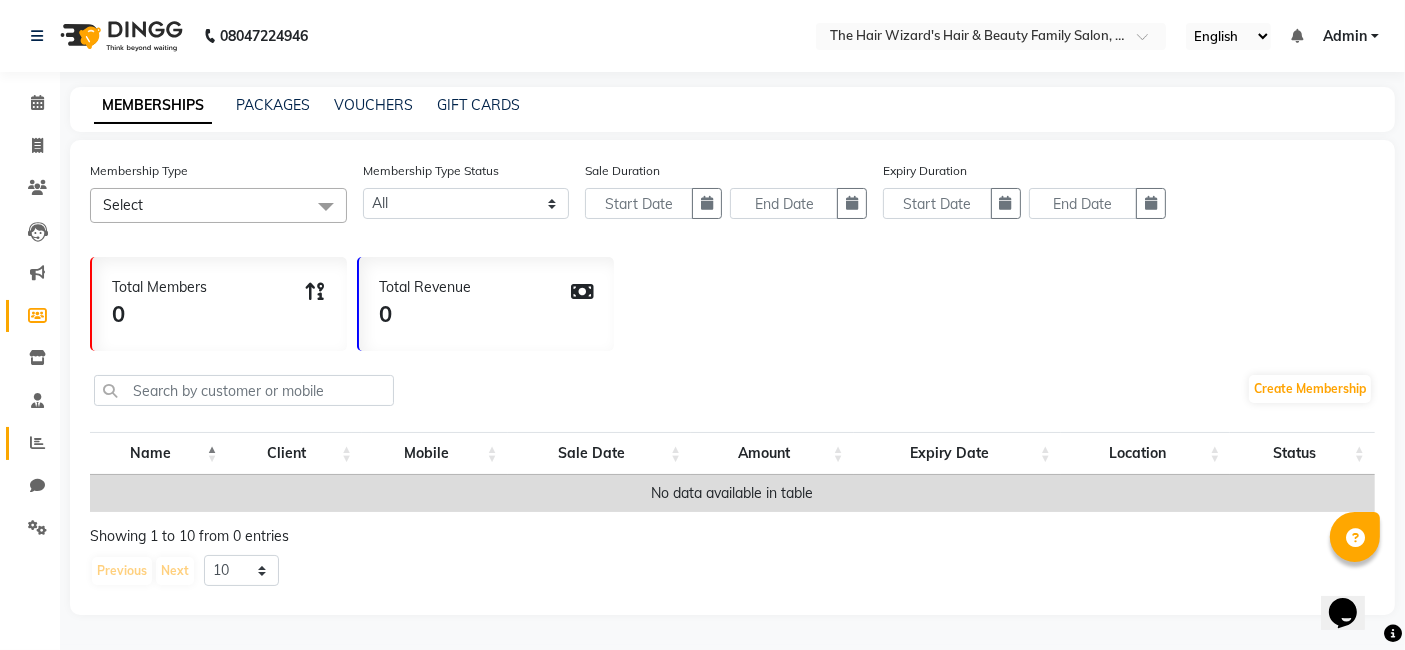 click on "Reports" 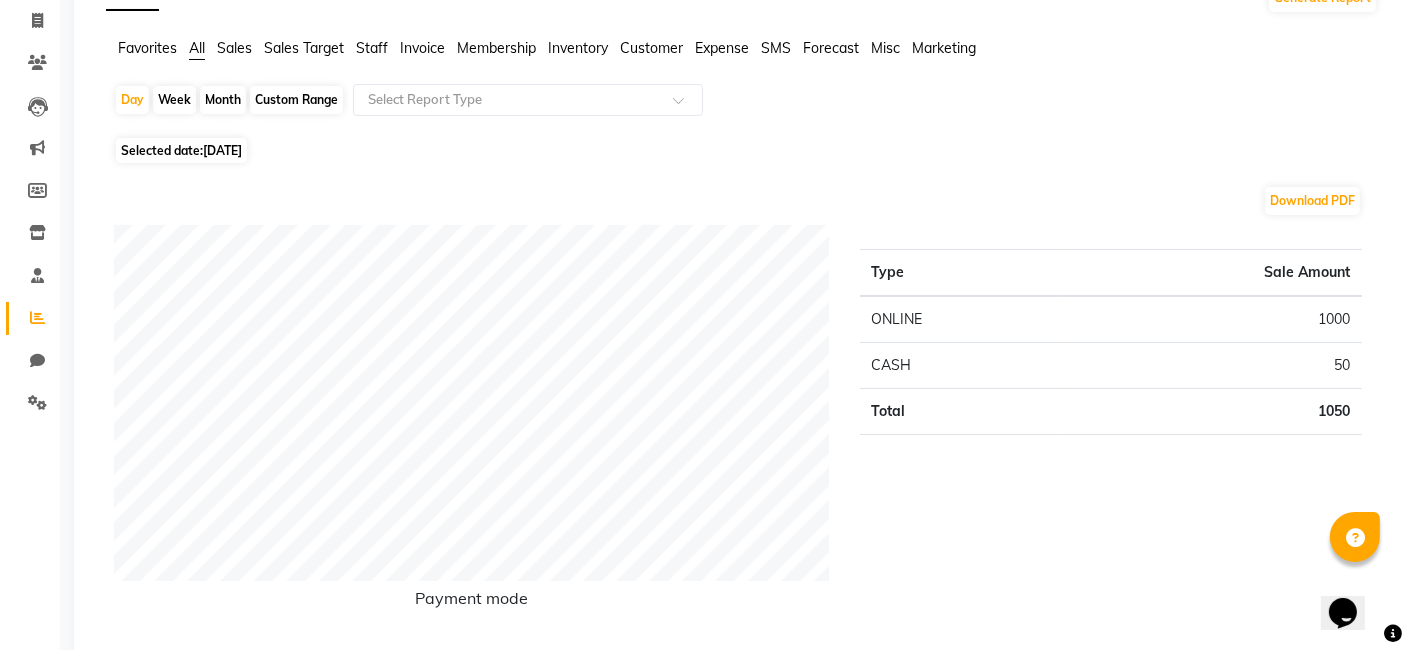 scroll, scrollTop: 133, scrollLeft: 0, axis: vertical 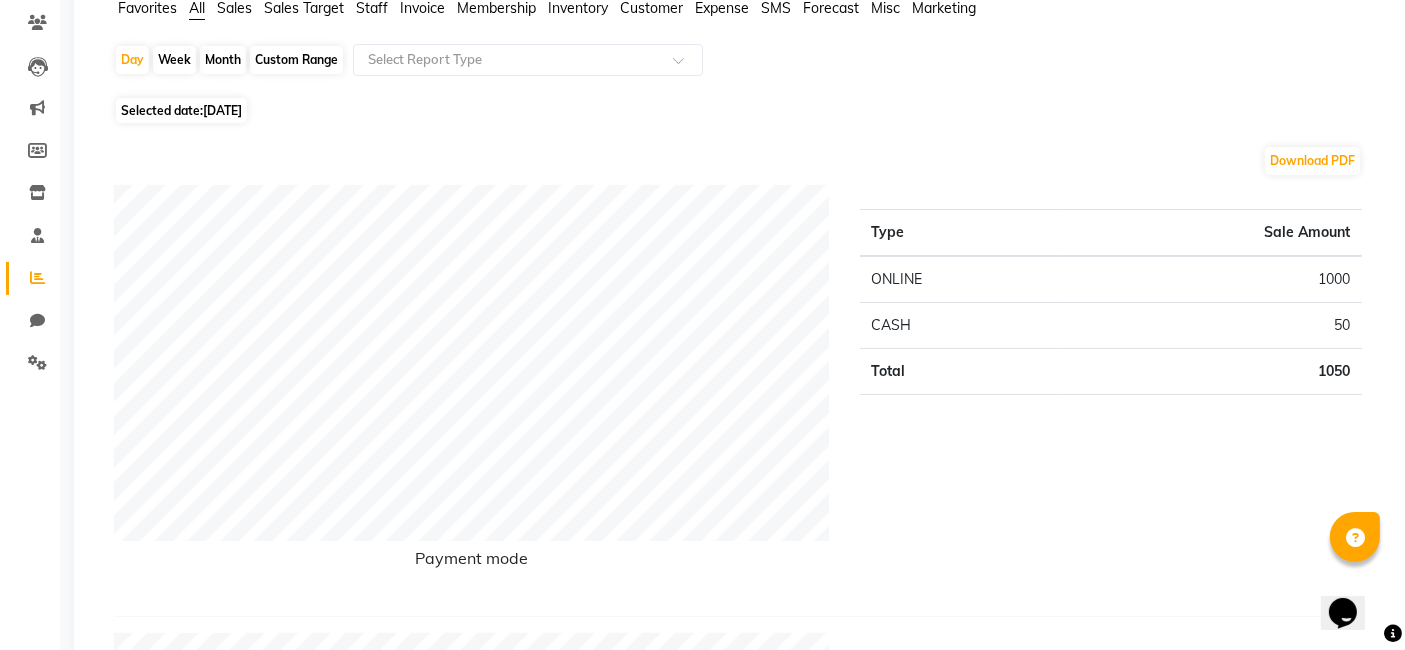 click on "Selected date:  10-07-2025" 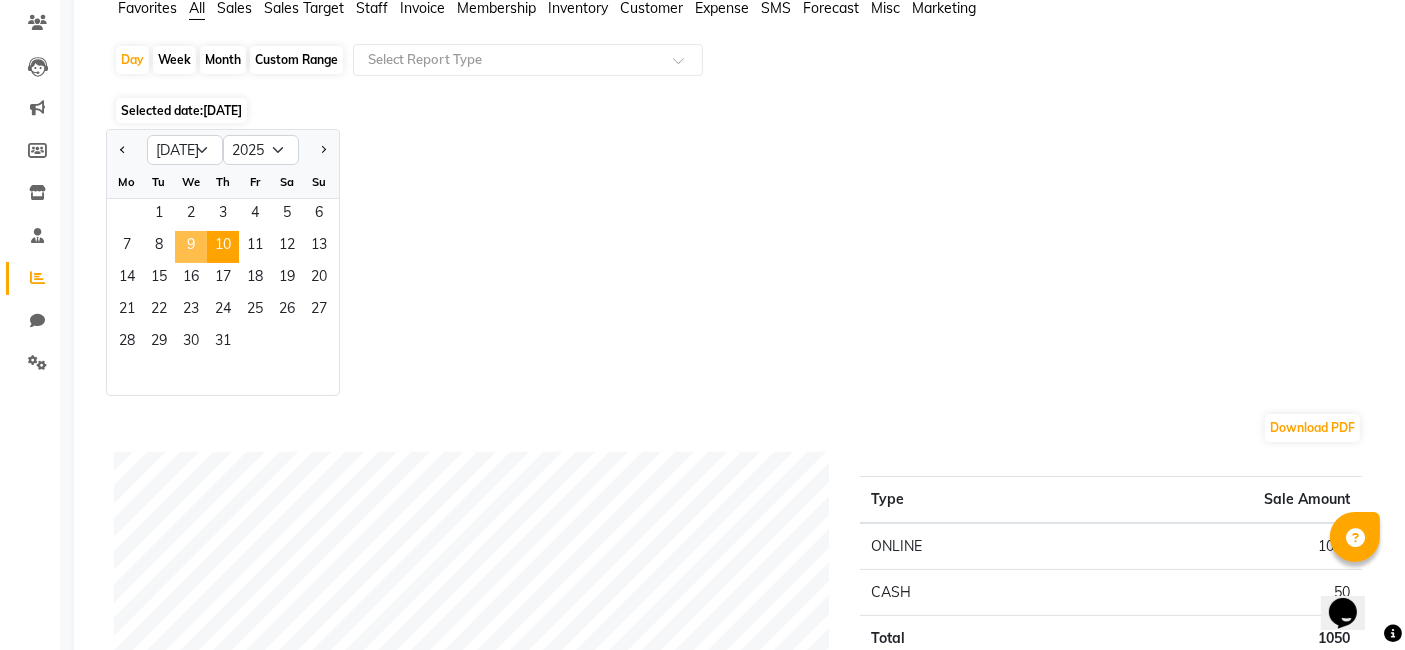 click on "9" 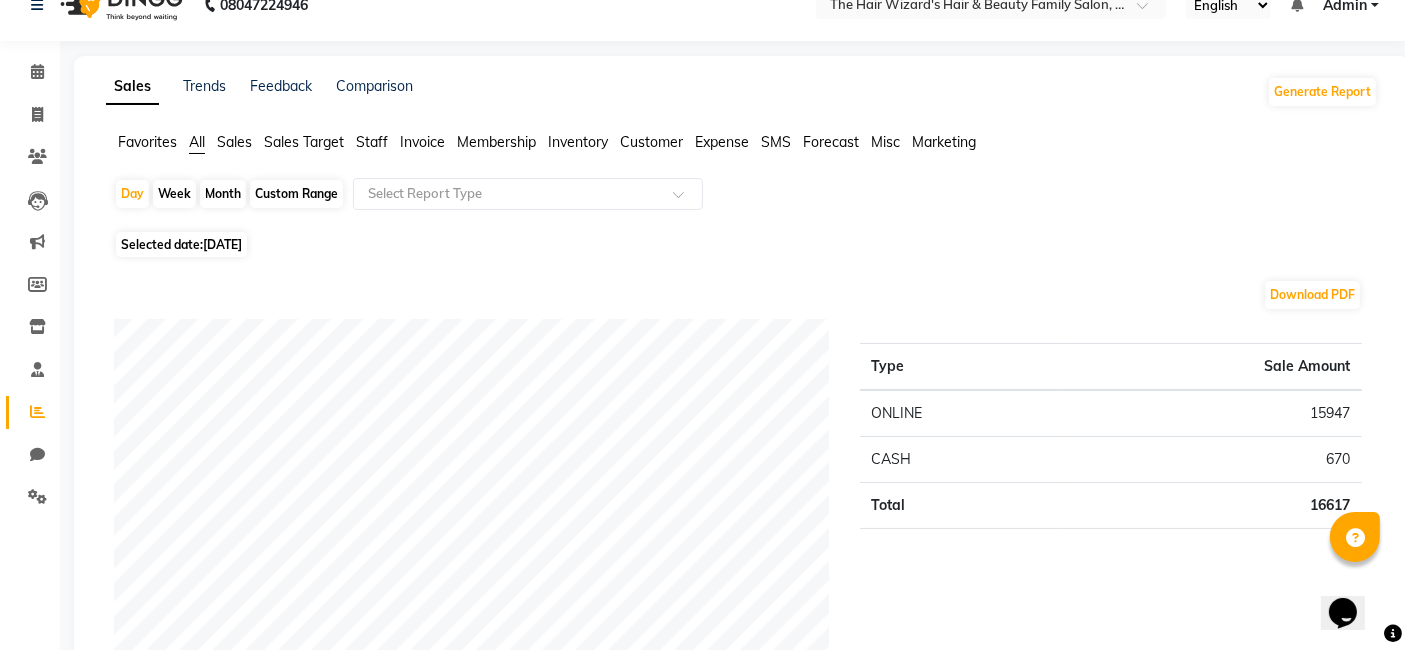 scroll, scrollTop: 0, scrollLeft: 0, axis: both 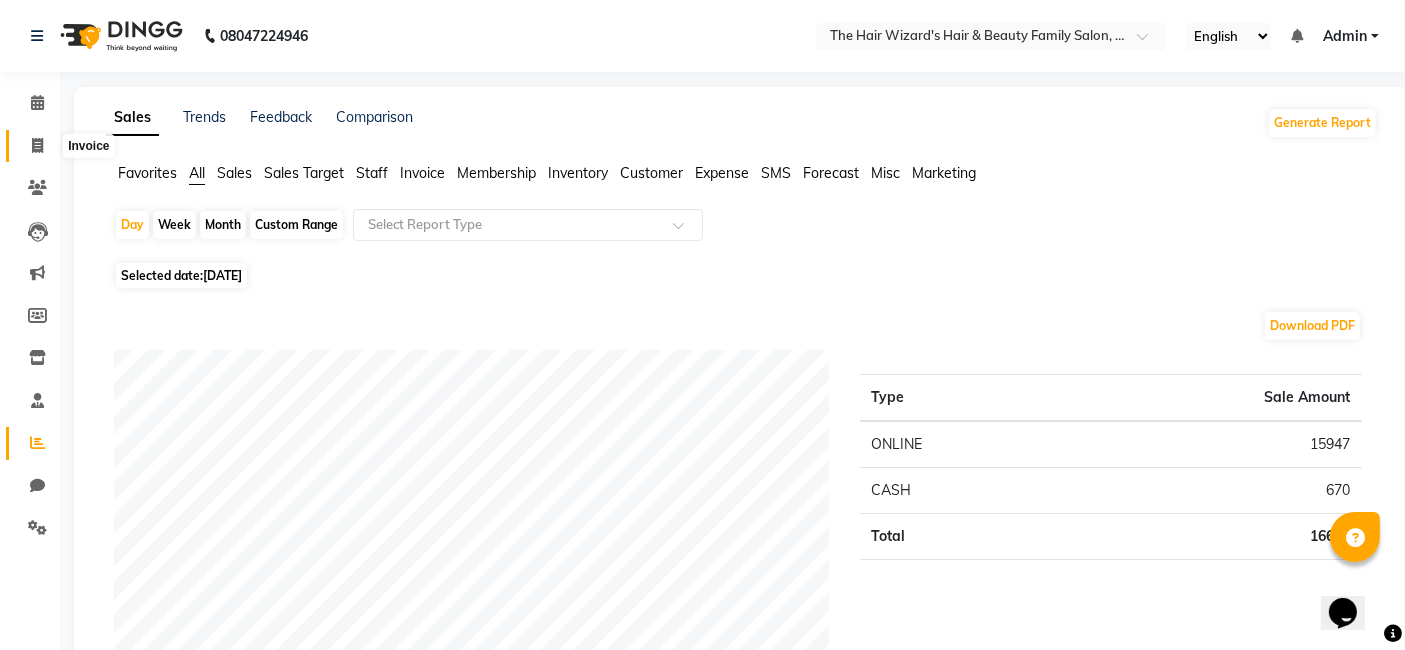 click 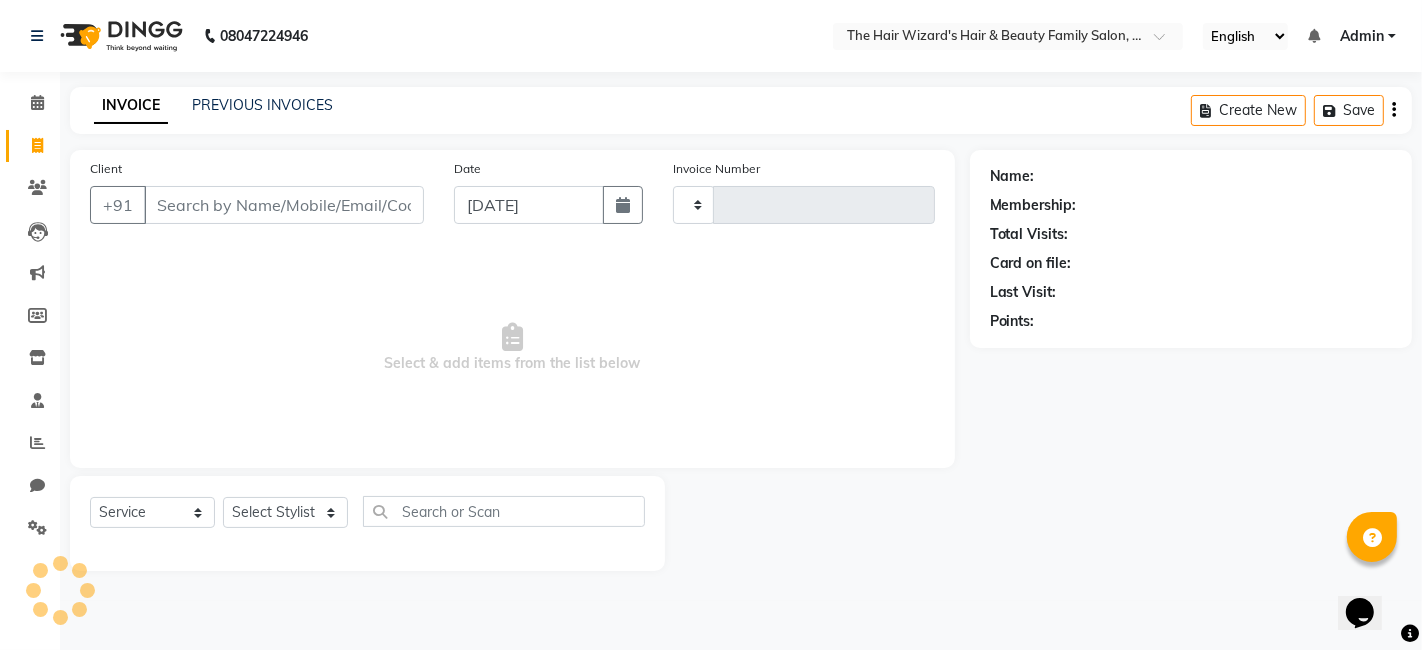 click 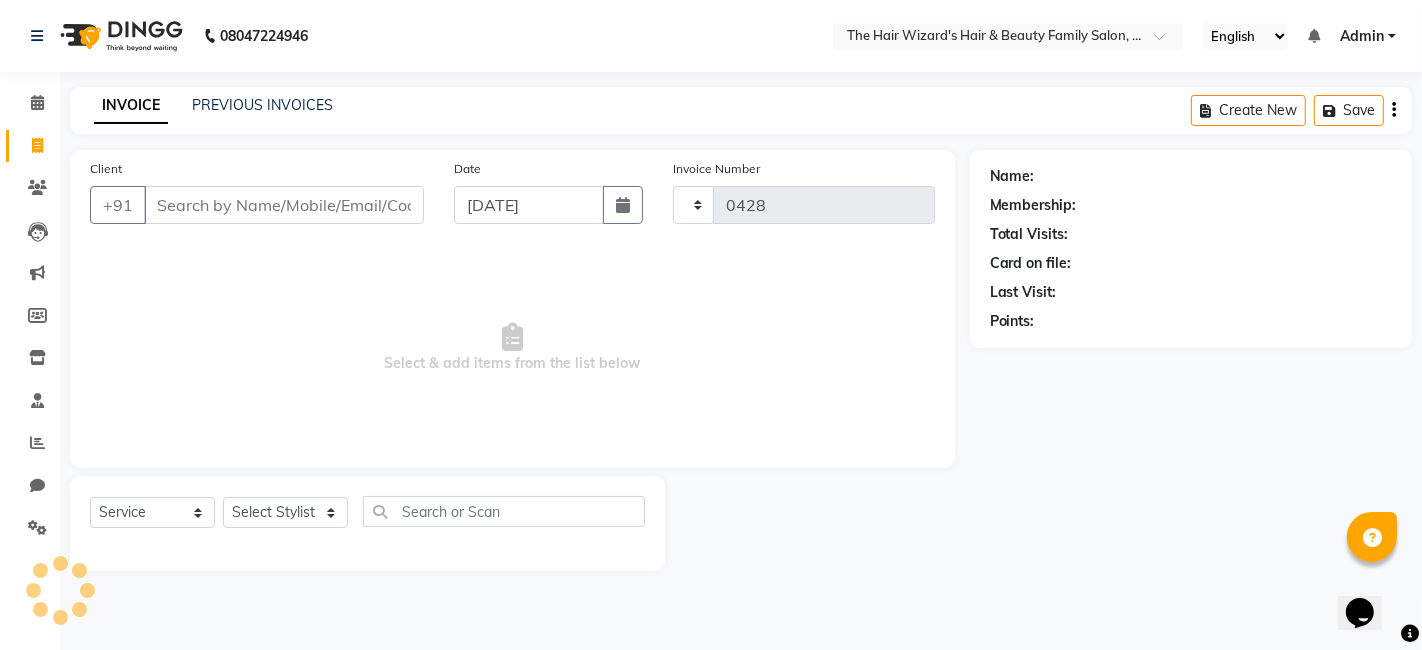 select on "service" 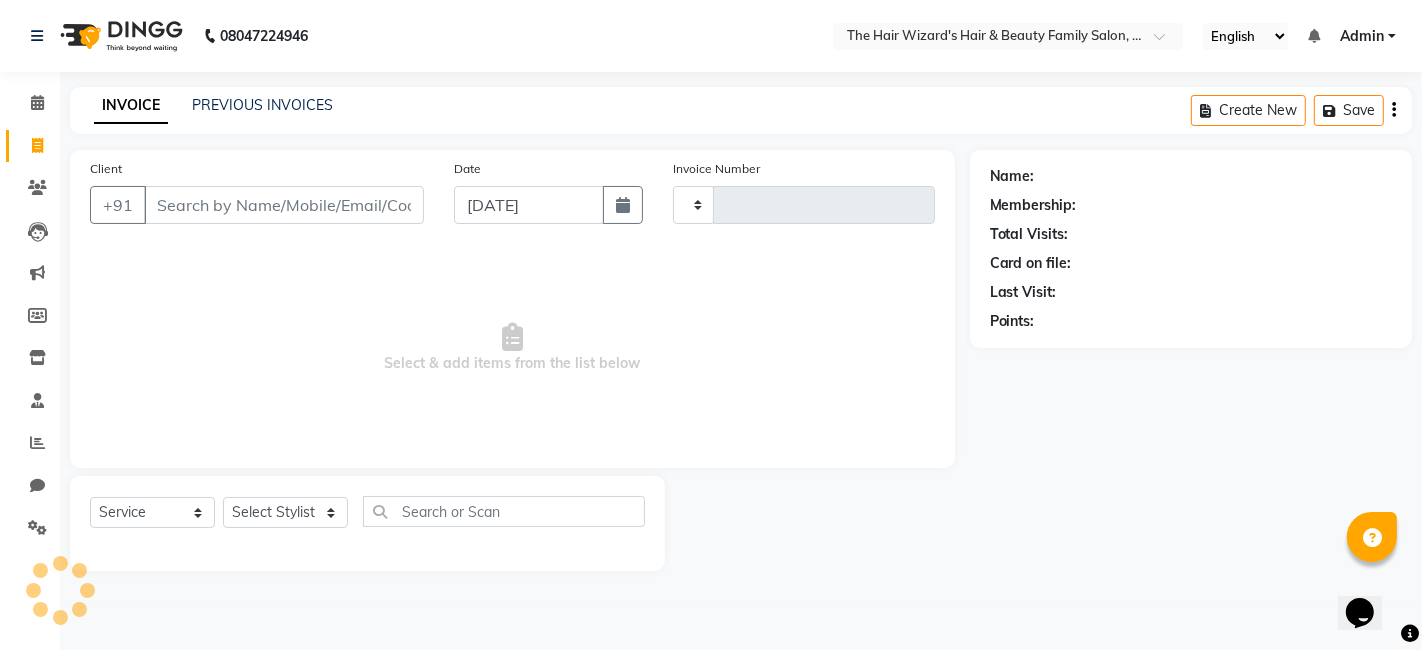 type on "0428" 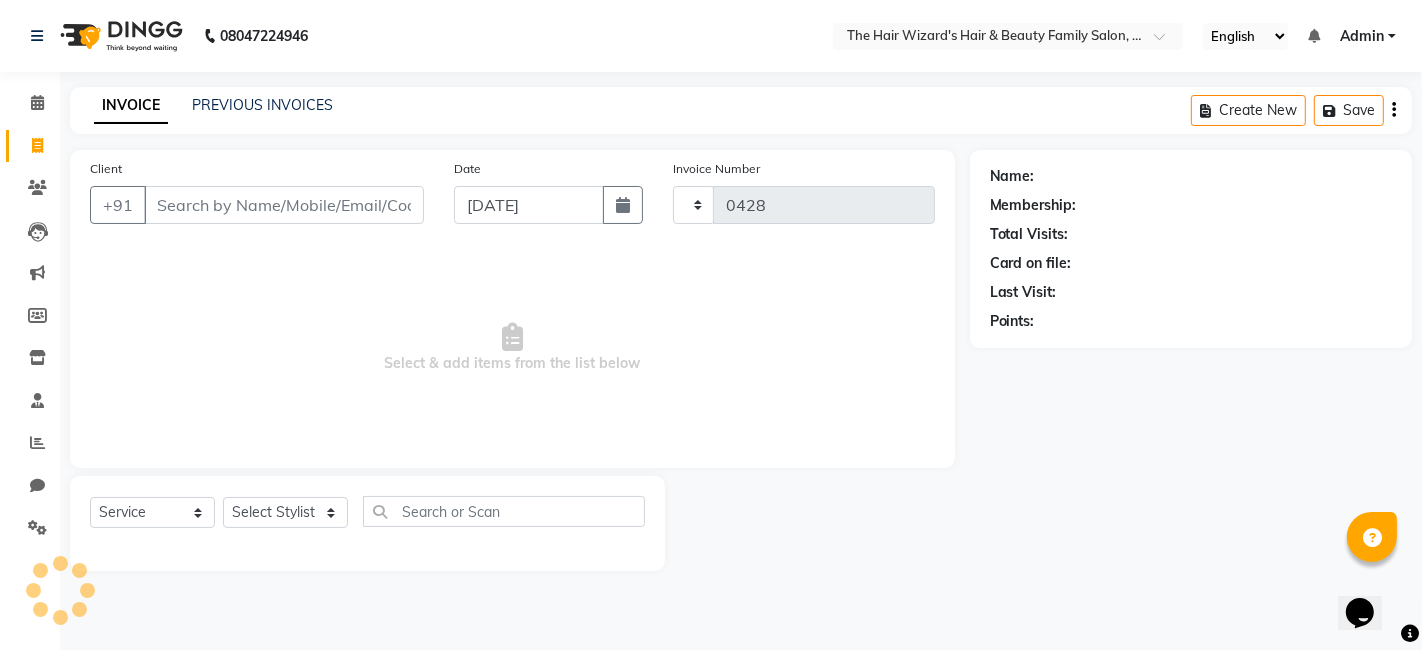 select on "8473" 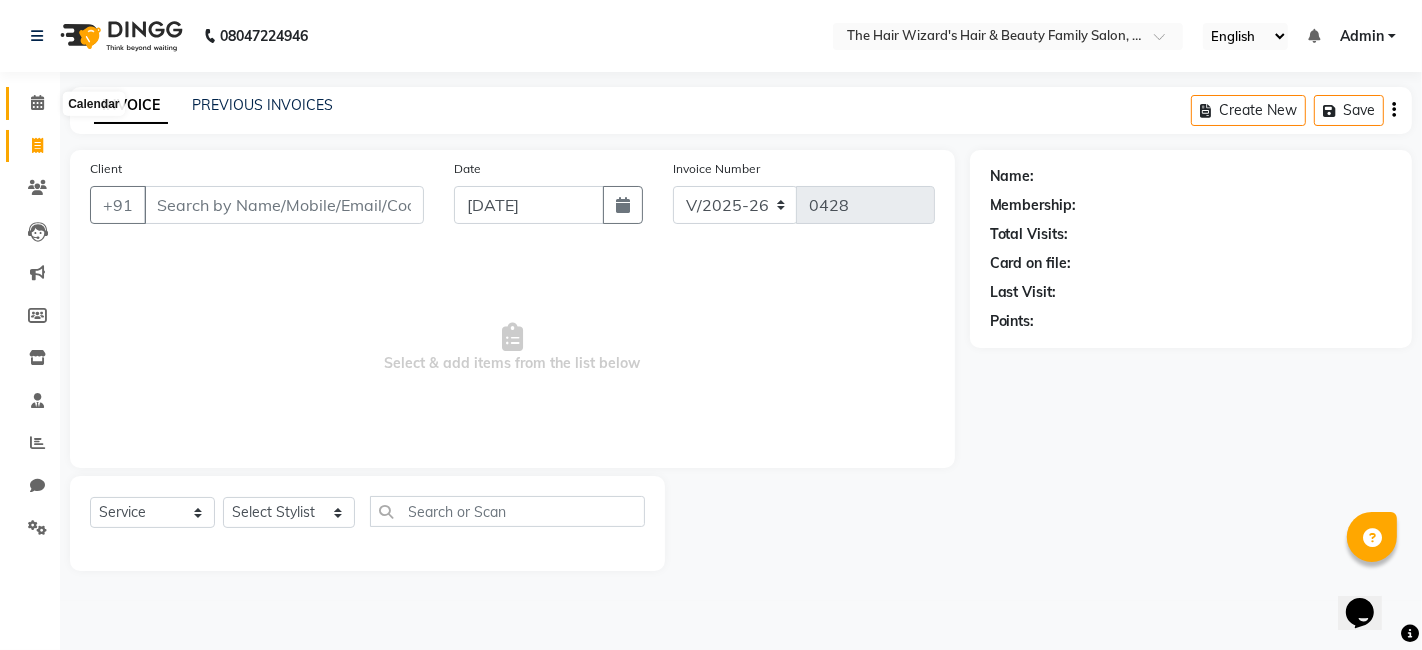 click 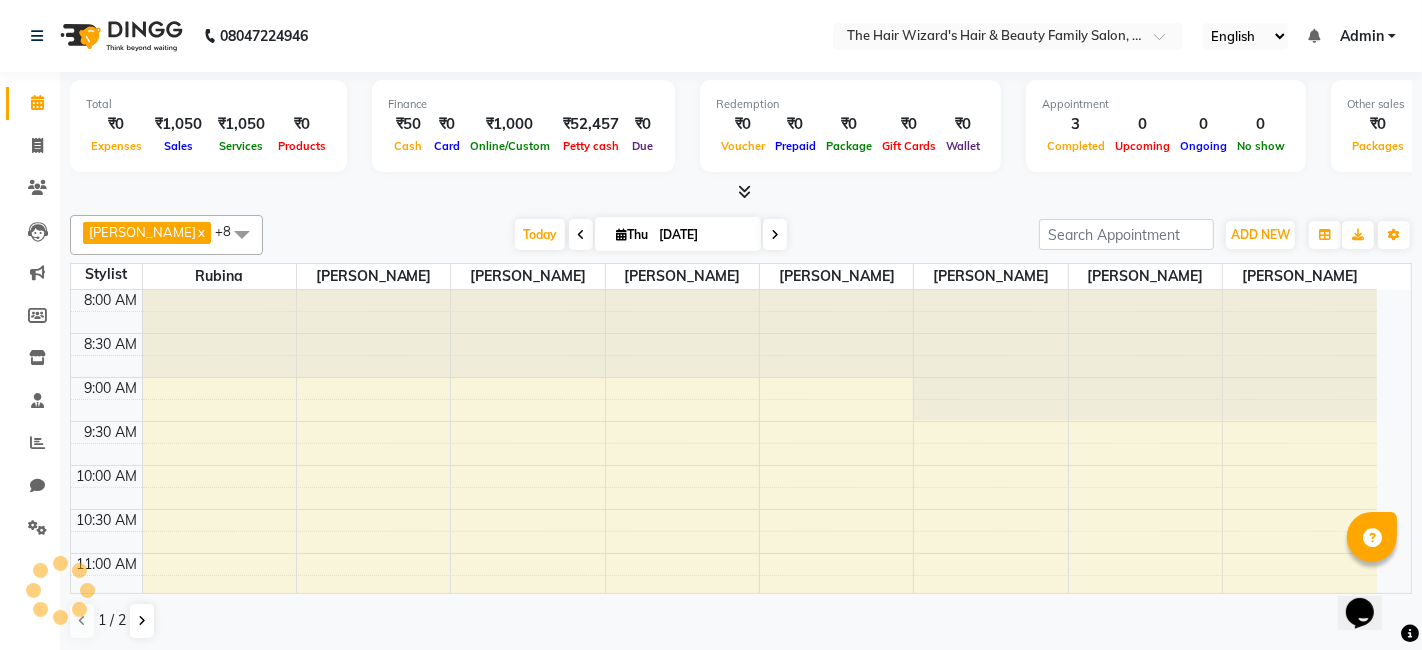 scroll, scrollTop: 0, scrollLeft: 0, axis: both 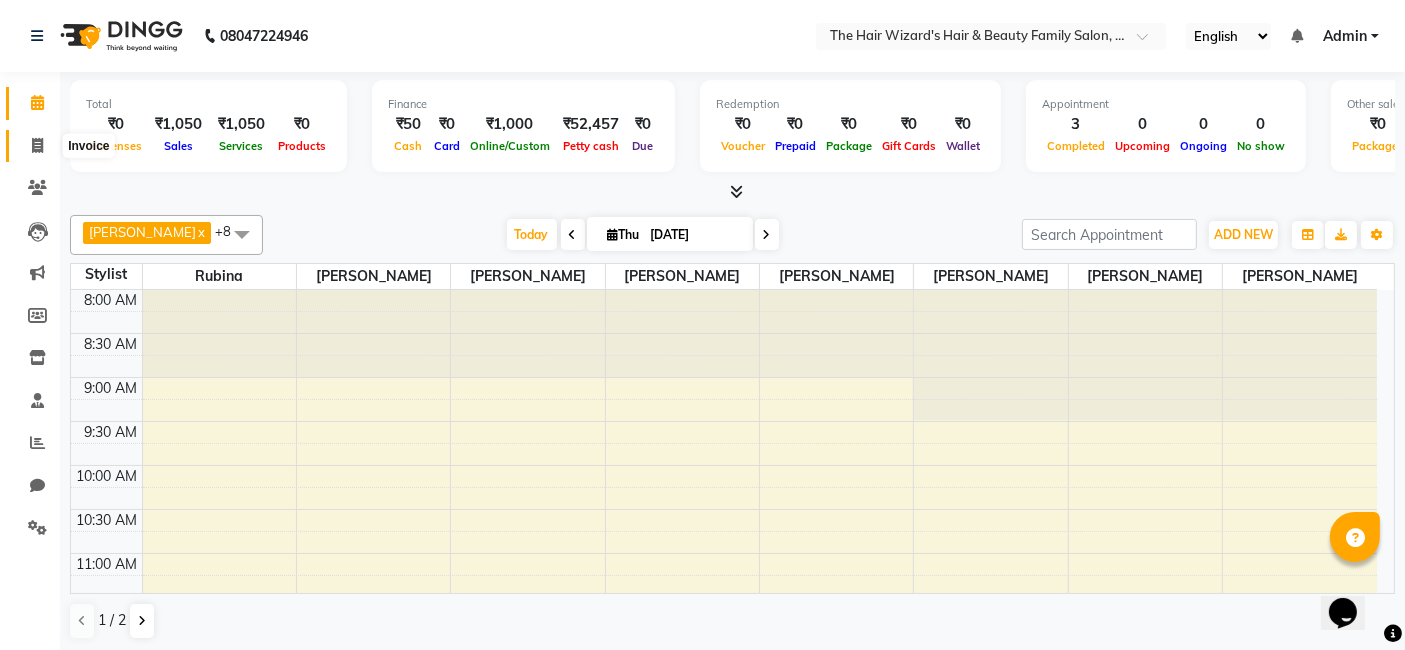 click 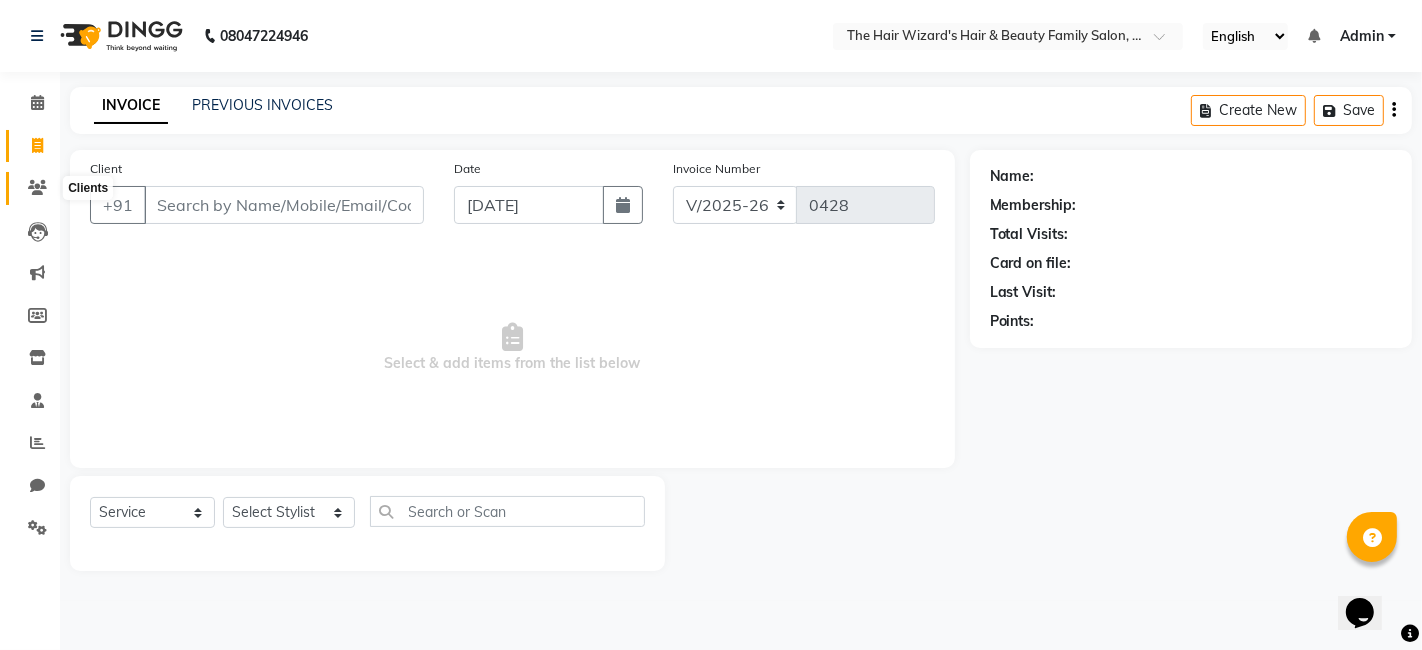 drag, startPoint x: 0, startPoint y: 165, endPoint x: 25, endPoint y: 181, distance: 29.681644 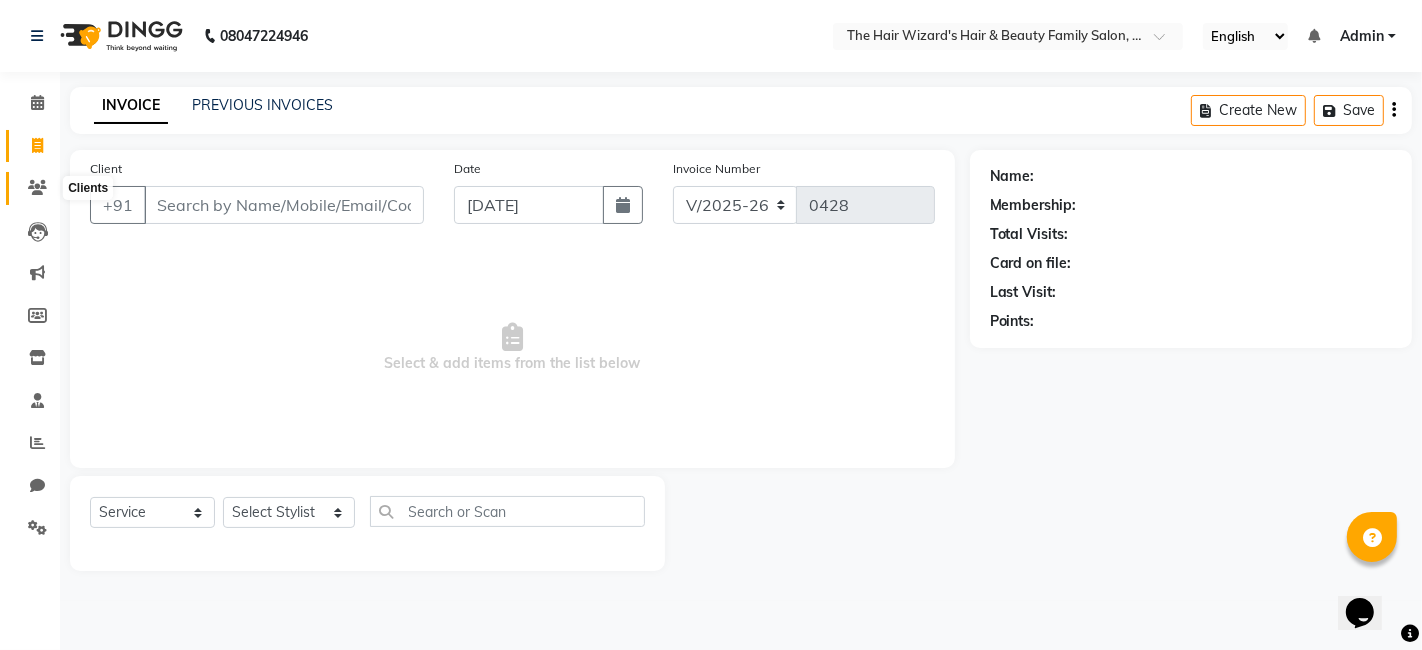 click on "Calendar  Invoice  Clients  Leads   Marketing  Members  Inventory  Staff  Reports  Chat  Settings Completed InProgress Upcoming Dropped Tentative Check-In Confirm Bookings Generate Report Segments Page Builder" 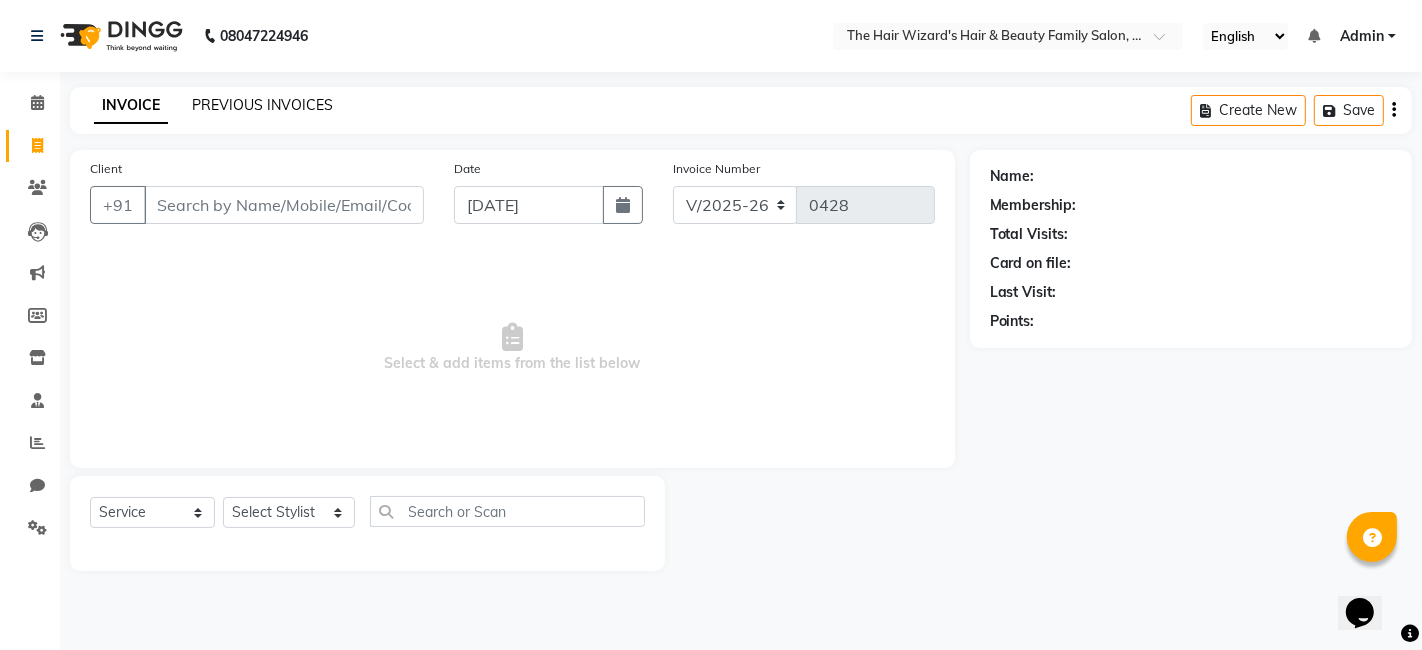 click on "PREVIOUS INVOICES" 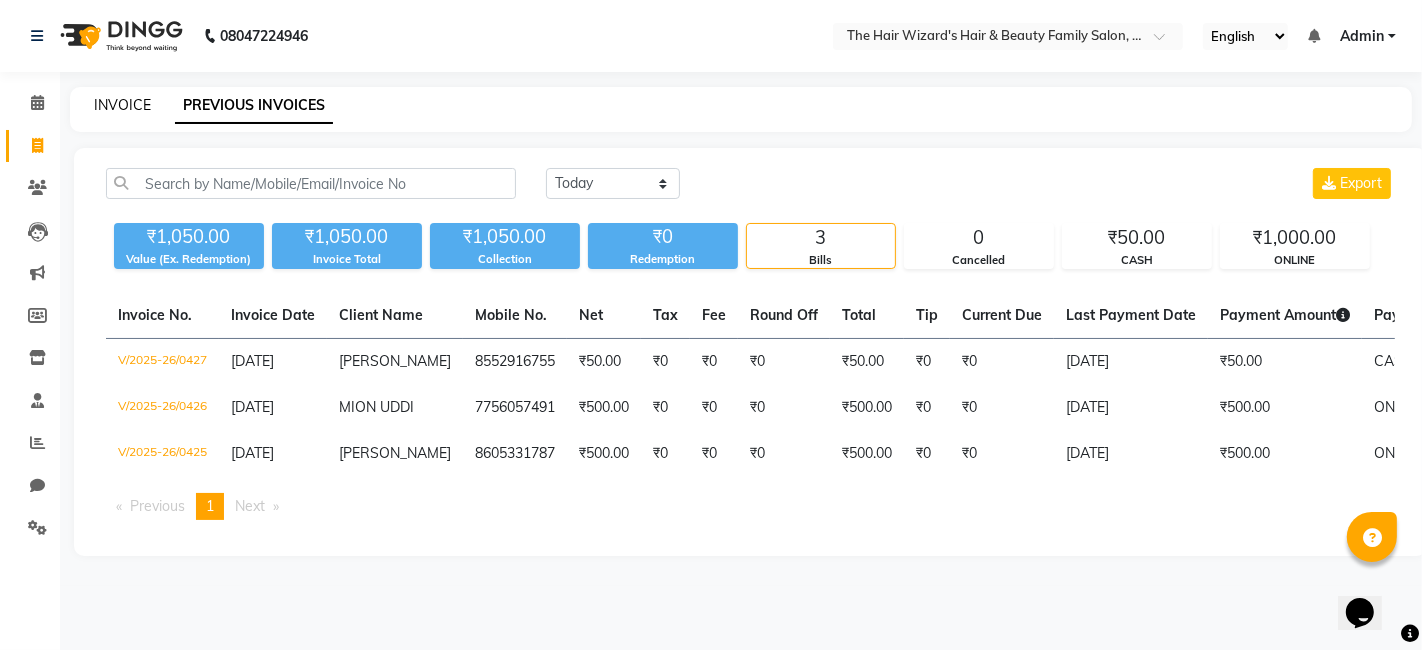 click on "INVOICE" 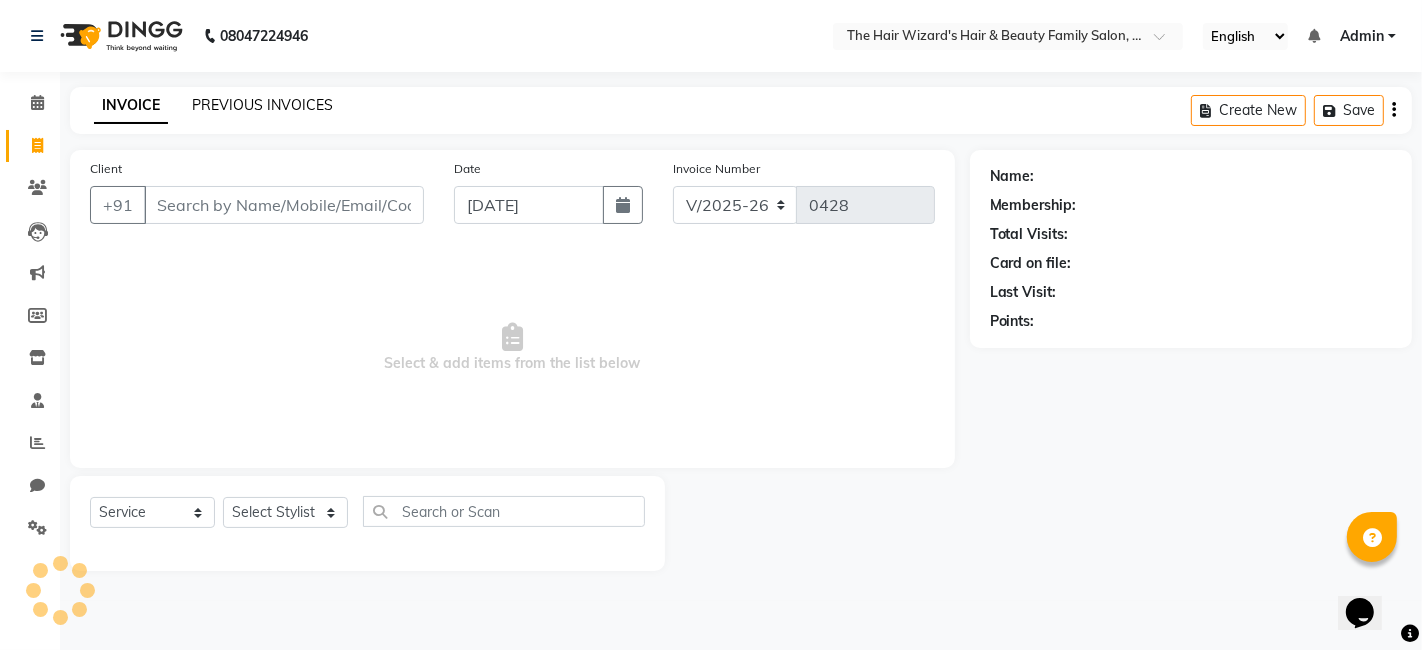 click on "PREVIOUS INVOICES" 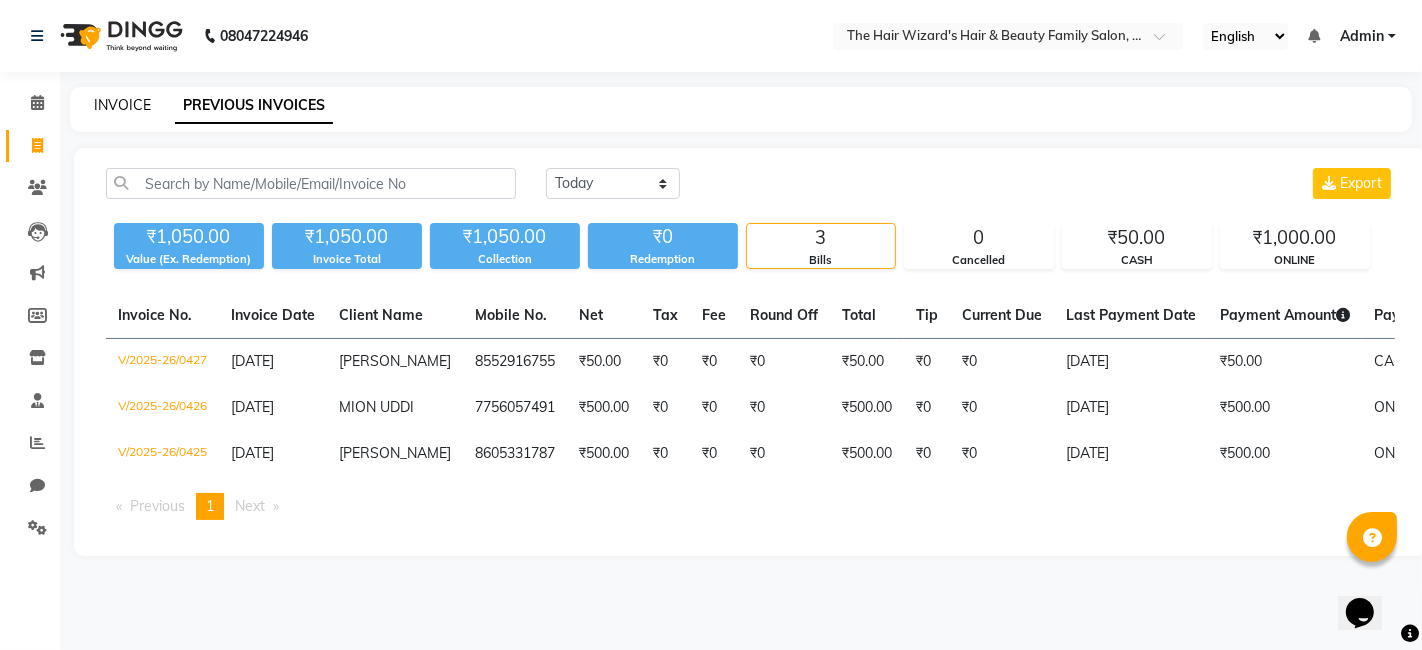 click on "INVOICE" 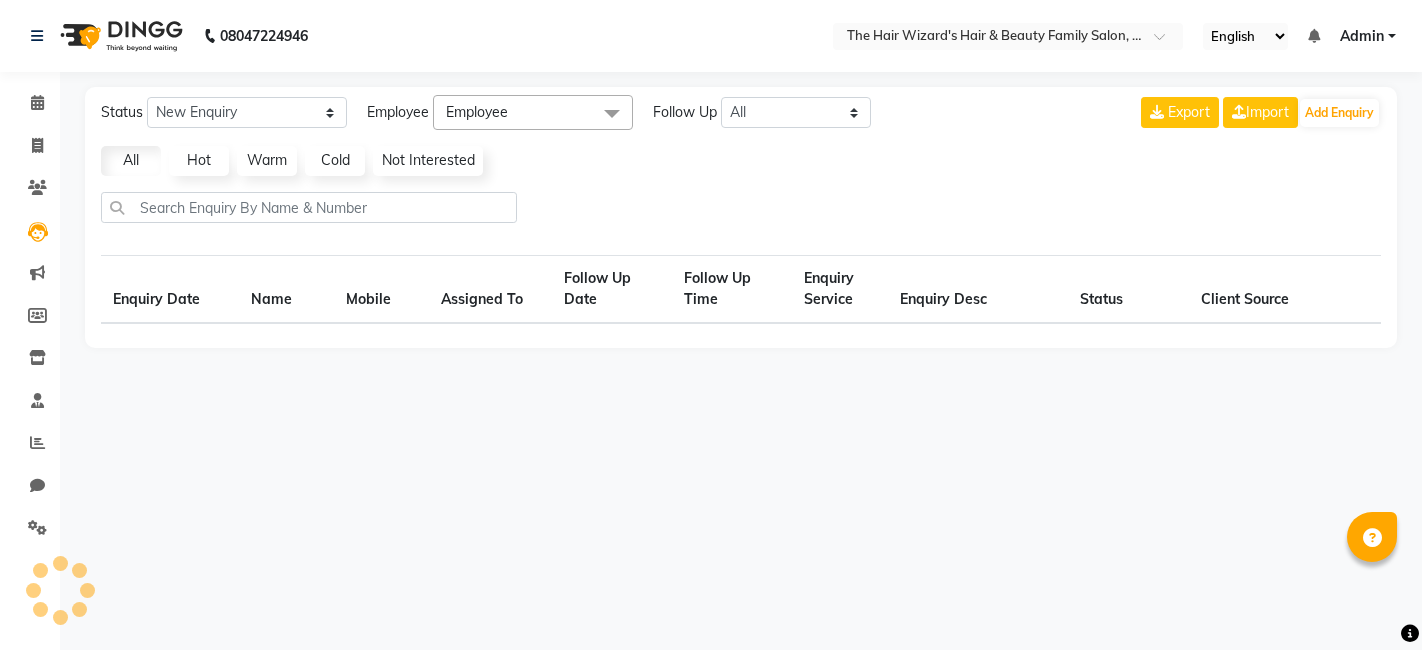 scroll, scrollTop: 0, scrollLeft: 0, axis: both 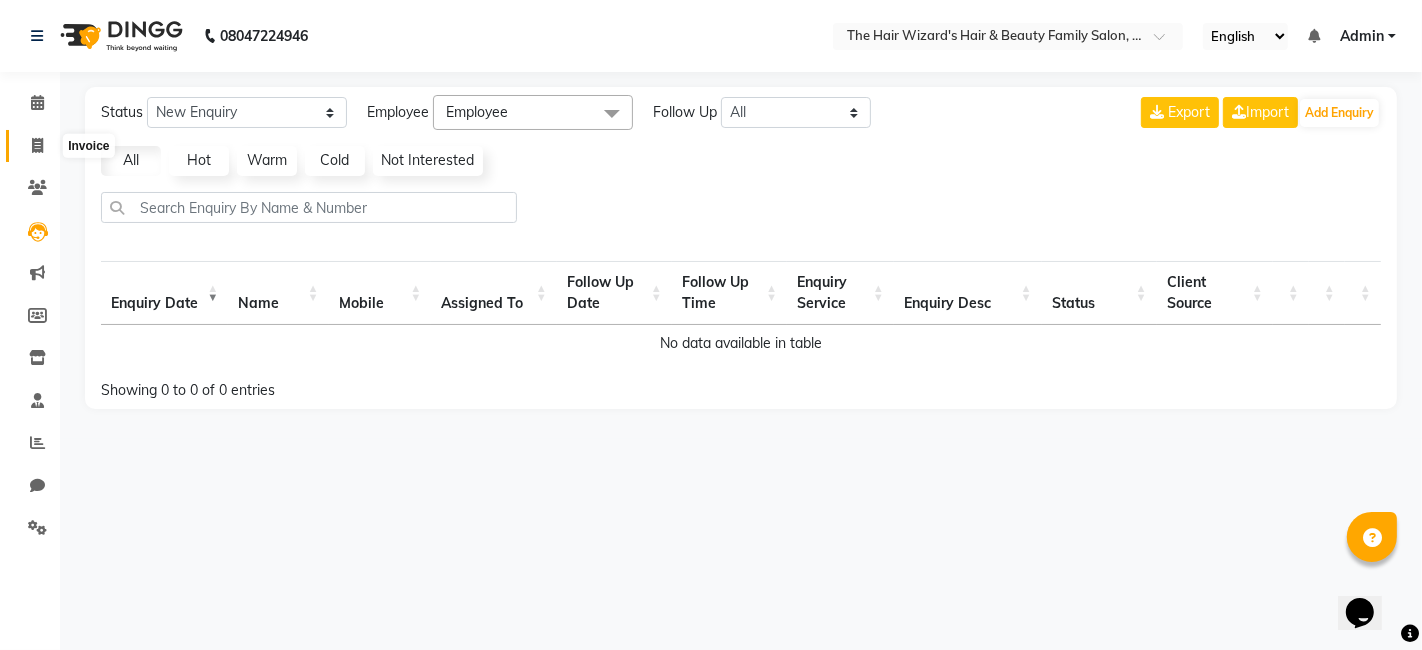 click 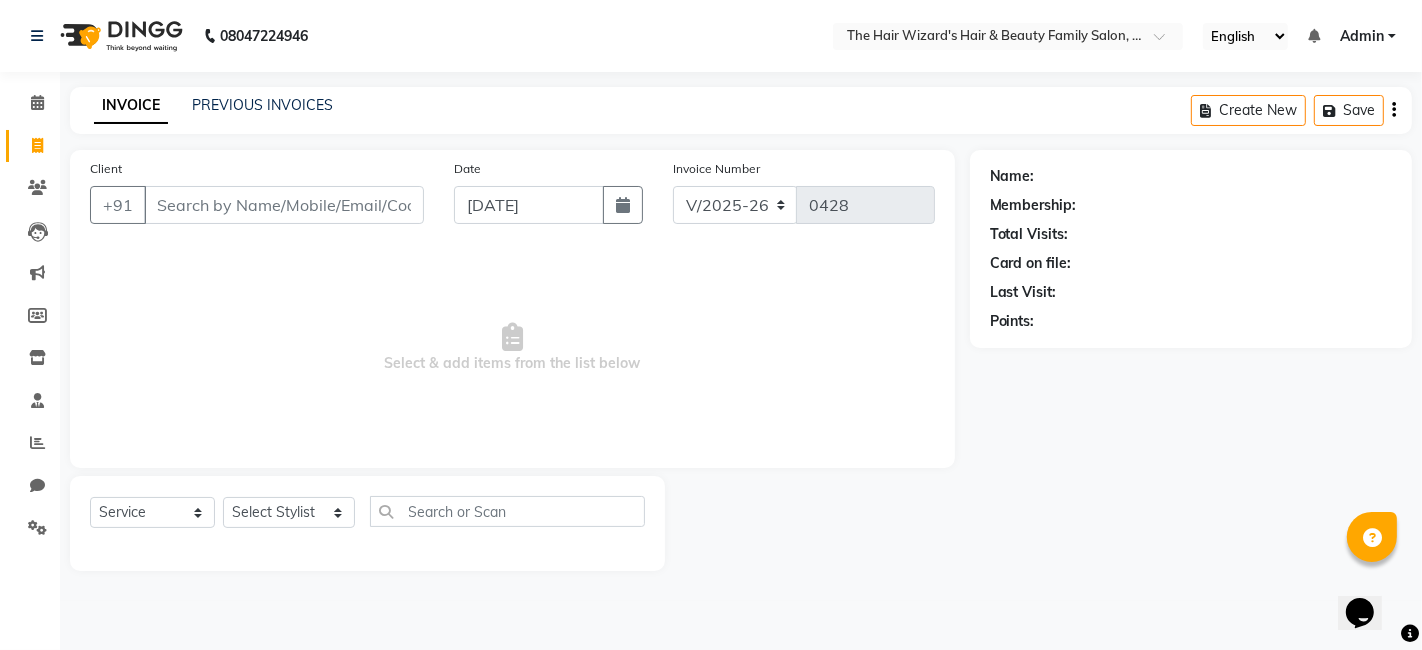 click on "Client" at bounding box center [284, 205] 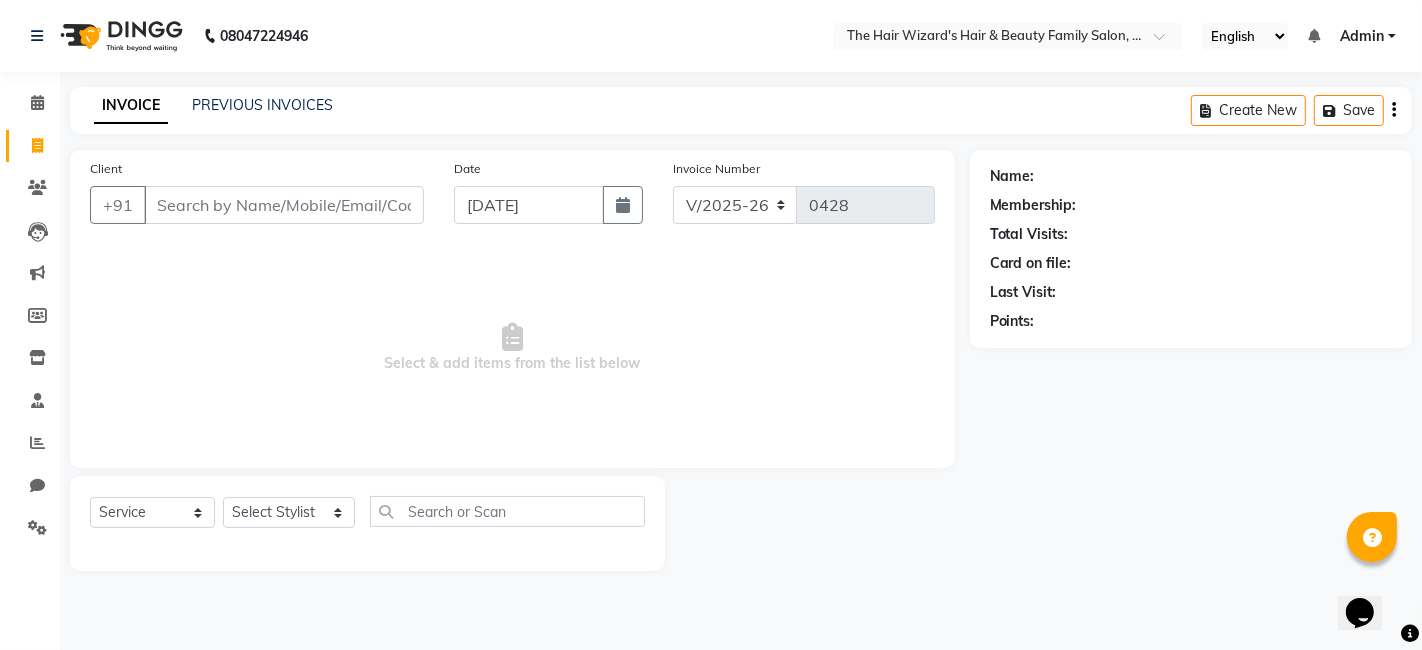 click on "Client" at bounding box center [284, 205] 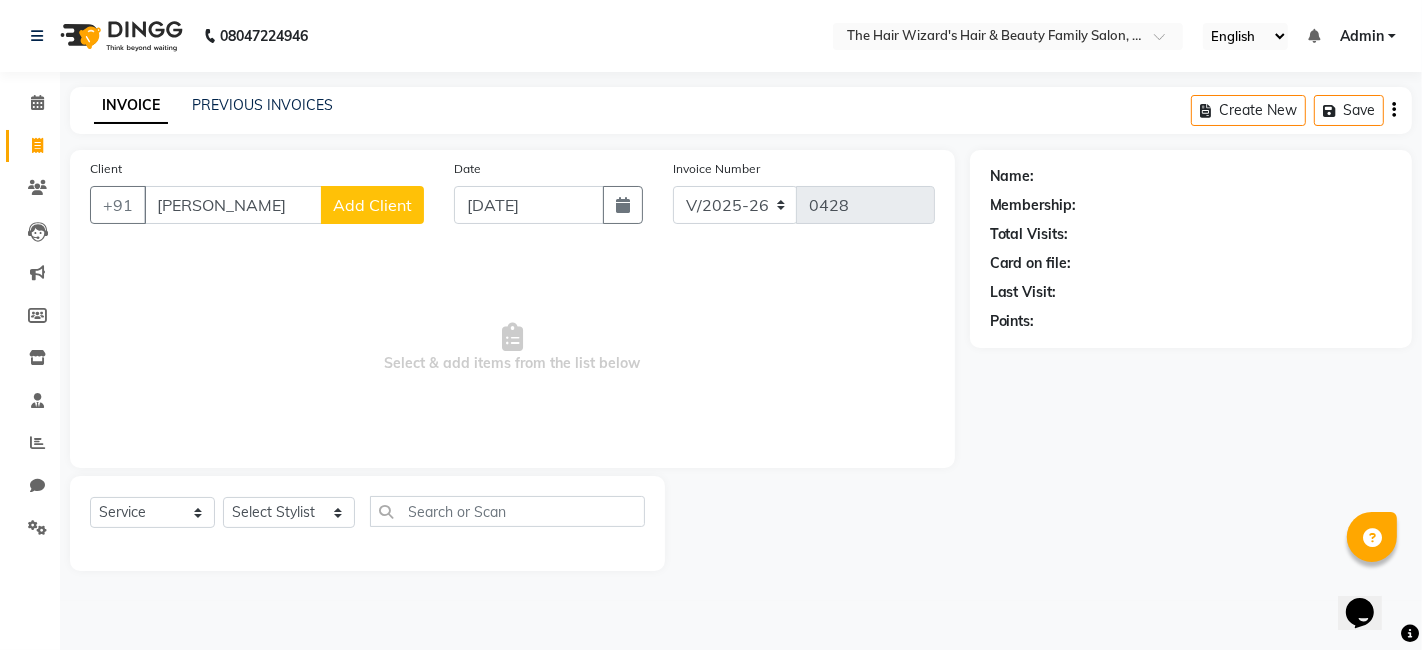 type on "[PERSON_NAME]" 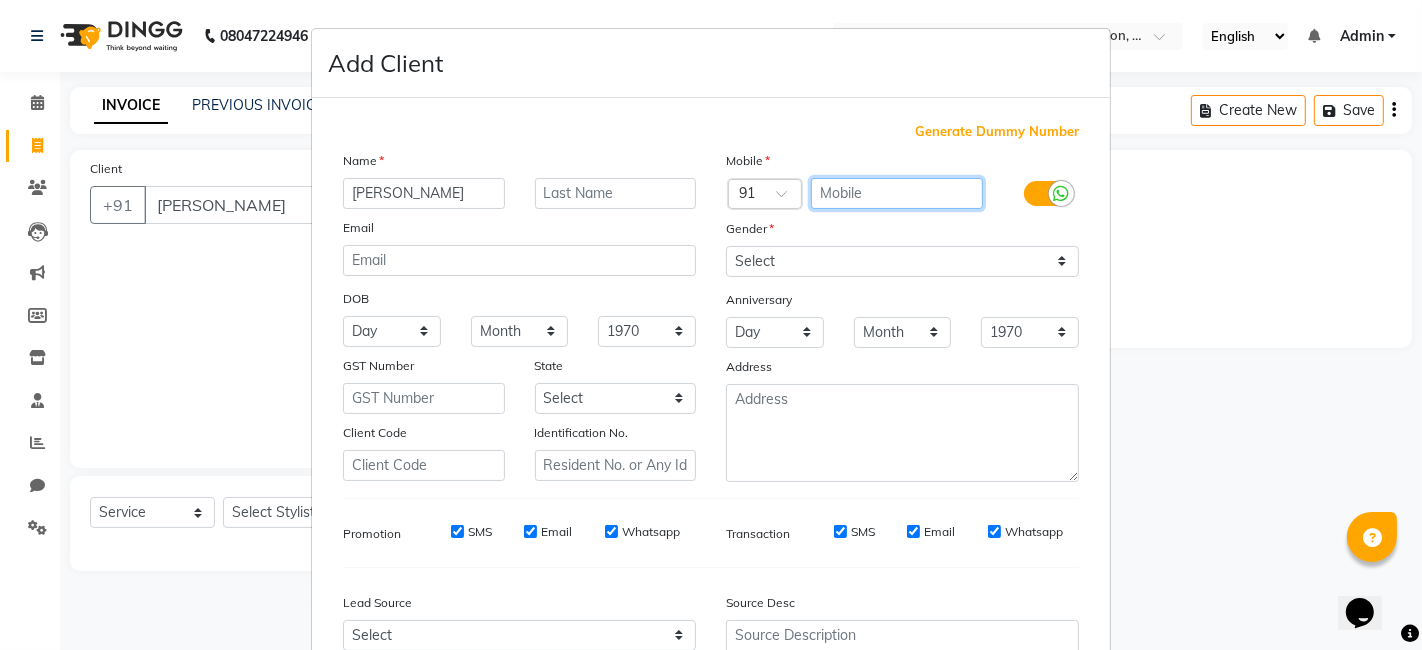 click at bounding box center [897, 193] 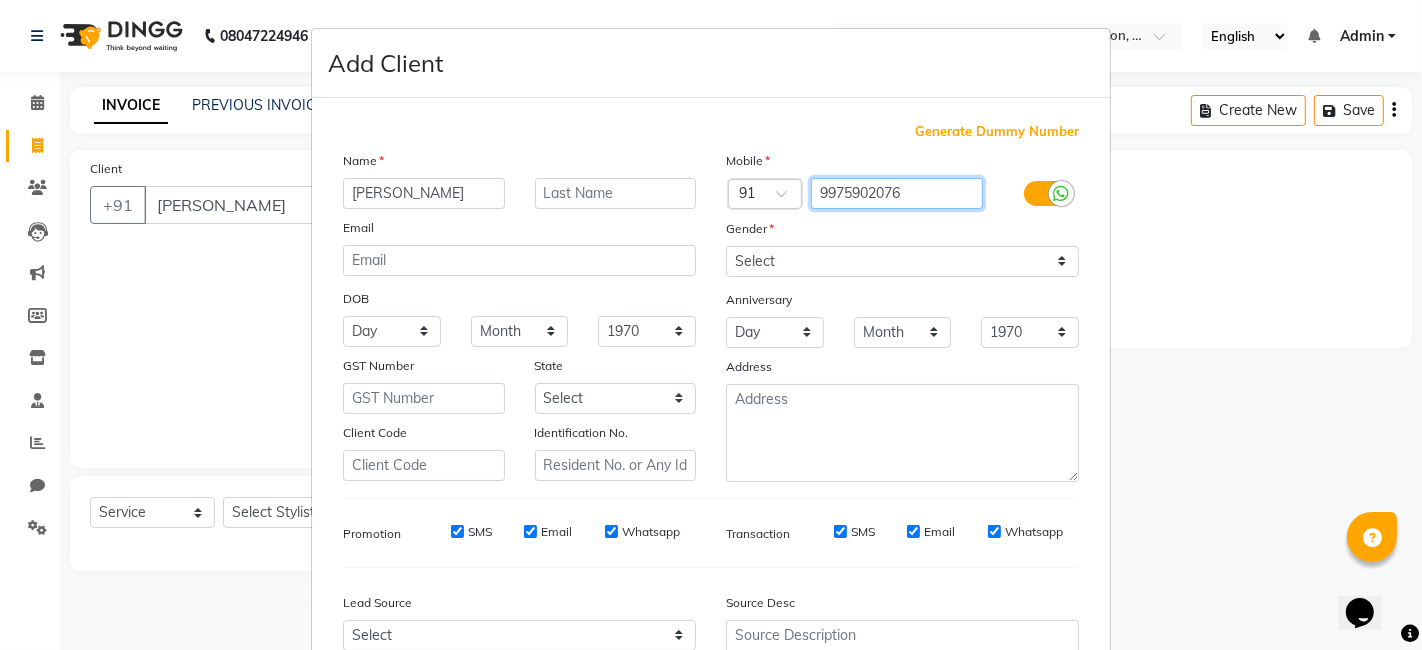 type on "9975902076" 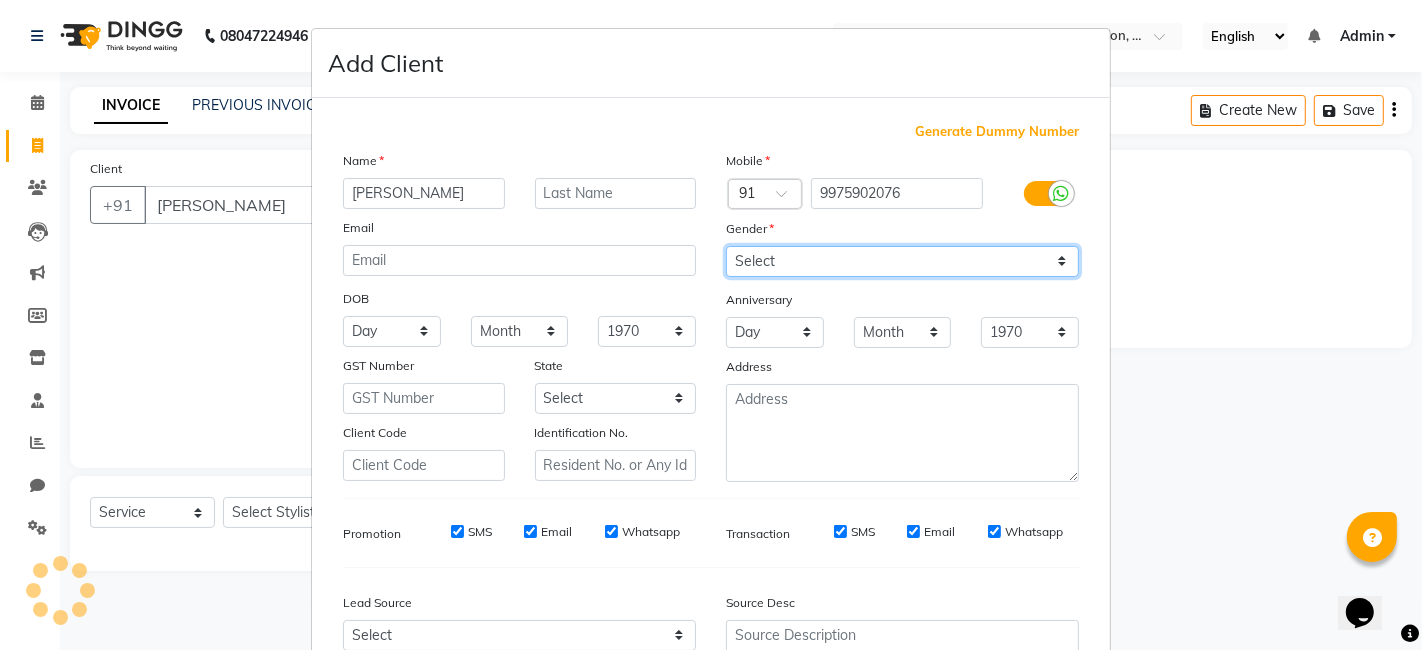 click on "Select [DEMOGRAPHIC_DATA] [DEMOGRAPHIC_DATA] Other Prefer Not To Say" at bounding box center [902, 261] 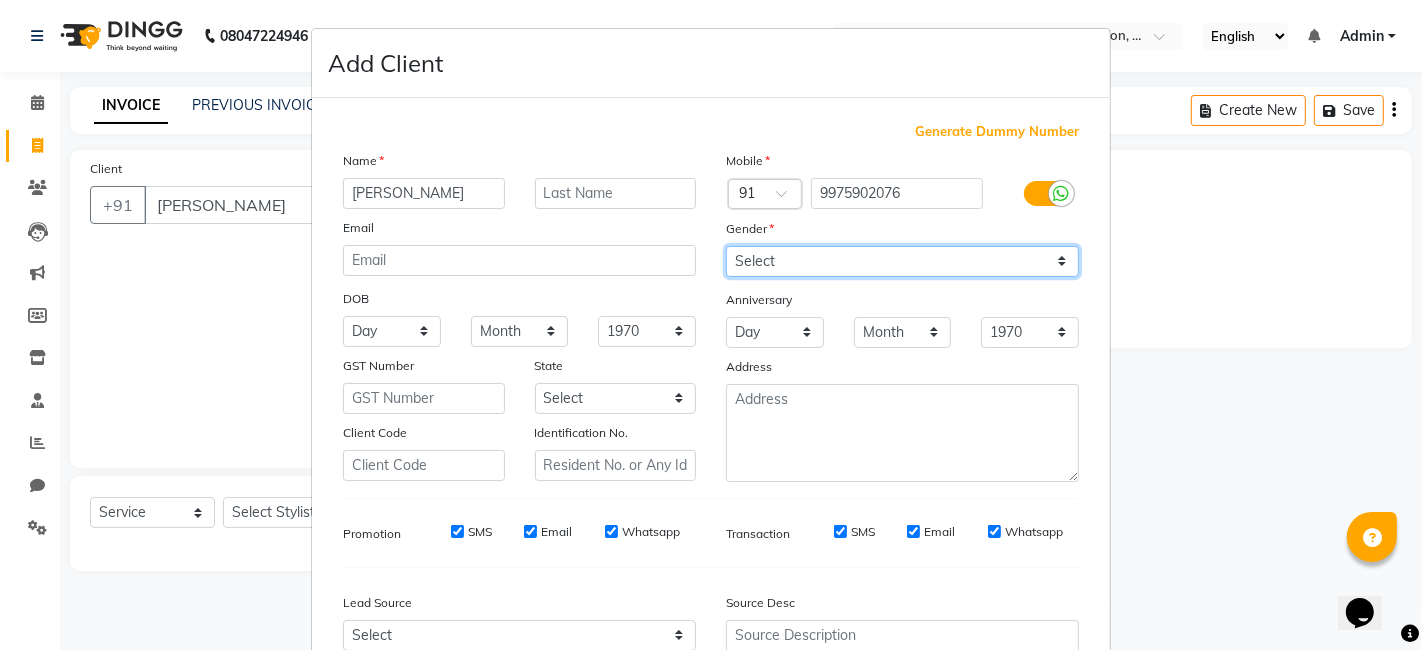 select on "[DEMOGRAPHIC_DATA]" 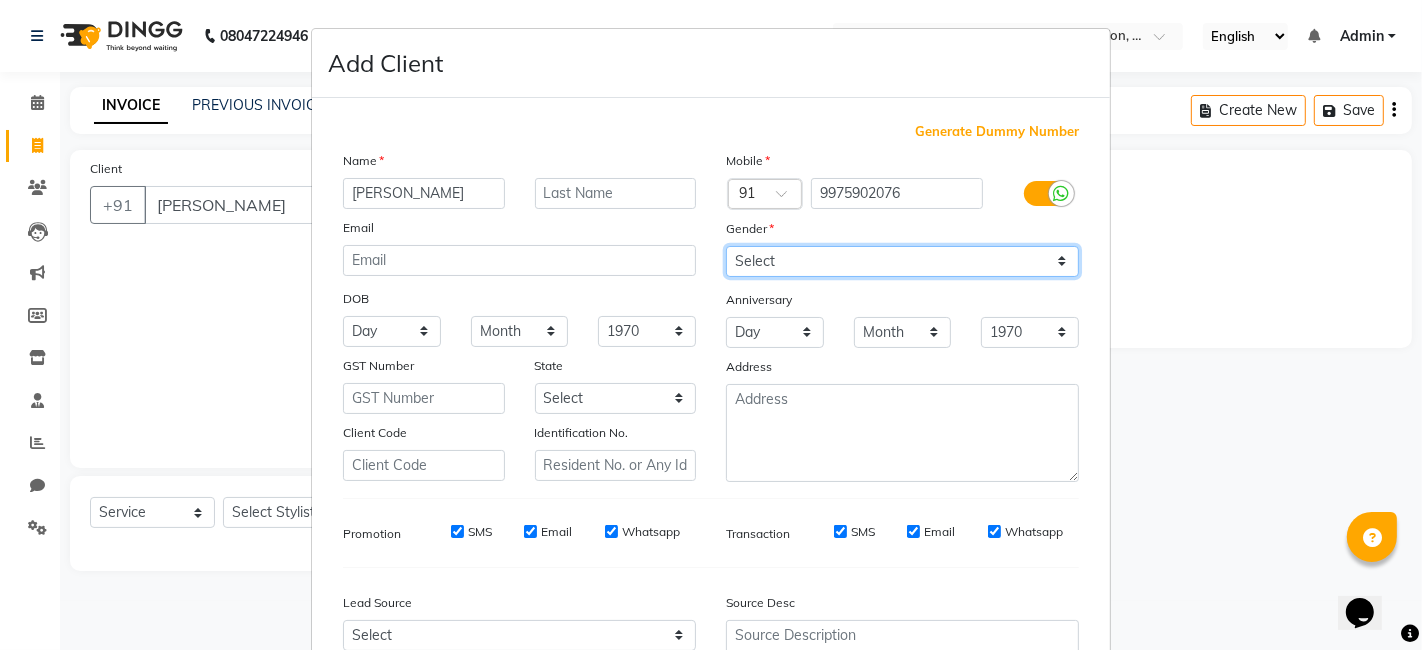 click on "Select [DEMOGRAPHIC_DATA] [DEMOGRAPHIC_DATA] Other Prefer Not To Say" at bounding box center (902, 261) 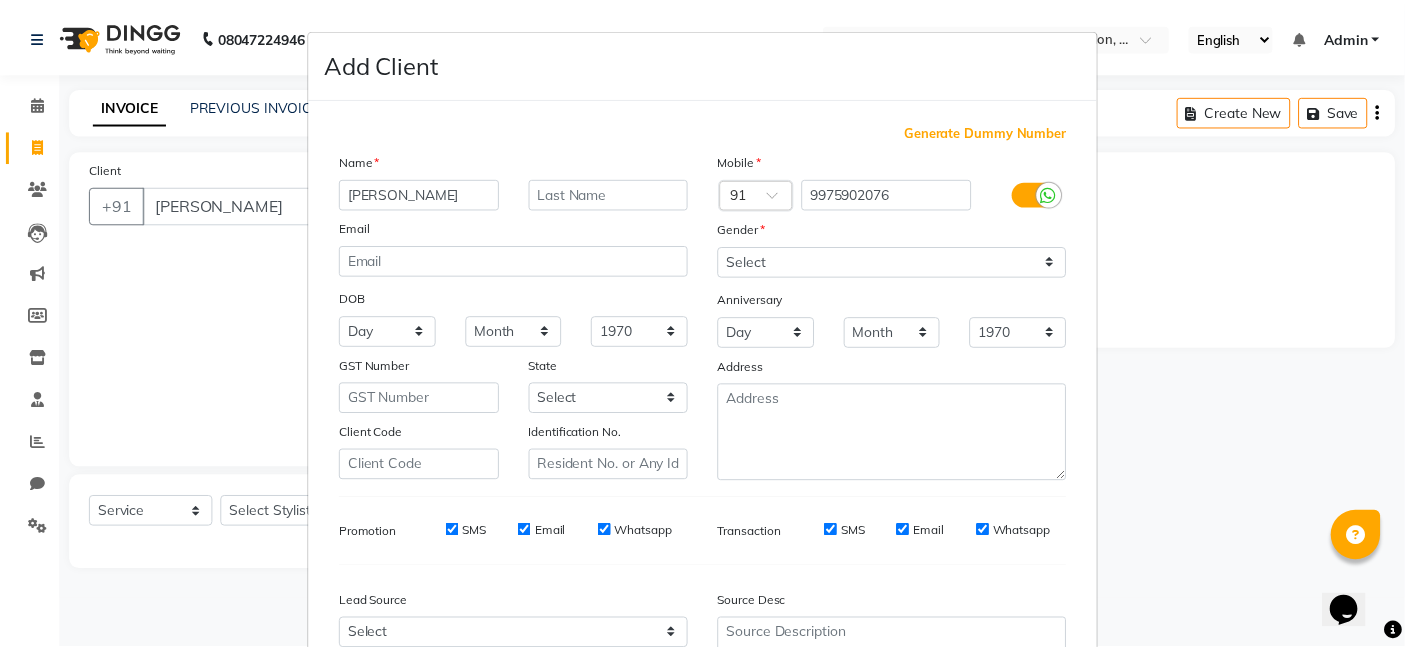 scroll, scrollTop: 197, scrollLeft: 0, axis: vertical 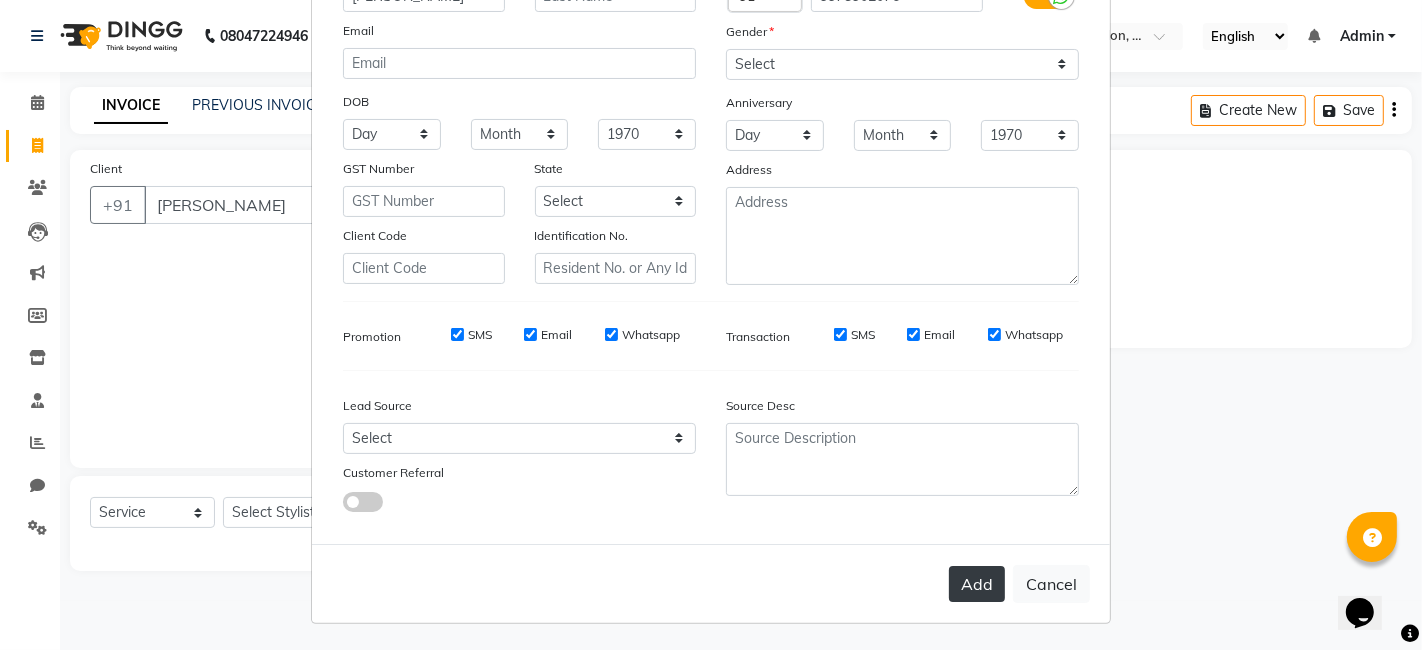 click on "Add" at bounding box center [977, 584] 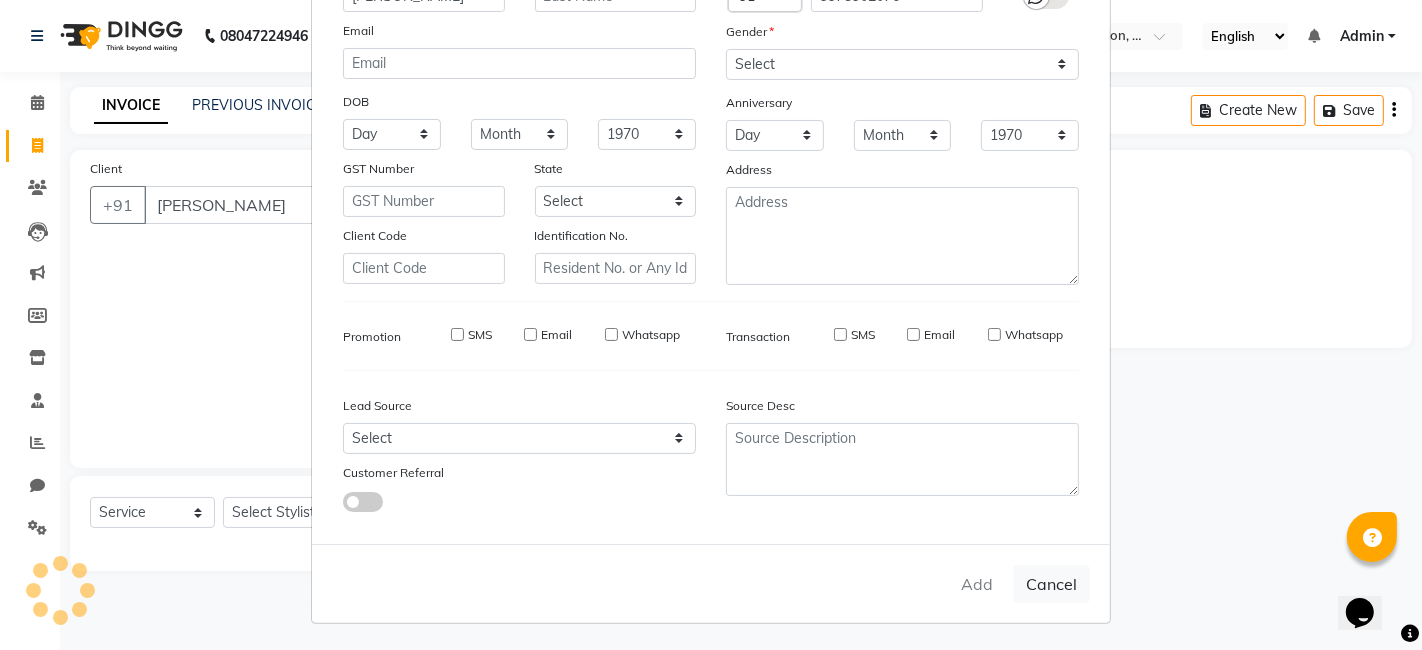 type on "9975902076" 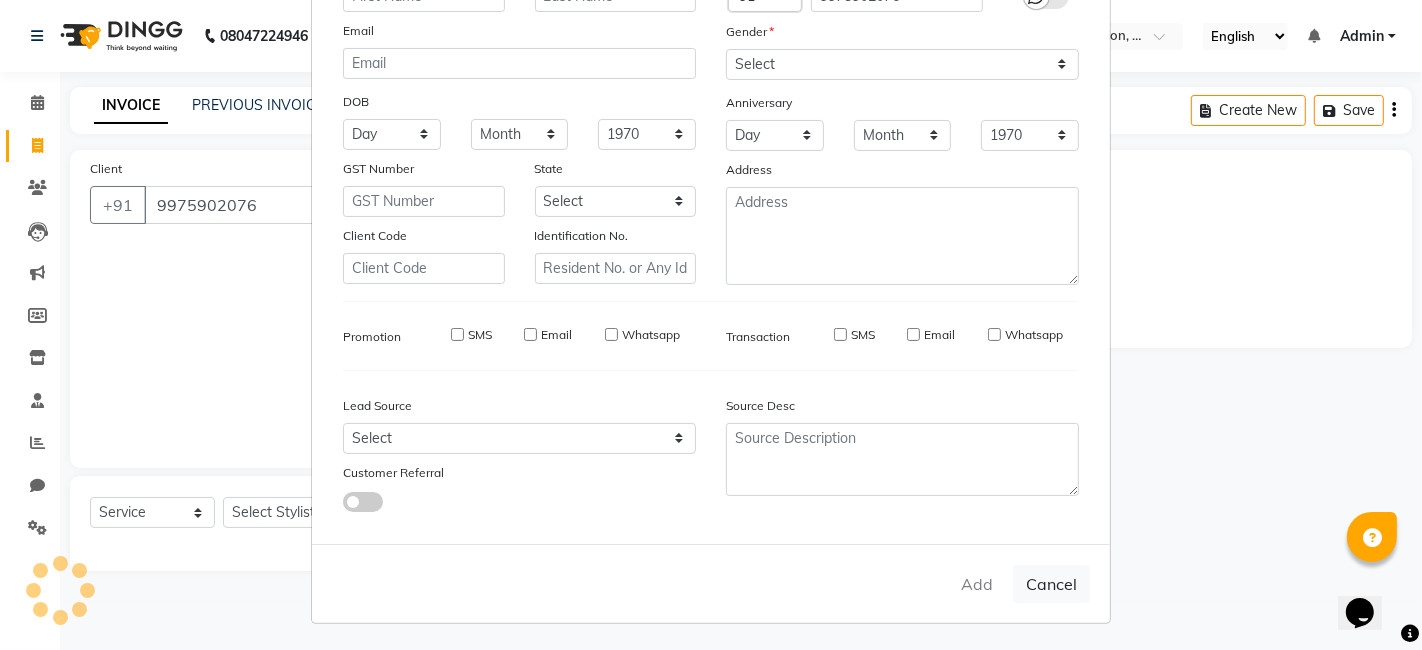 select 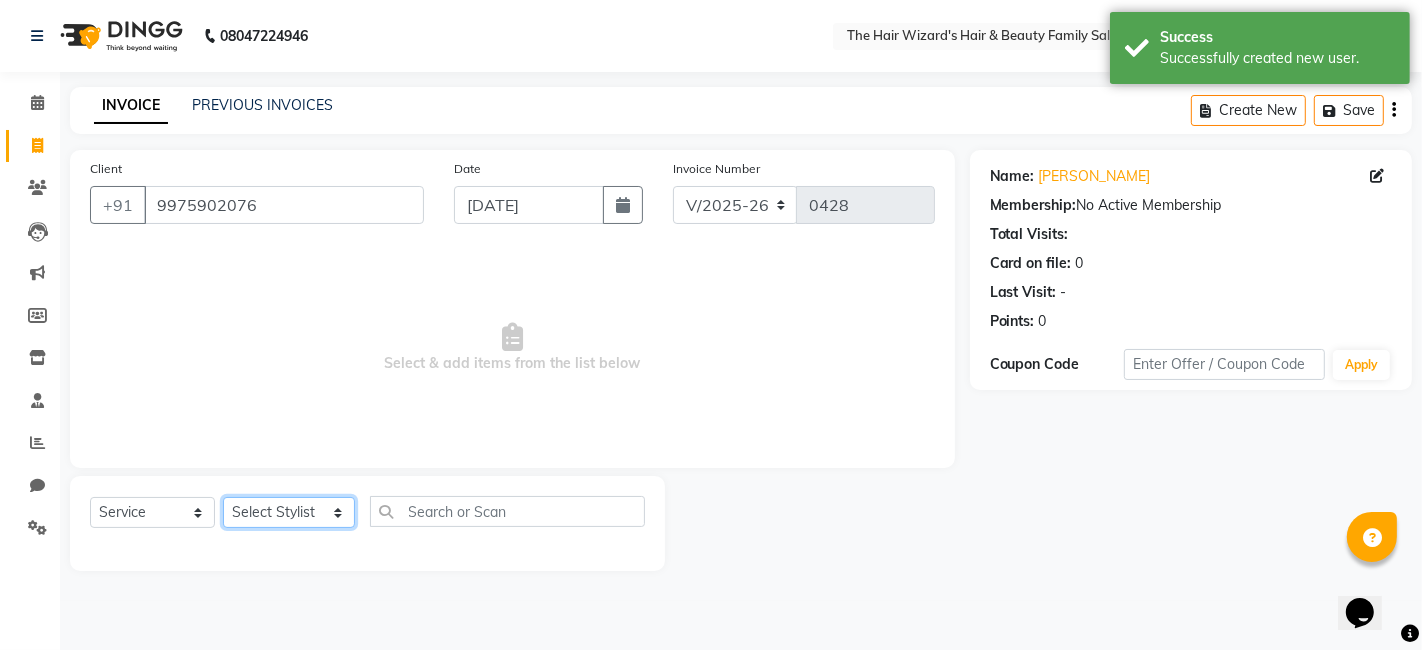 click on "Select Stylist [PERSON_NAME] [PERSON_NAME]  [PERSON_NAME] [PERSON_NAME] [PERSON_NAME] MOHD [PERSON_NAME] [PERSON_NAME] [PERSON_NAME] [PERSON_NAME] WIZARDS" 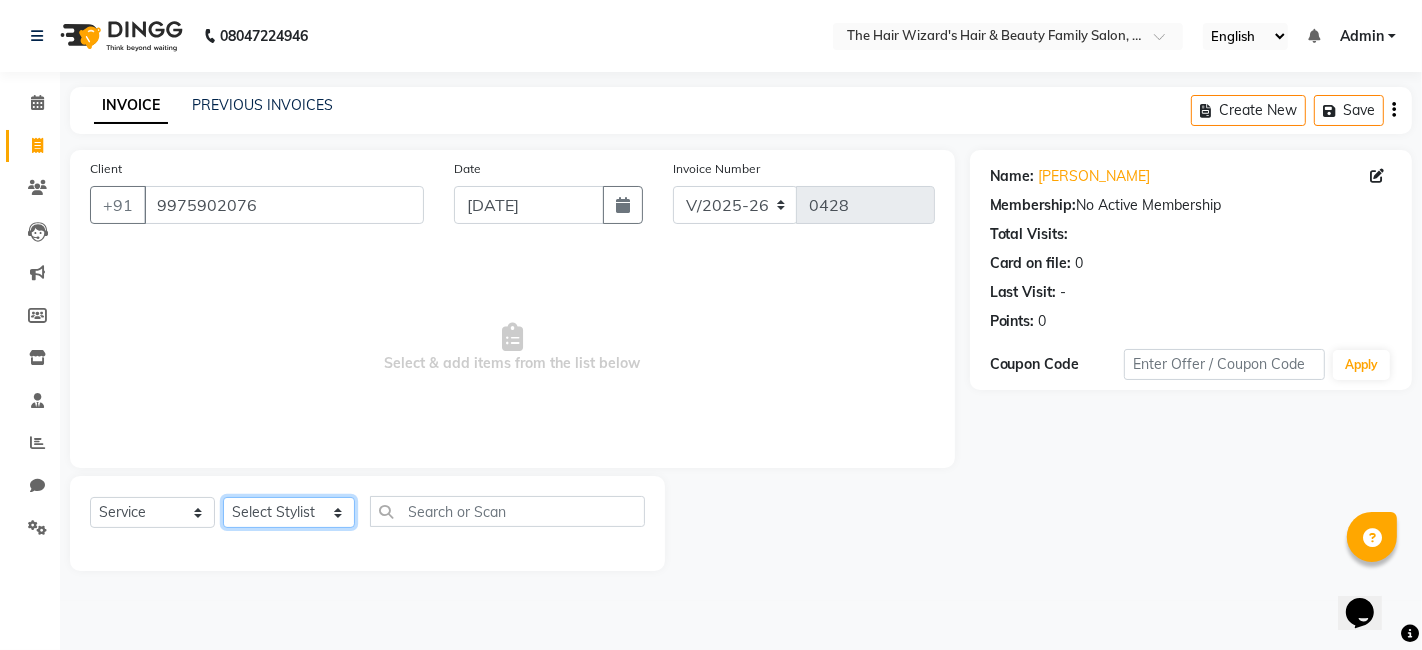 select on "83841" 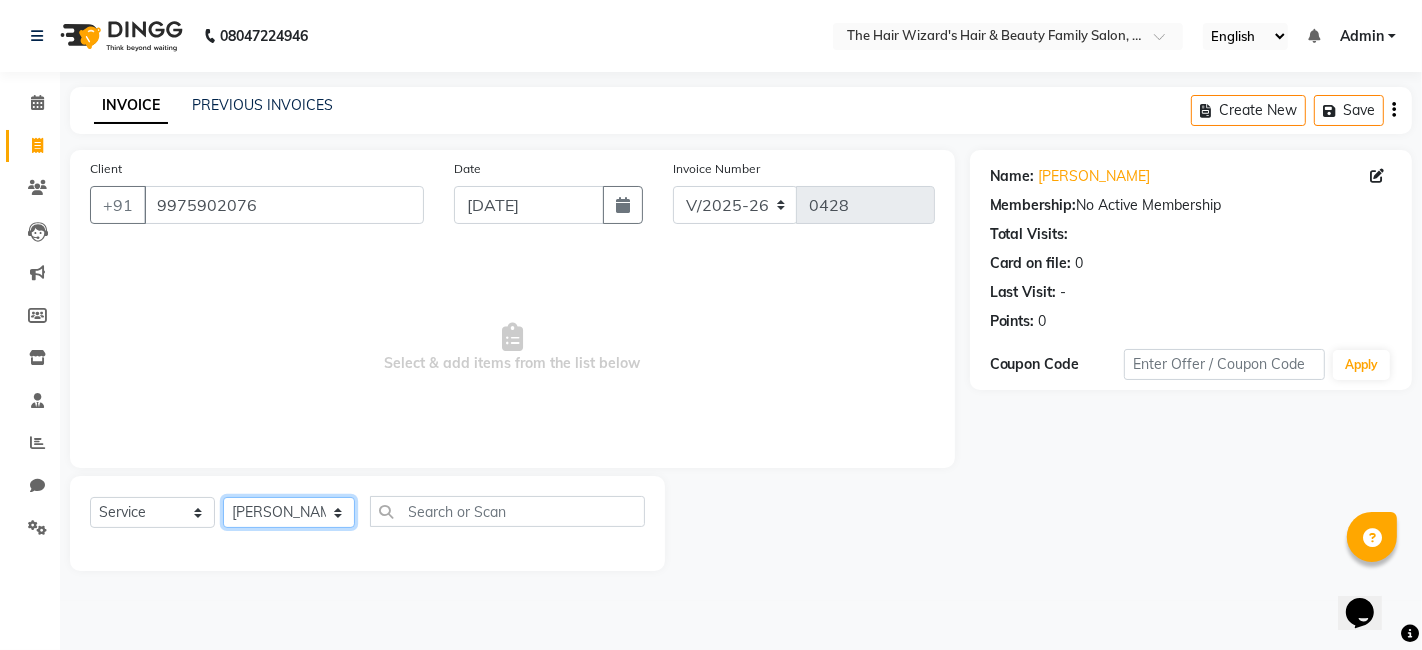 click on "Select Stylist [PERSON_NAME] [PERSON_NAME]  [PERSON_NAME] [PERSON_NAME] [PERSON_NAME] MOHD [PERSON_NAME] [PERSON_NAME] [PERSON_NAME] [PERSON_NAME] WIZARDS" 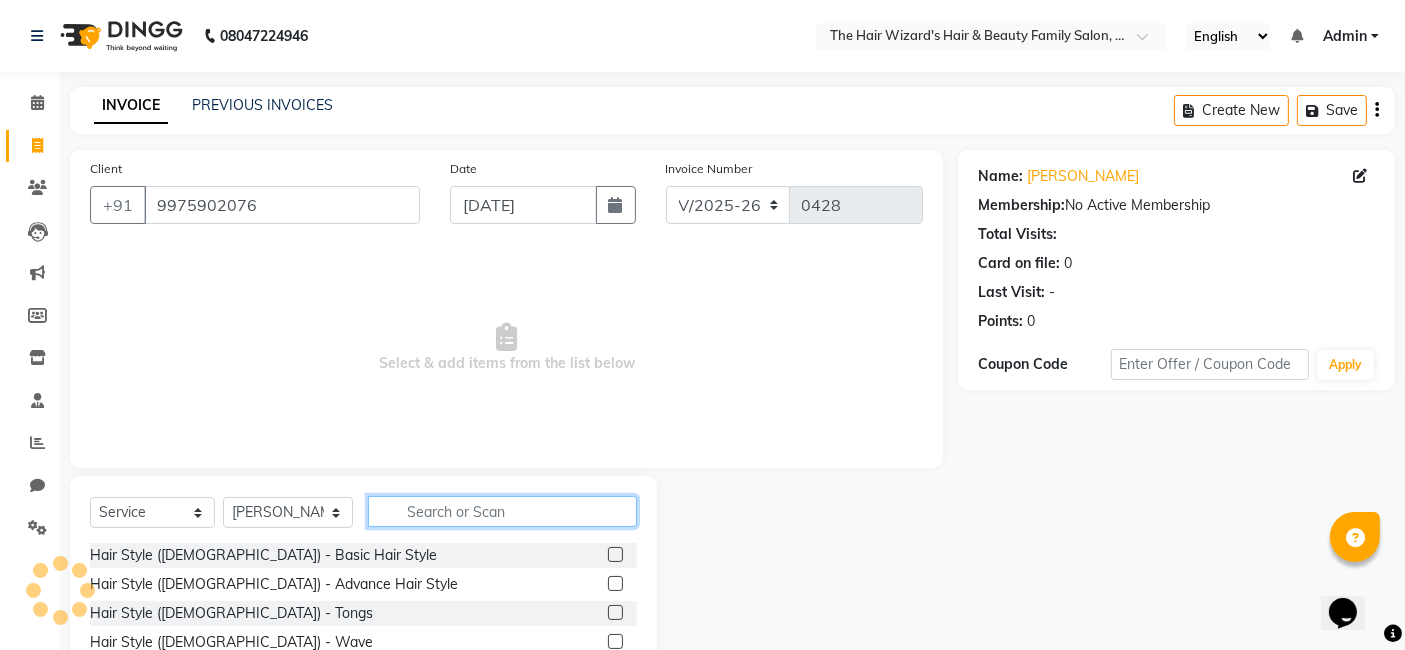 click 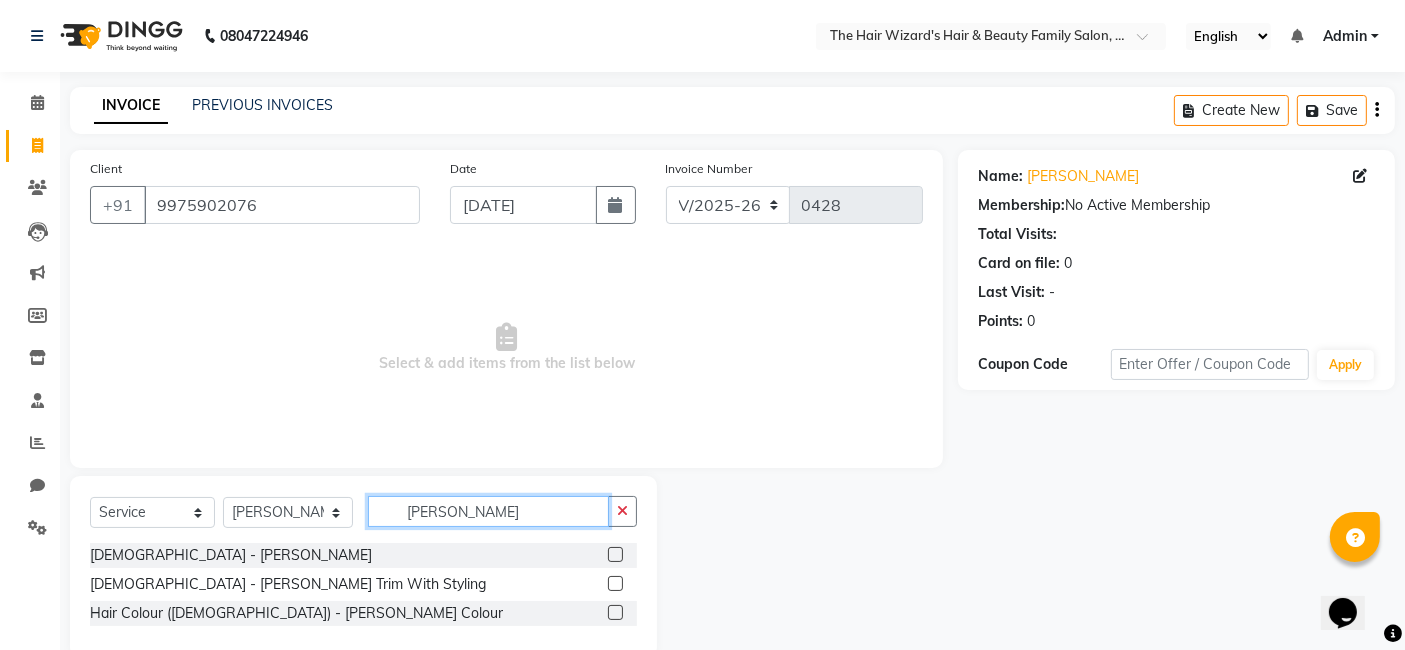 click on "[PERSON_NAME]" 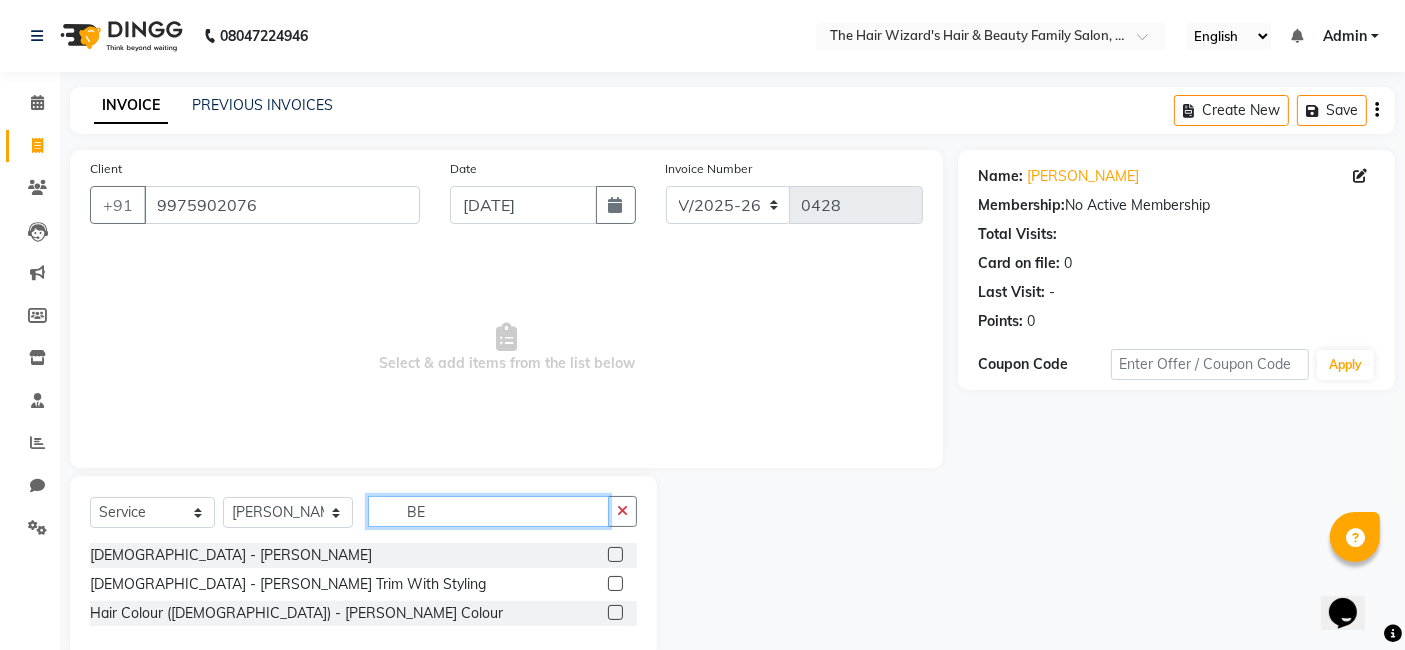 type on "B" 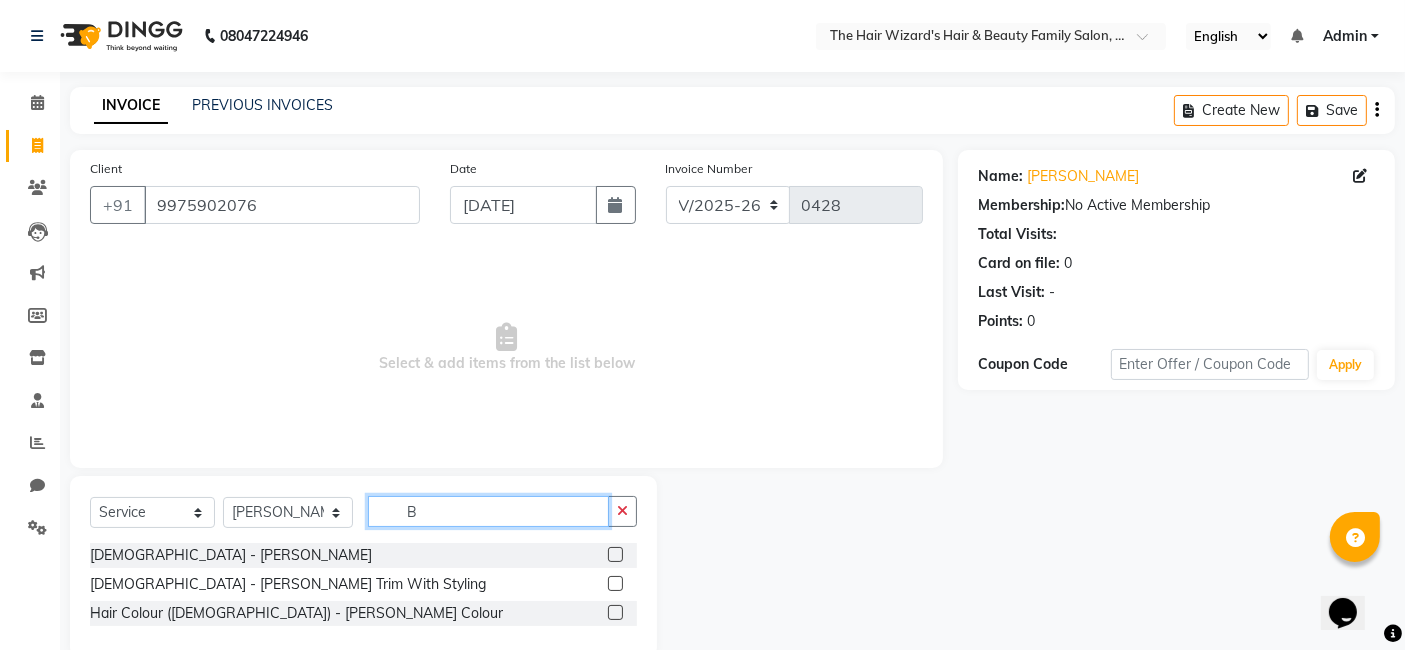 type 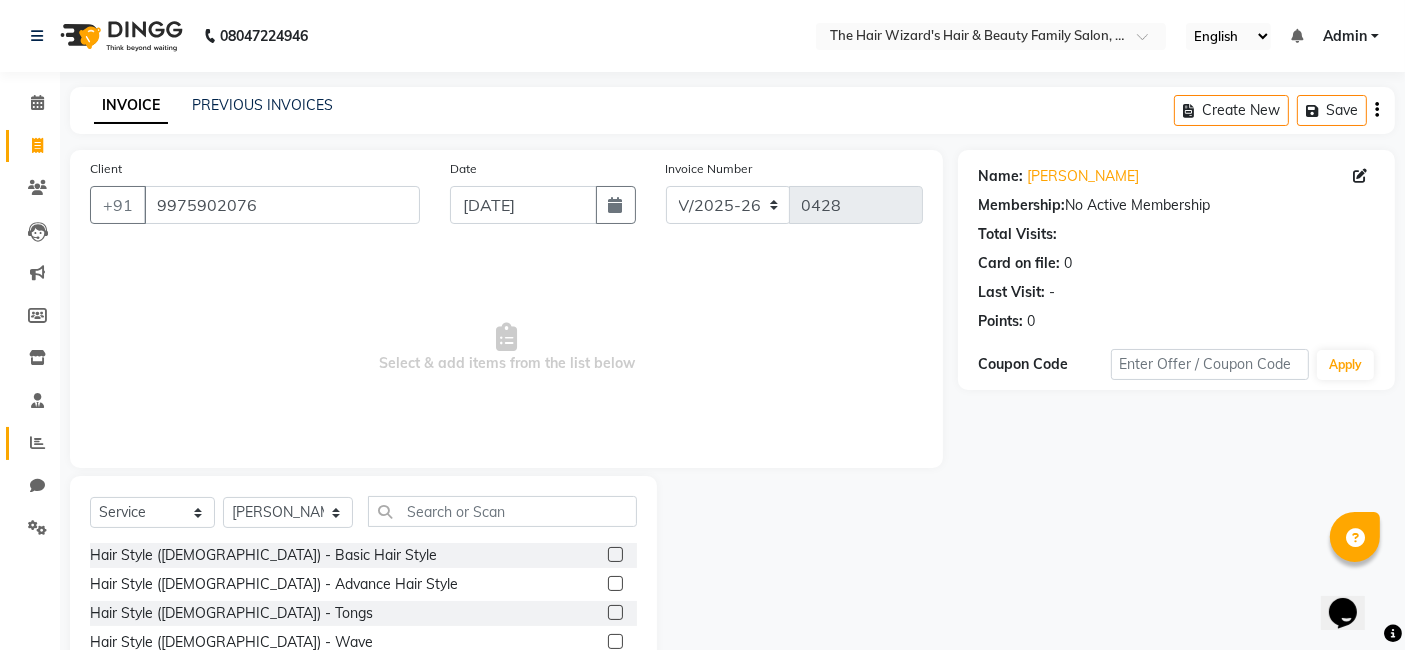 click 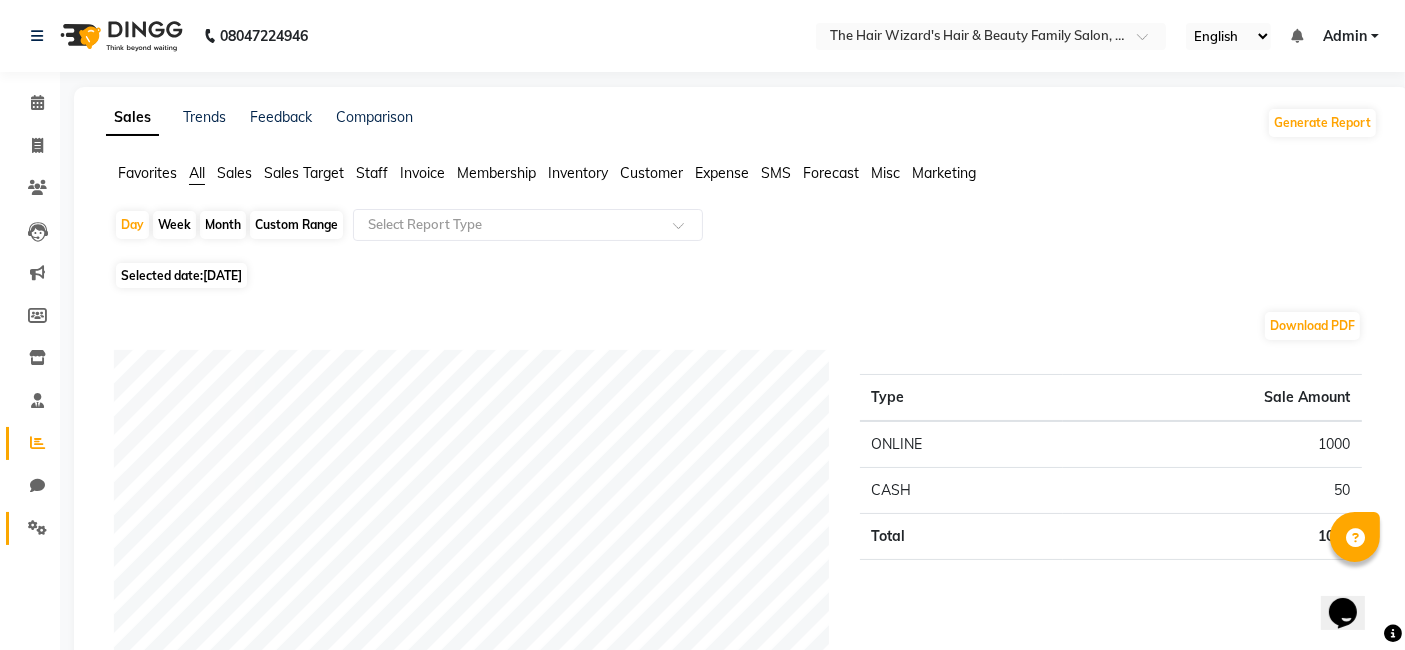 click 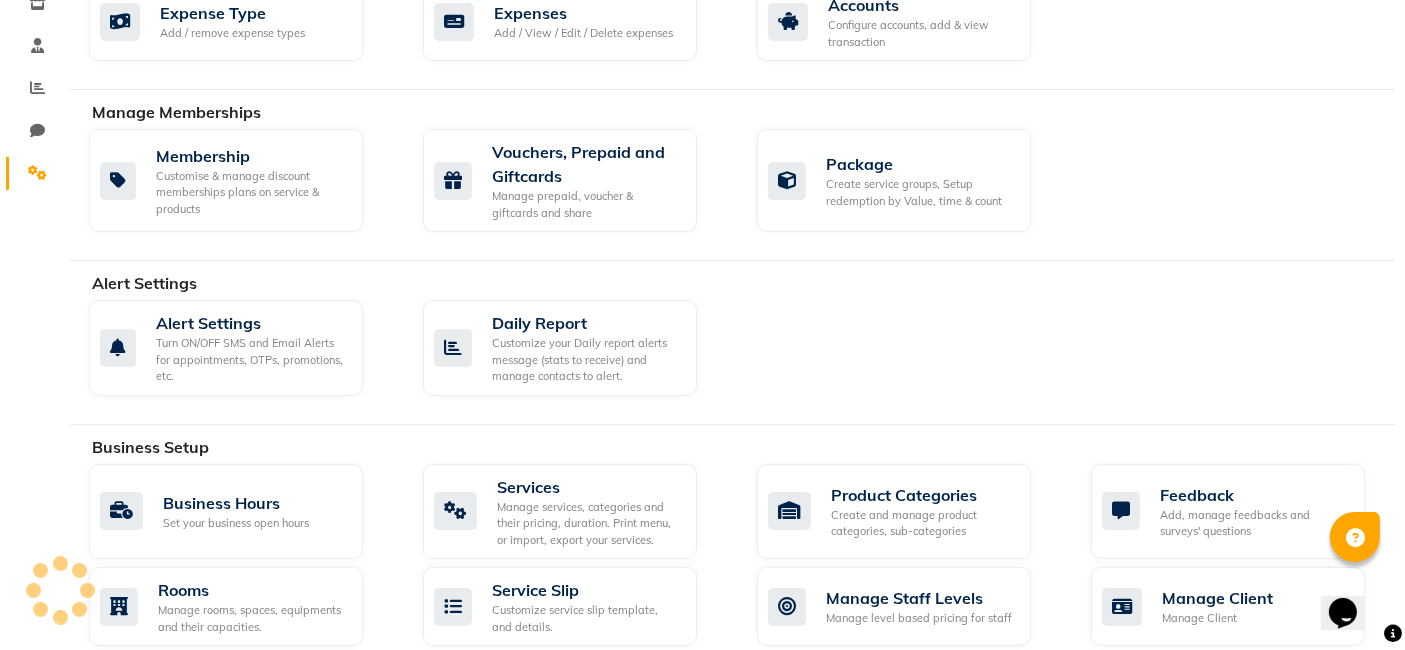 scroll, scrollTop: 370, scrollLeft: 0, axis: vertical 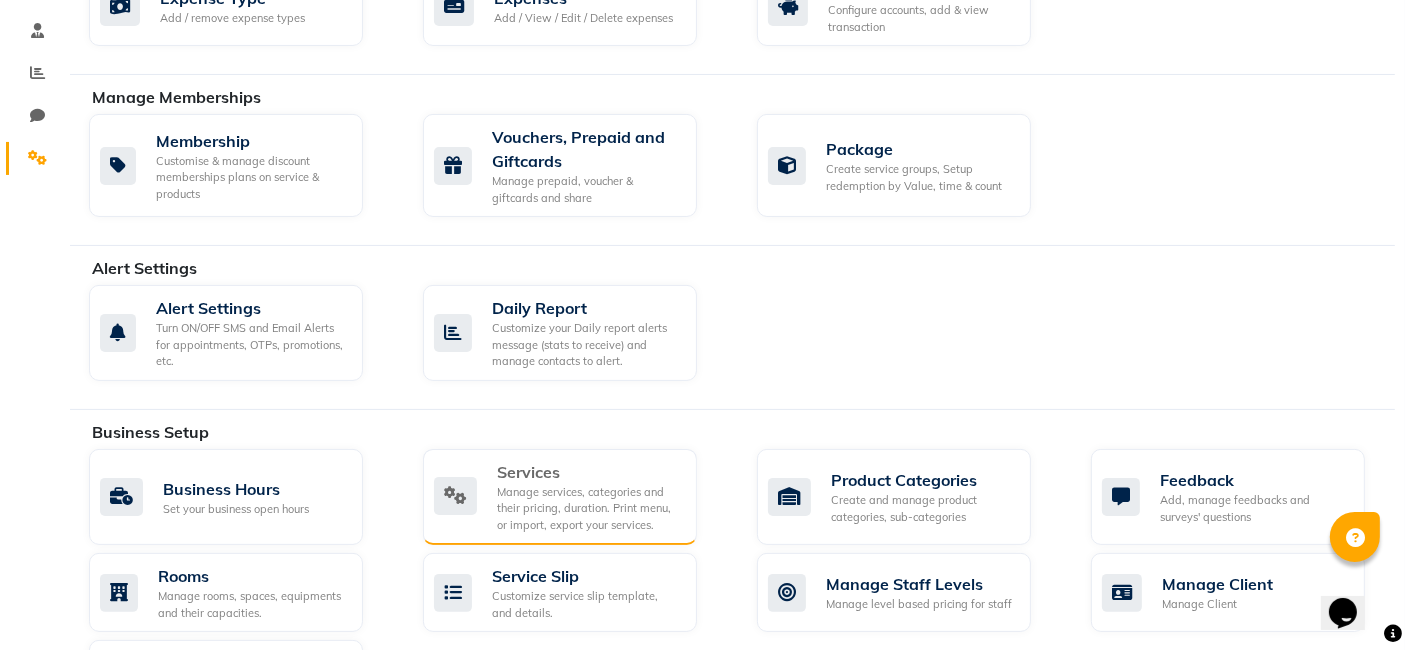 click on "Manage services, categories and their pricing, duration. Print menu, or import, export your services." 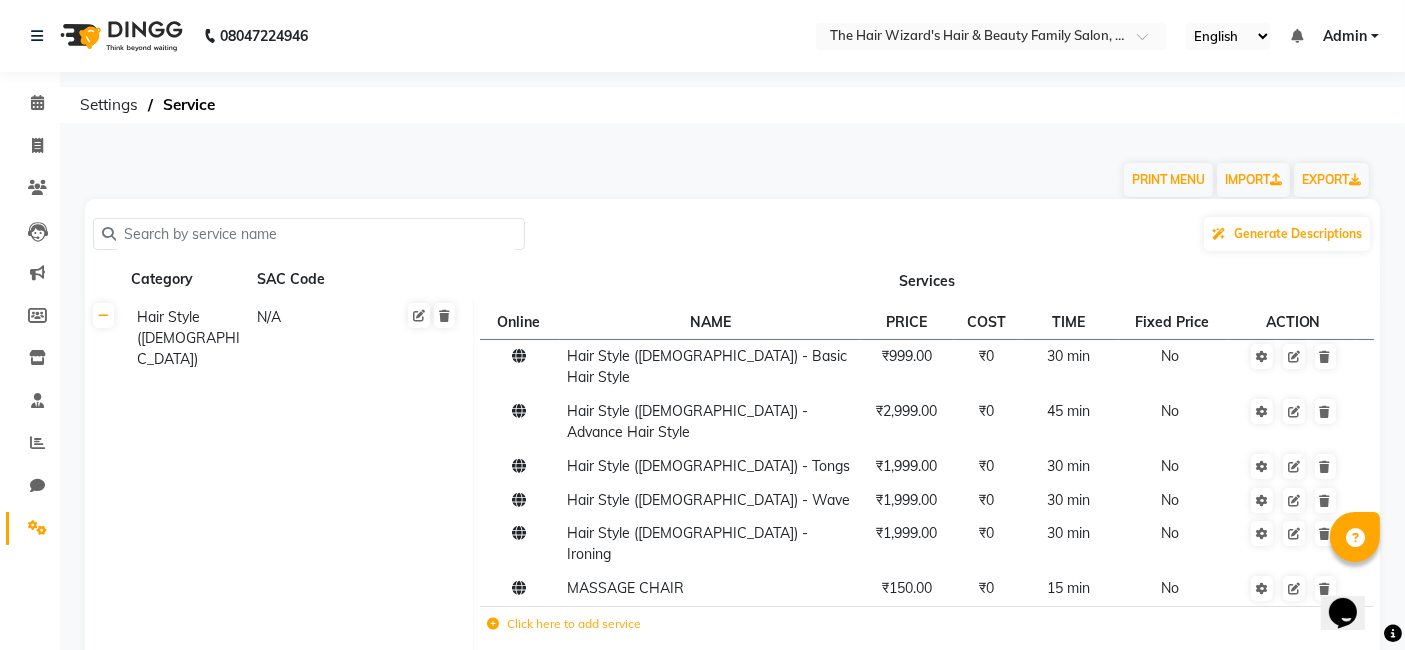 click on "08047224946 Select Location × The Hair Wizard's Hair & Beauty Family Salon, Kondhwa Budruk English ENGLISH Español العربية मराठी हिंदी ગુજરાતી தமிழ் 中文 Notifications nothing to show Admin Manage Profile Change Password Sign out  Version:3.15.4  ☀ The Hair Wizard's Hair & beauty Family Salon, Kondhwa Budruk  Calendar  Invoice  Clients  Leads   Marketing  Members  Inventory  Staff  Reports  Chat  Settings Completed InProgress Upcoming Dropped Tentative Check-In Confirm Bookings Generate Report Segments Page Builder Settings  Service   PRINT MENU   IMPORT   EXPORT  Generate Descriptions Category SAC Code Services Hair Style ([DEMOGRAPHIC_DATA]) N/A Online  NAME  PRICE COST TIME Fixed Price  ACTION Hair Style ([DEMOGRAPHIC_DATA]) - Basic Hair Style ₹999.00 ₹0 30 min  No  Hair Style ([DEMOGRAPHIC_DATA]) - Advance Hair Style ₹2,999.00 ₹0 45 min  No  Hair Style ([DEMOGRAPHIC_DATA]) - Tongs ₹1,999.00 ₹0 30 min  No  Hair Style ([DEMOGRAPHIC_DATA]) - Wave ₹1,999.00 ₹0 30 min  No  ₹1,999.00 ₹0" at bounding box center [702, 1301] 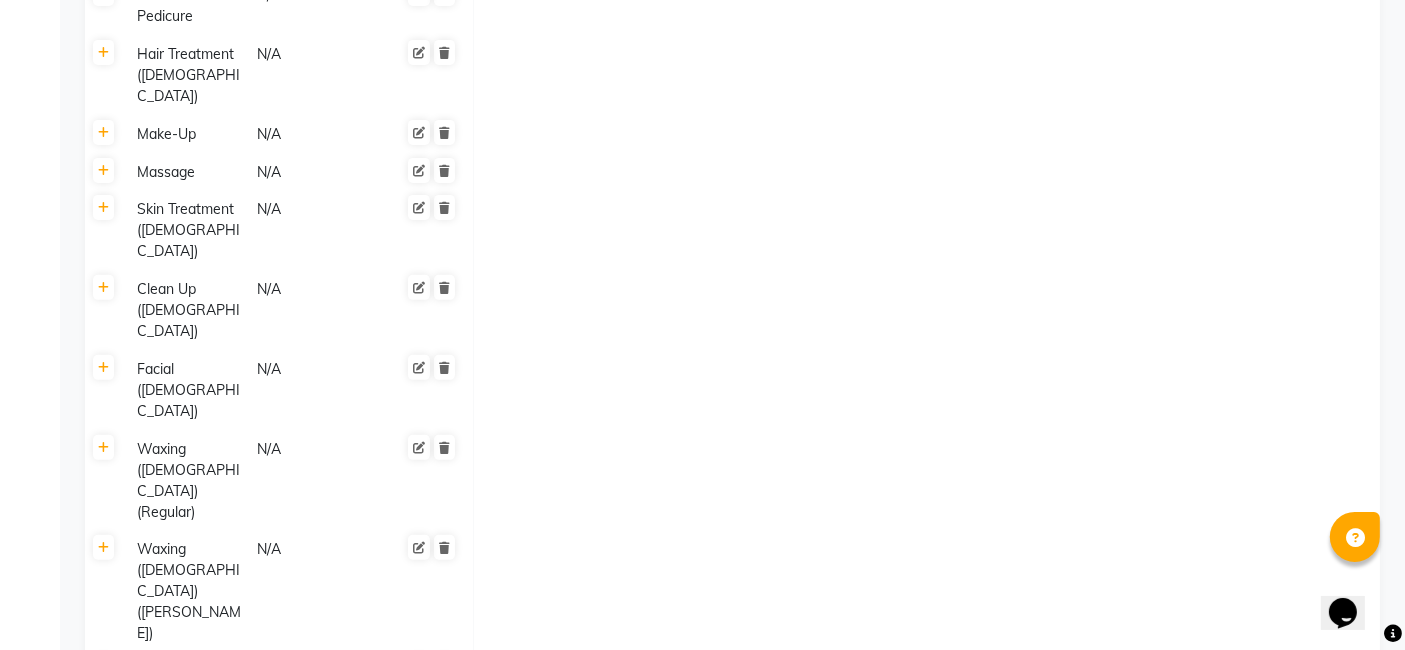 scroll, scrollTop: 693, scrollLeft: 0, axis: vertical 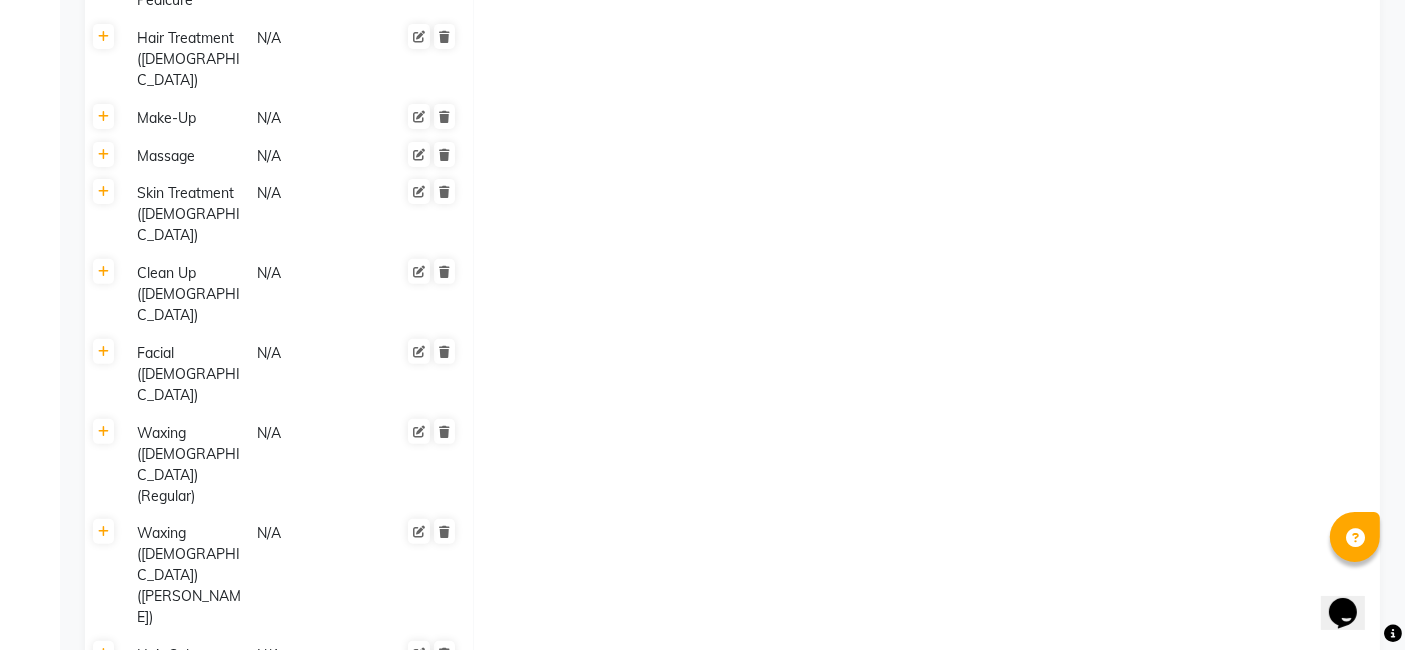 click on "Hair Spa N/A" 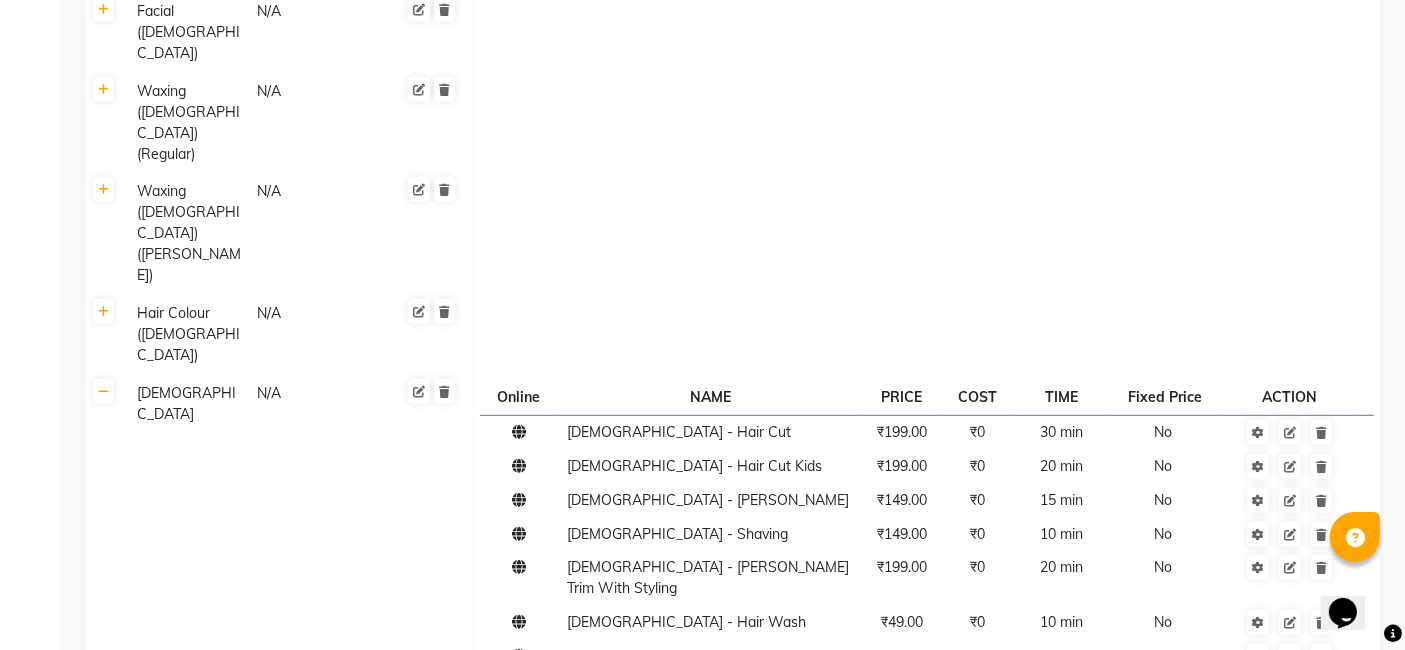 scroll, scrollTop: 1048, scrollLeft: 0, axis: vertical 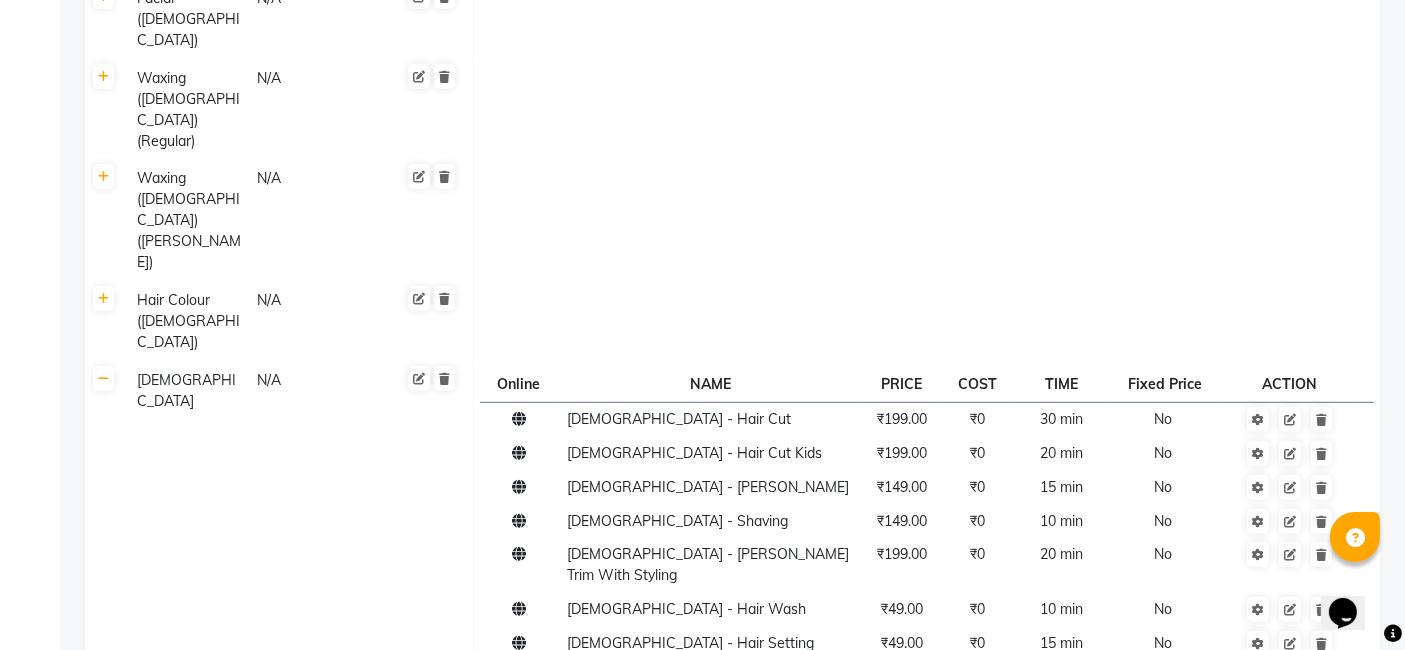 click on "Click here to add service" 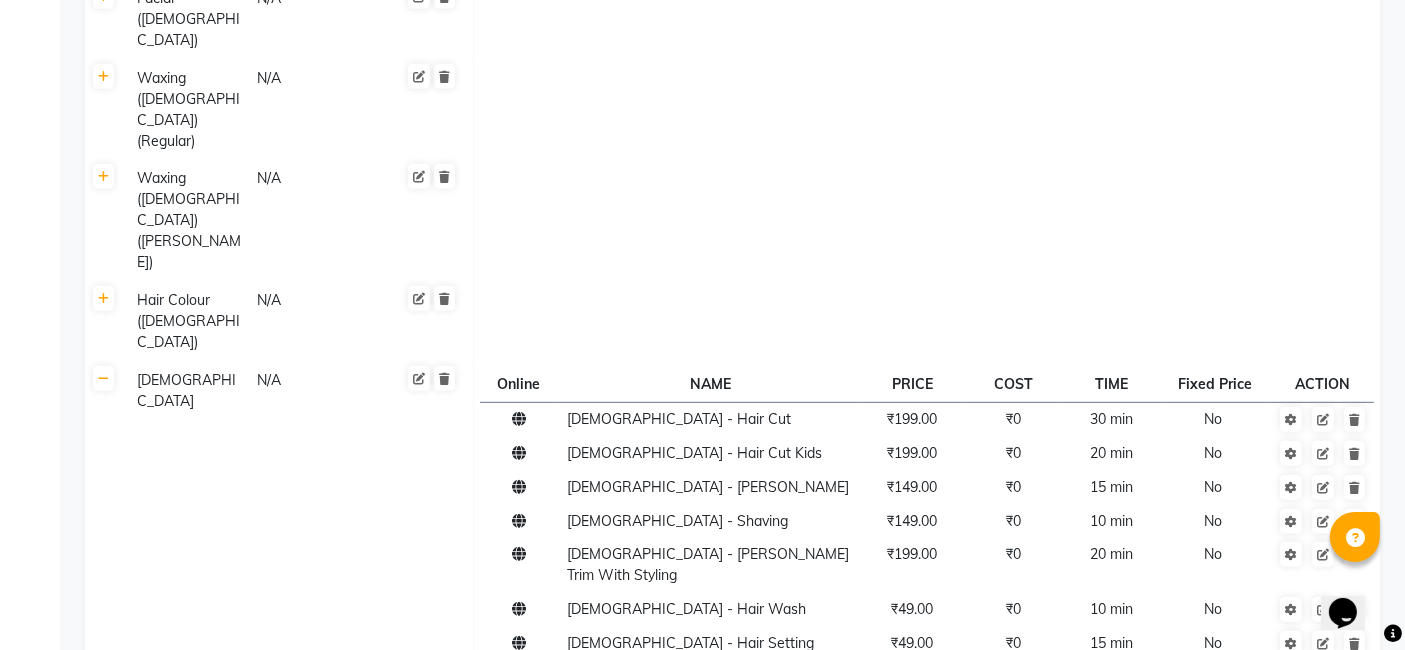 click 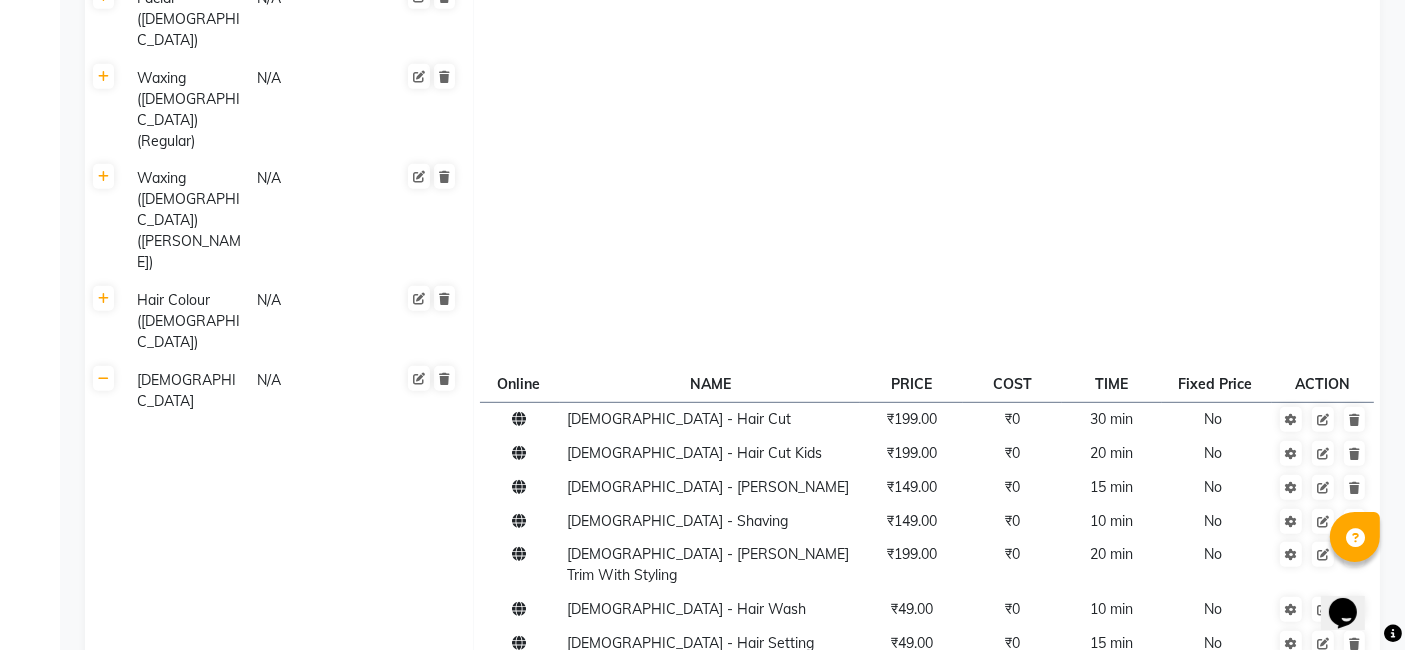 click 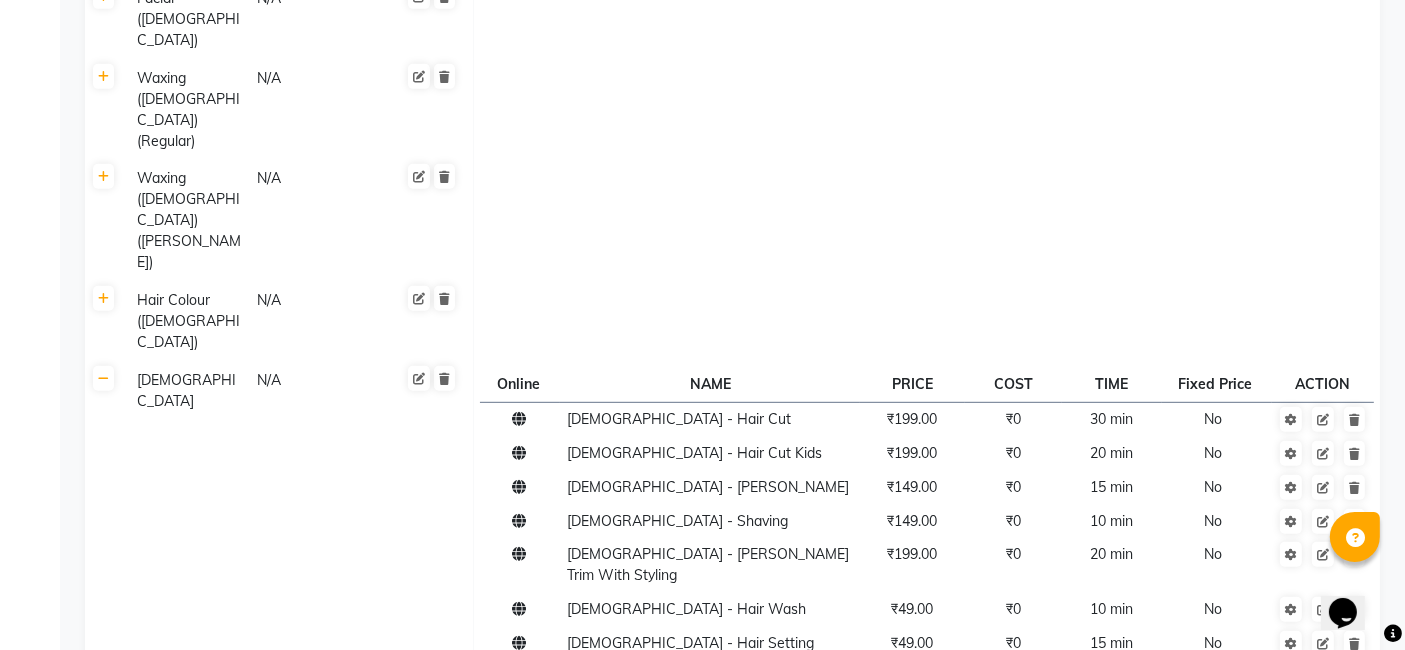 type on "100" 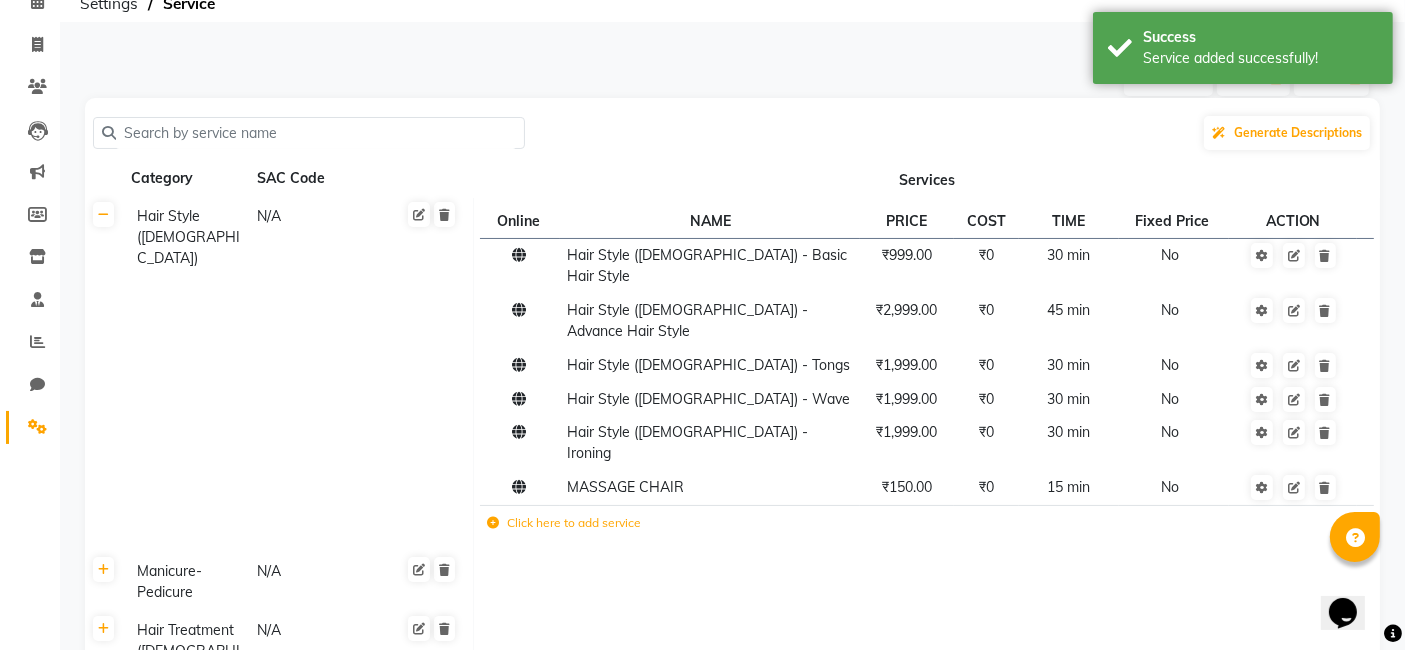 scroll, scrollTop: 0, scrollLeft: 0, axis: both 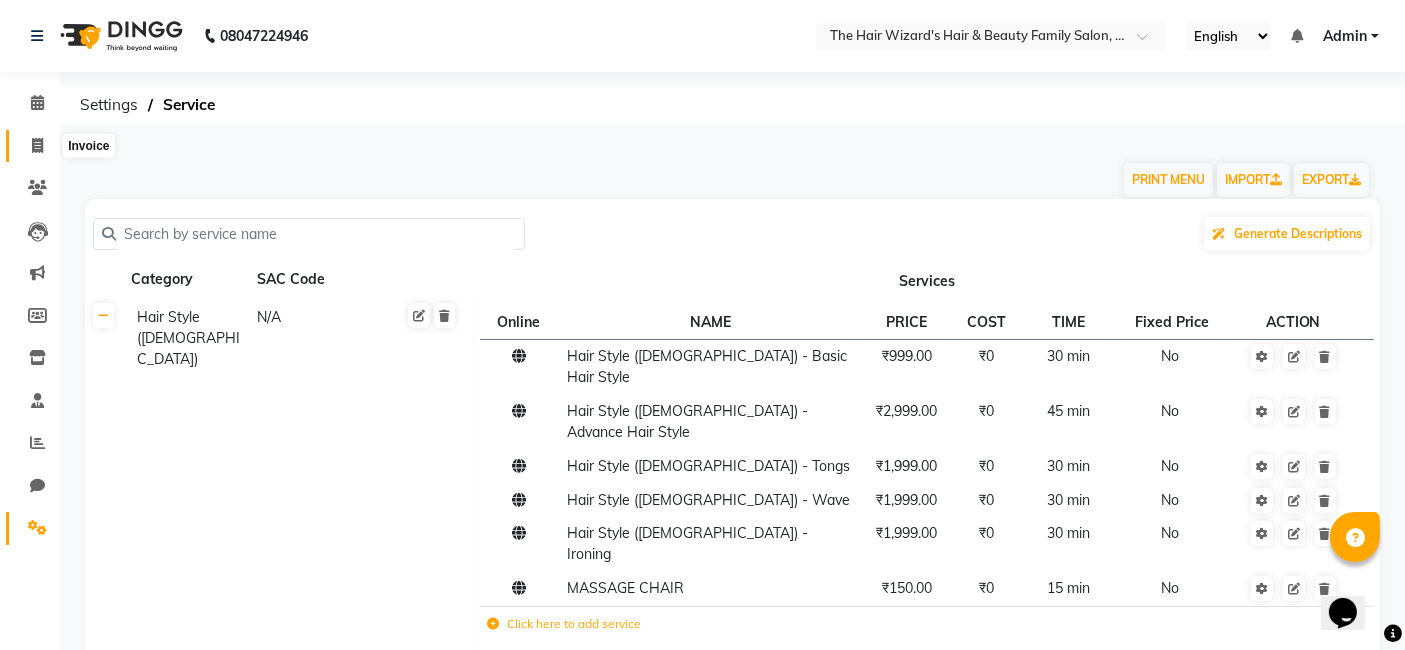 click 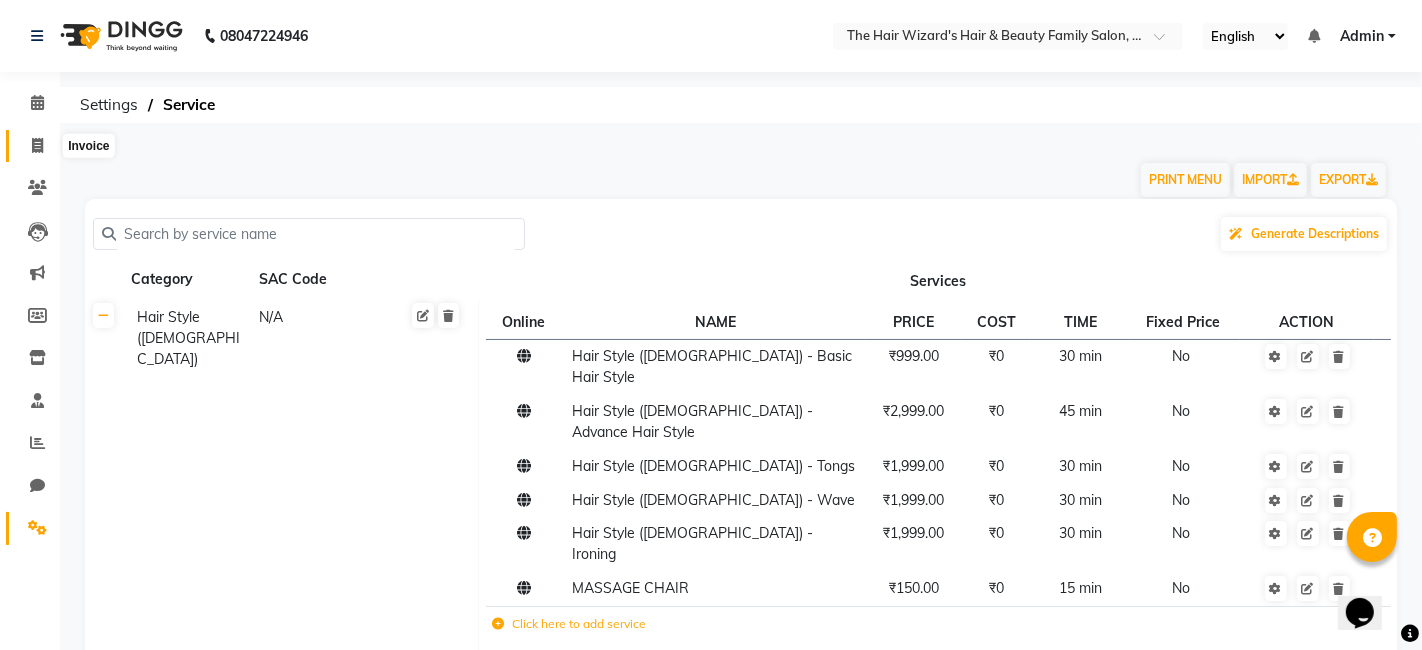 select on "8473" 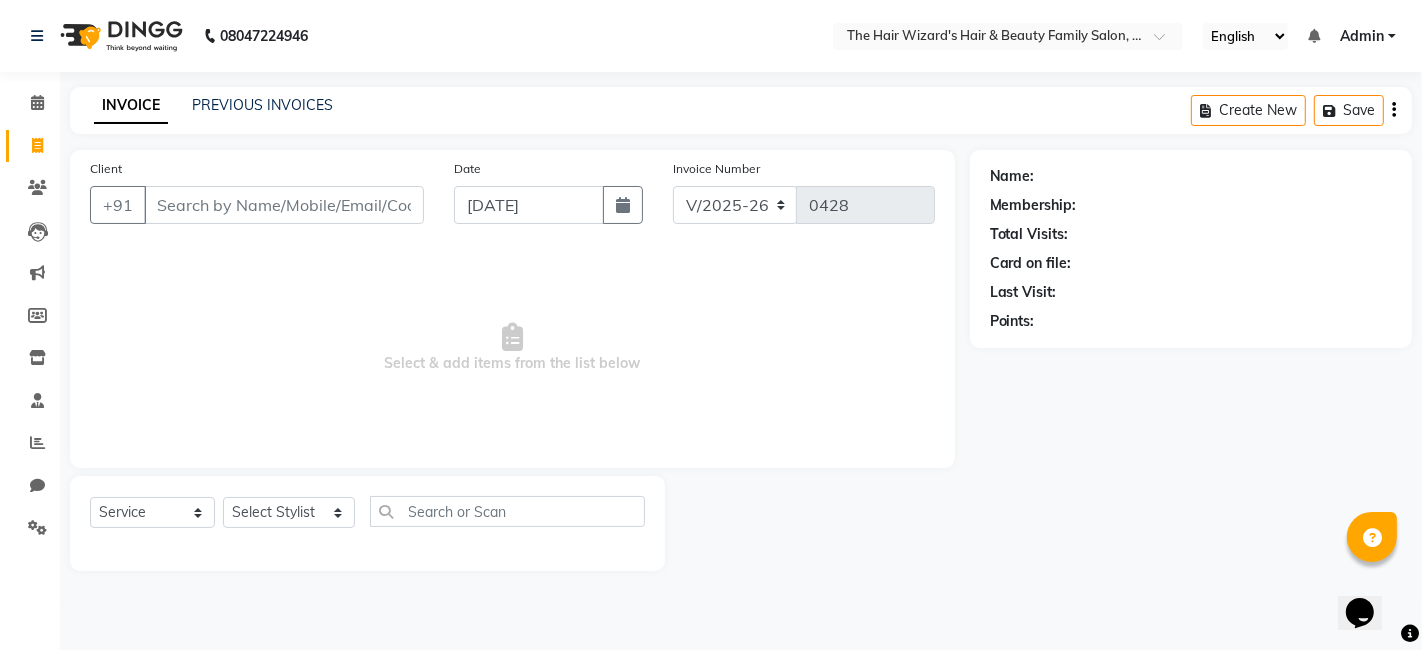 click on "Client" at bounding box center [284, 205] 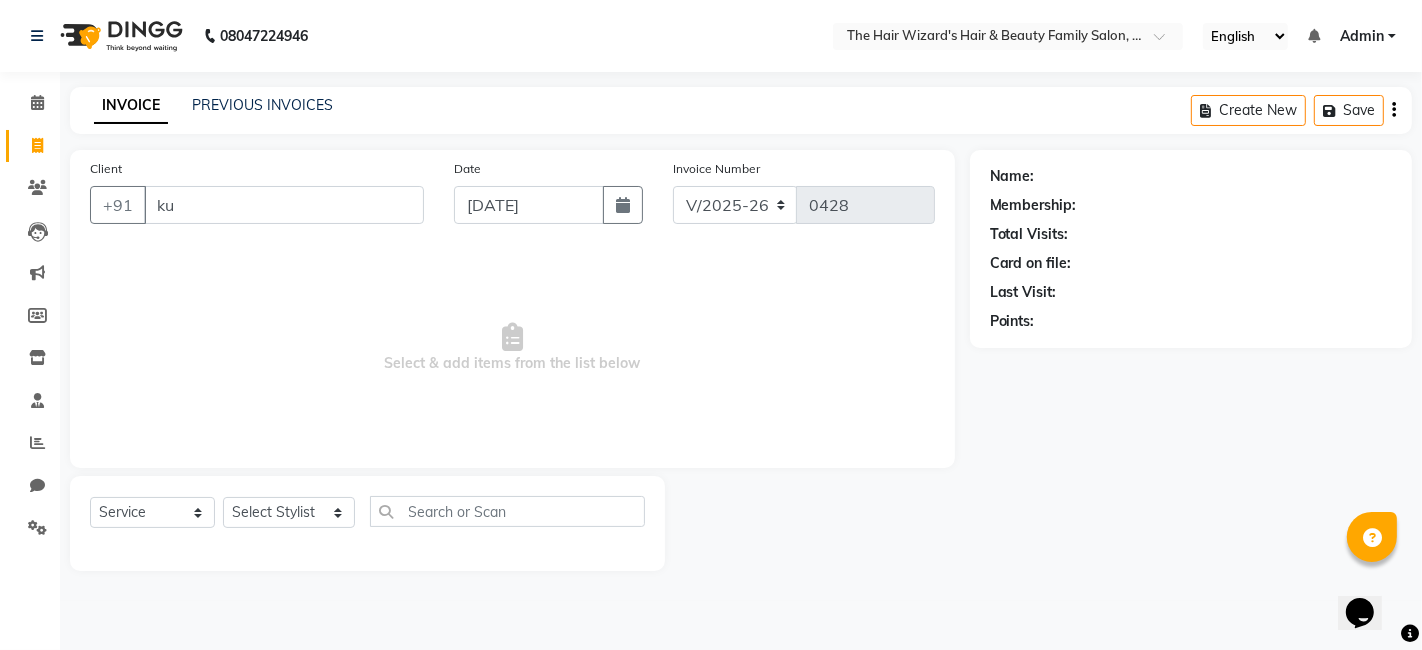 type on "k" 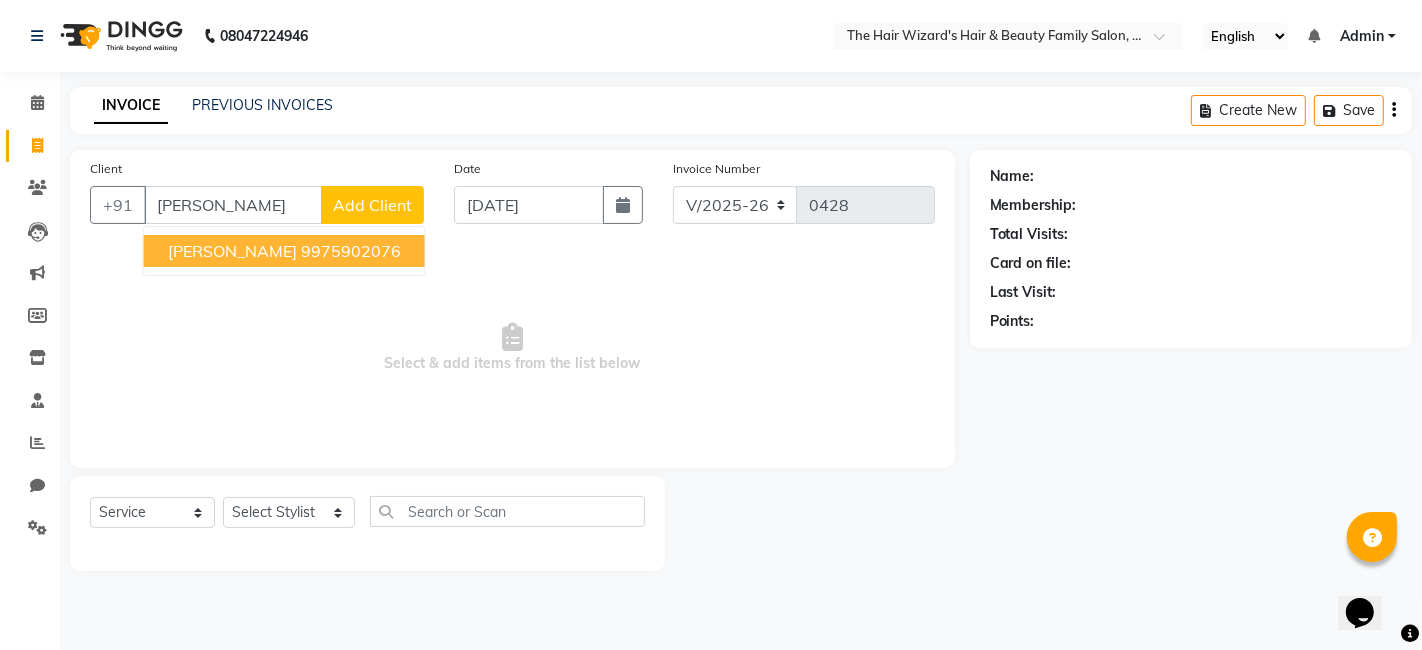 click on "9975902076" at bounding box center [351, 251] 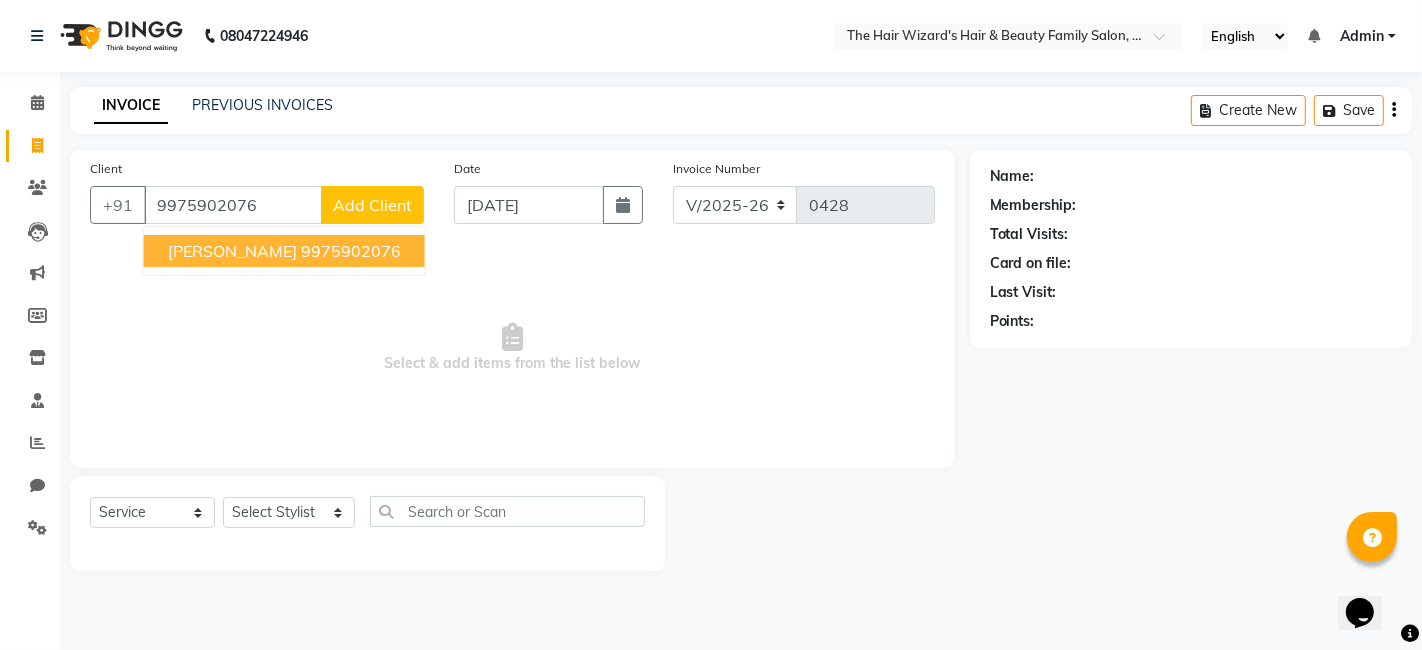 type on "9975902076" 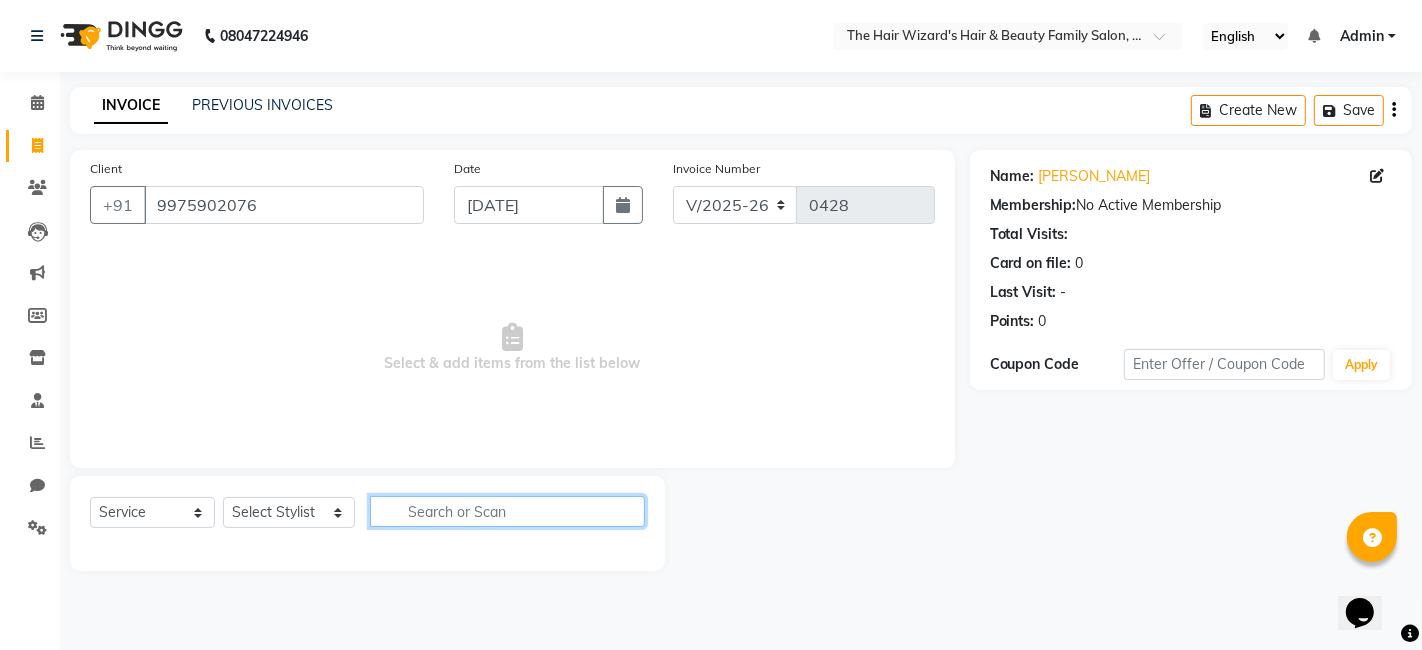 click 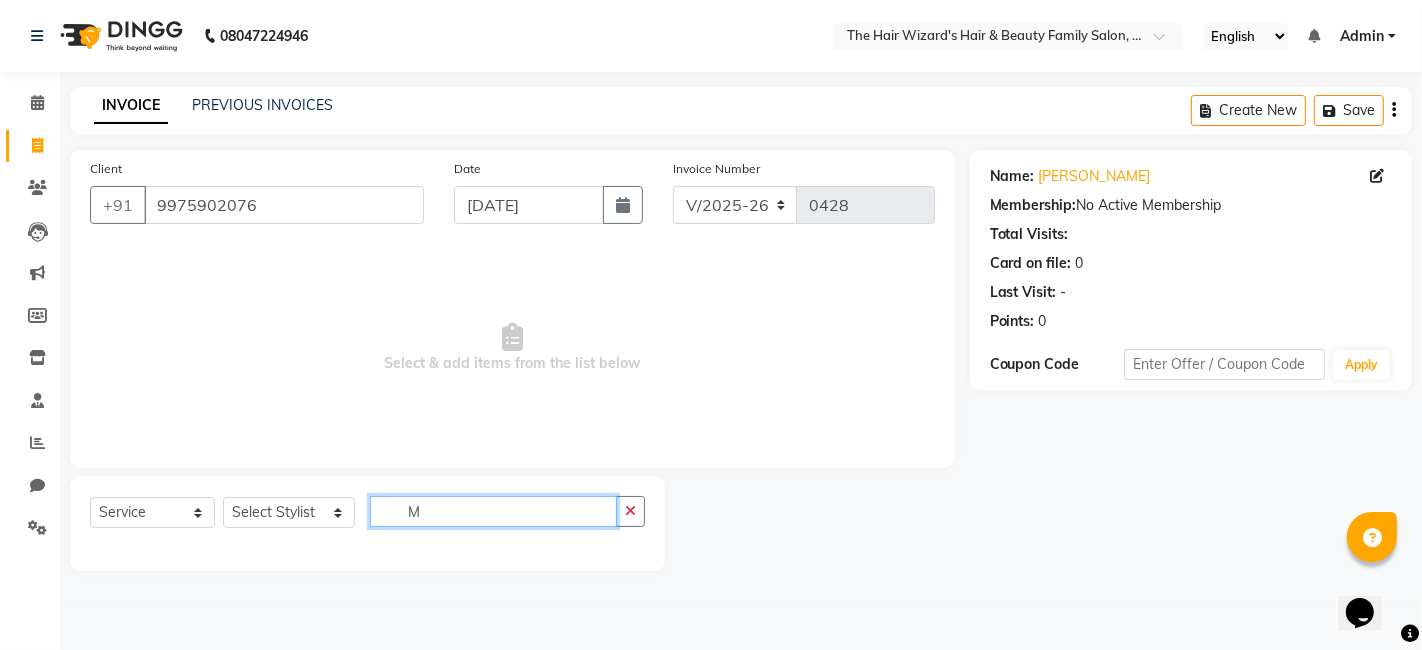 type on "M" 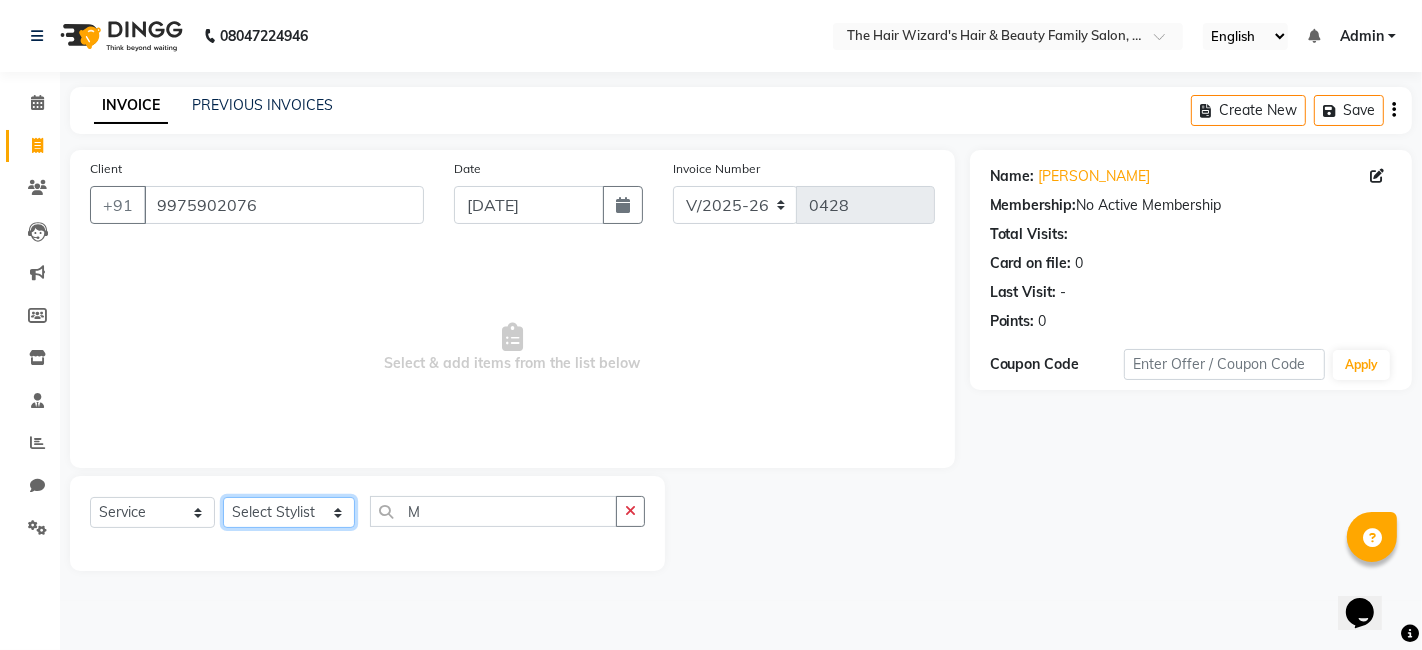 click on "Select Stylist [PERSON_NAME] [PERSON_NAME]  [PERSON_NAME] [PERSON_NAME] [PERSON_NAME] MOHD [PERSON_NAME] [PERSON_NAME] [PERSON_NAME] [PERSON_NAME] WIZARDS" 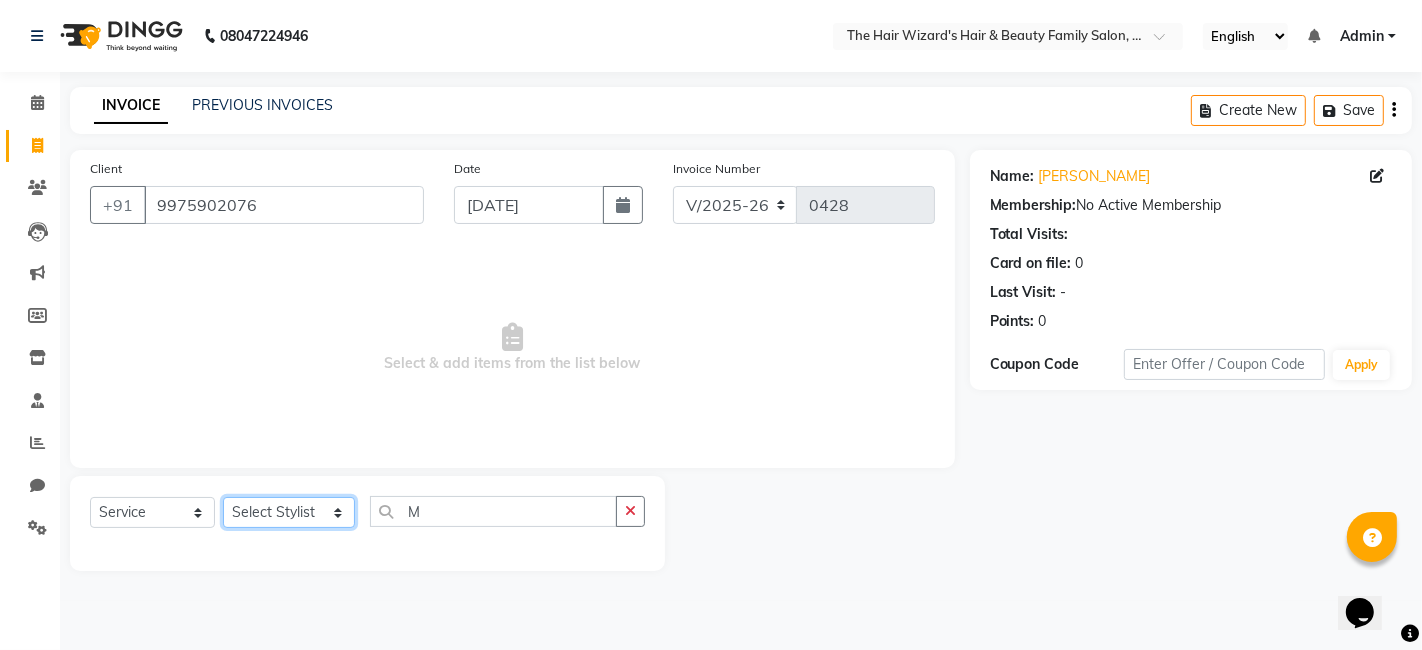 select on "83841" 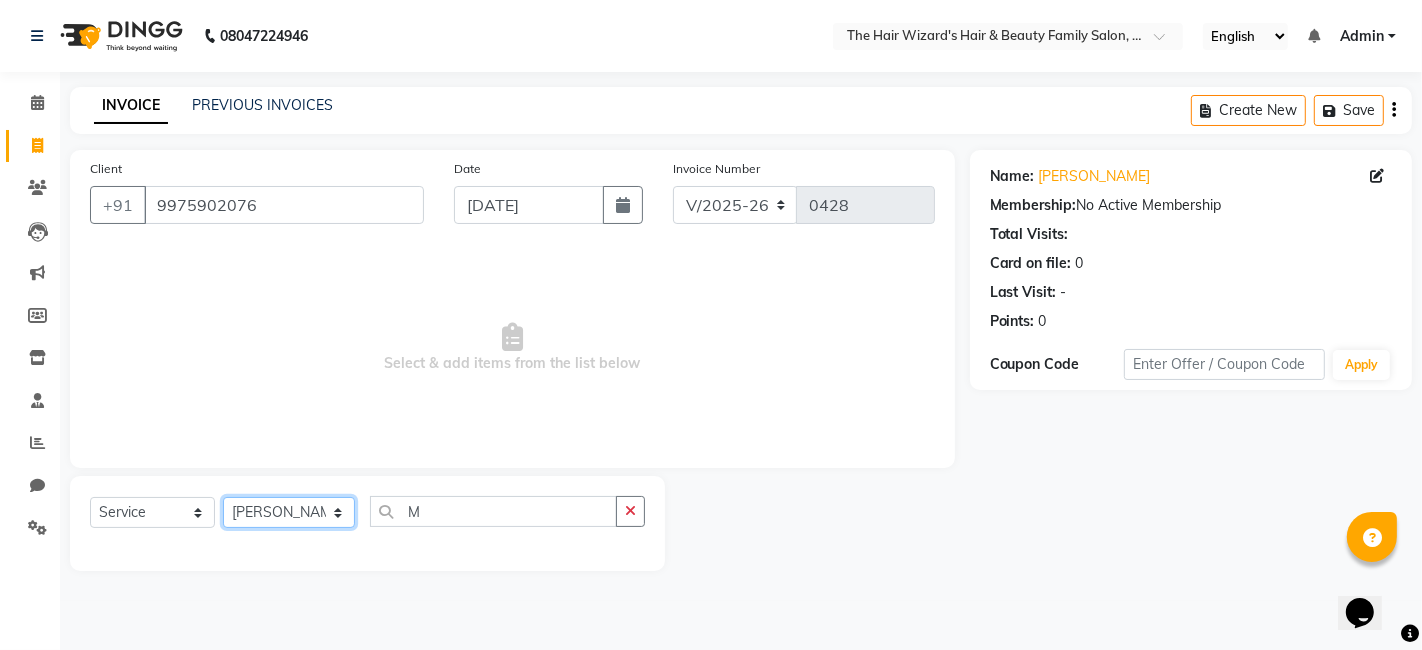 click on "Select Stylist [PERSON_NAME] [PERSON_NAME]  [PERSON_NAME] [PERSON_NAME] [PERSON_NAME] MOHD [PERSON_NAME] [PERSON_NAME] [PERSON_NAME] [PERSON_NAME] WIZARDS" 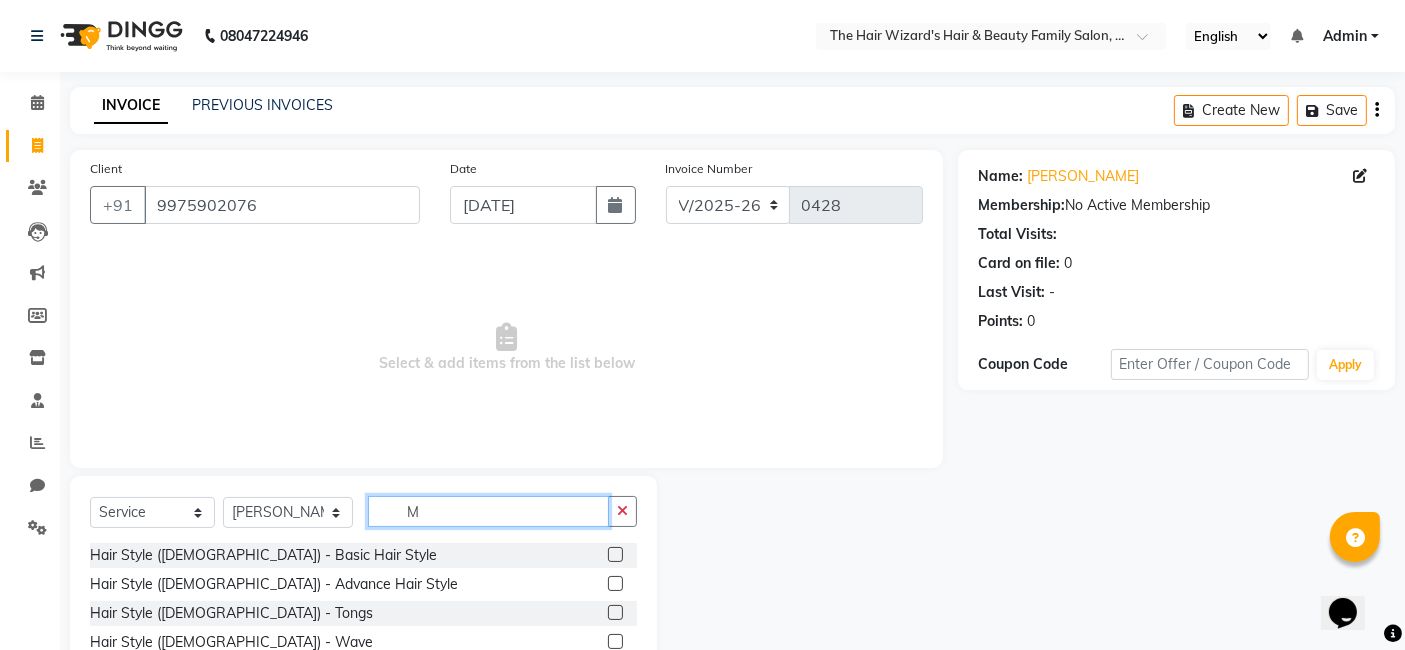 click on "M" 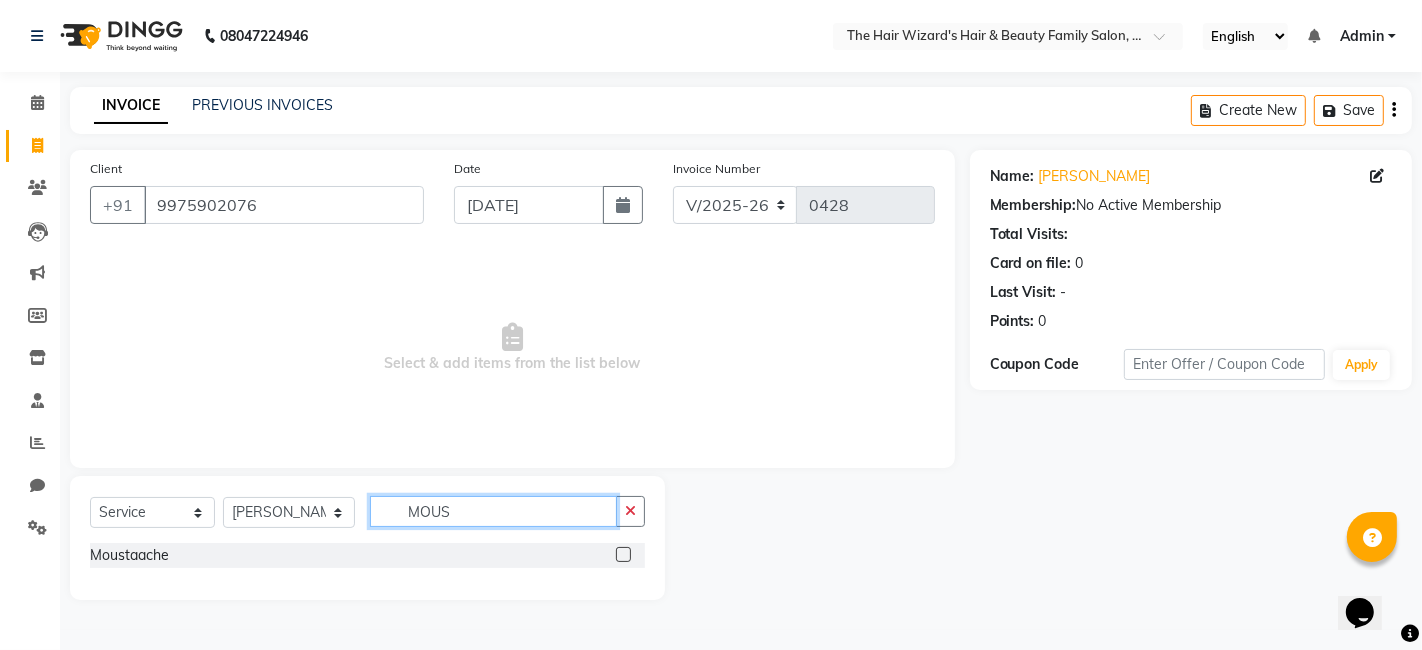 type on "MOUS" 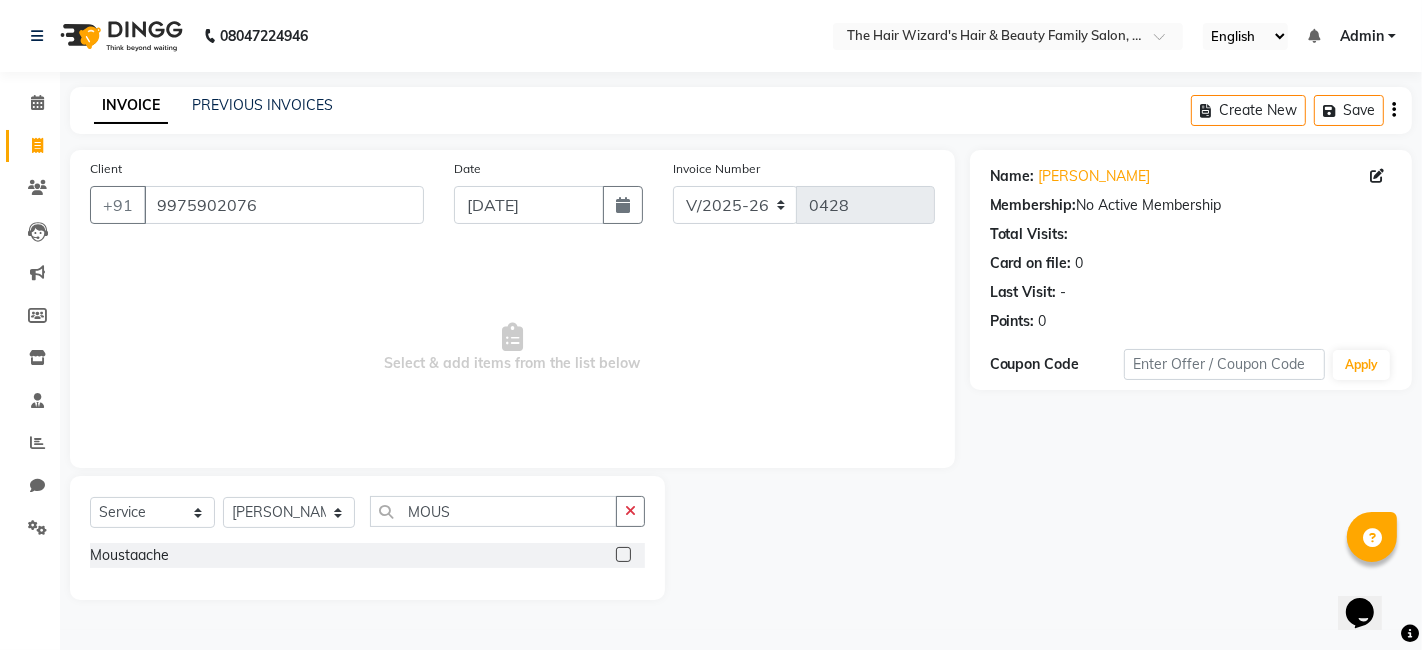 click 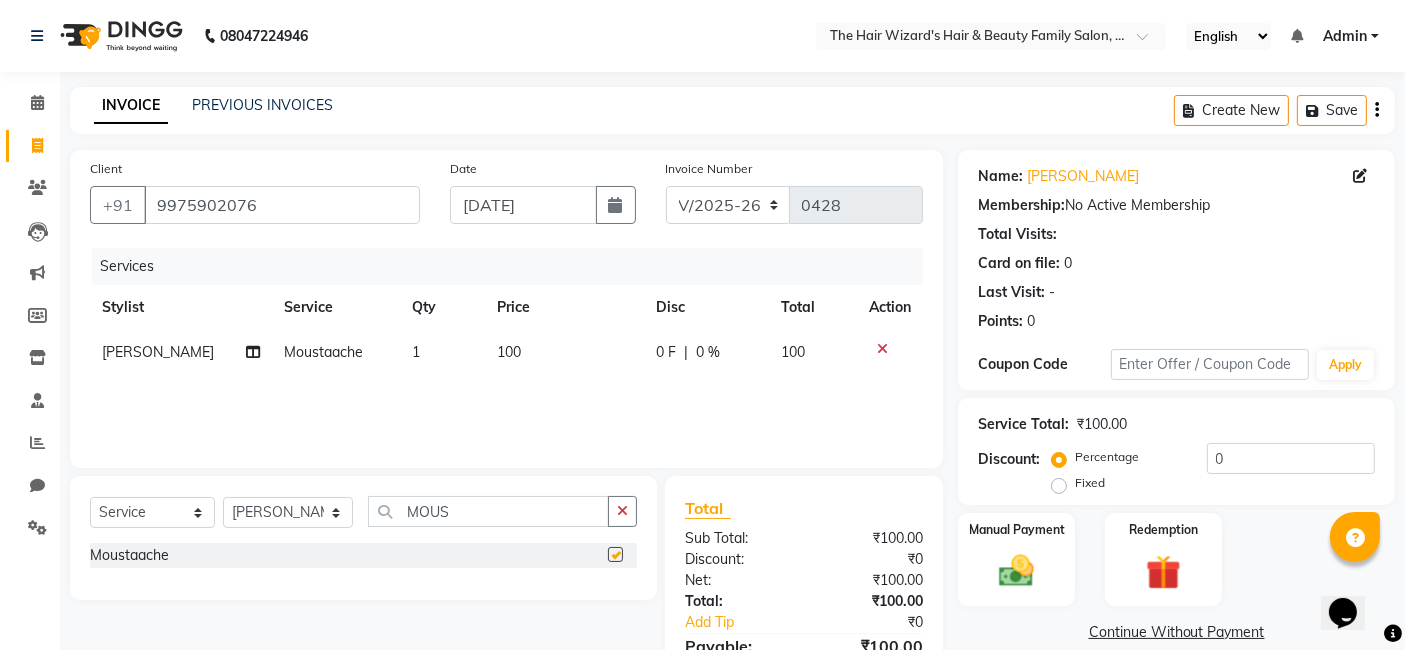 checkbox on "false" 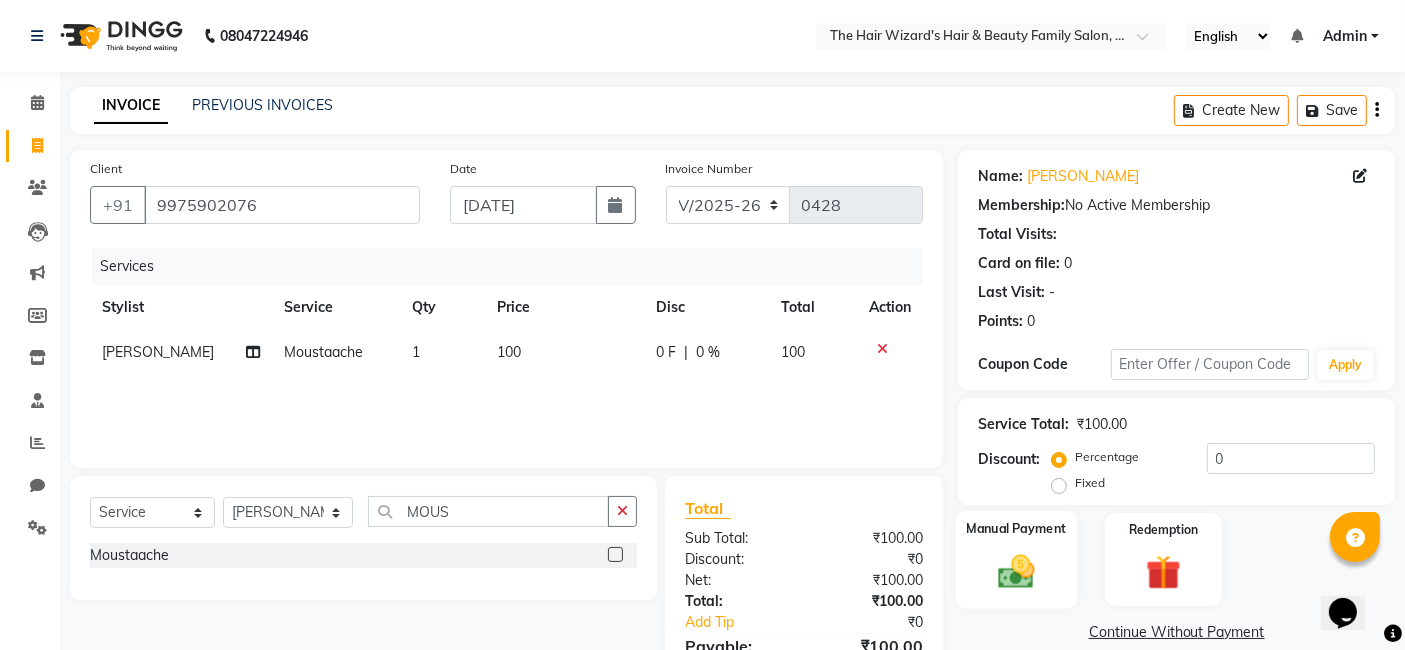click 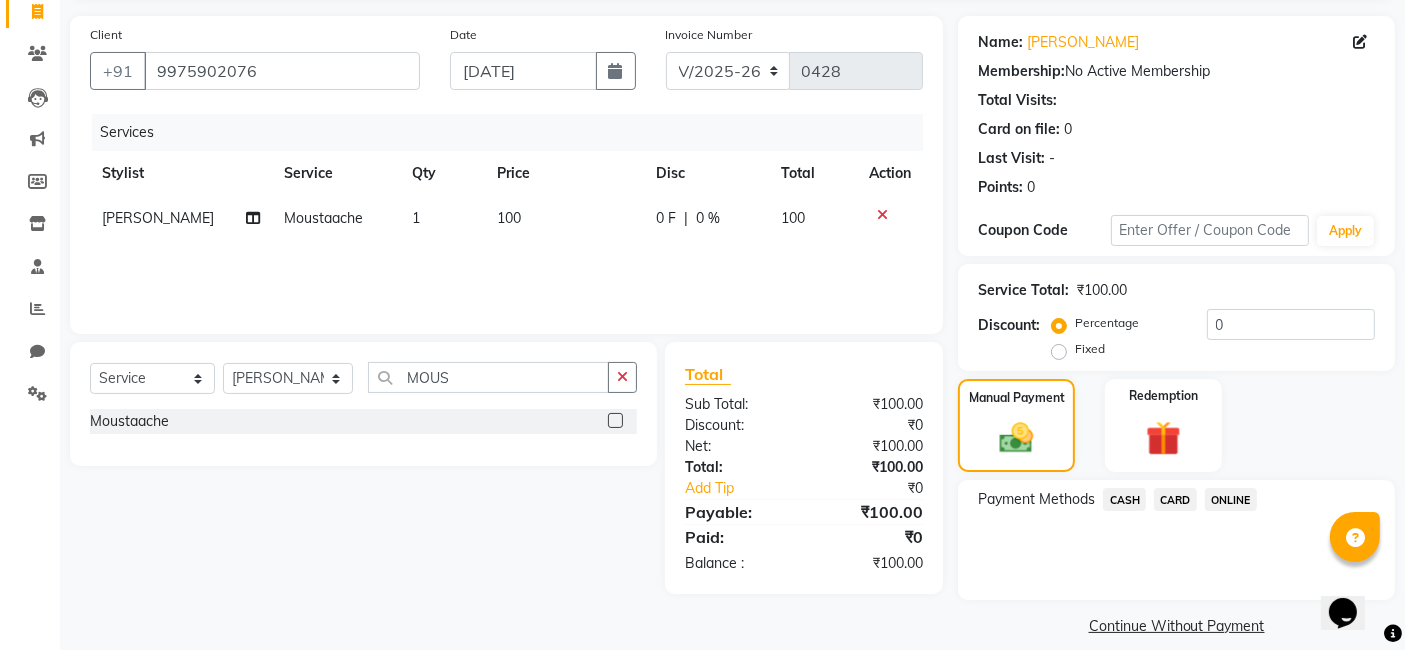 scroll, scrollTop: 154, scrollLeft: 0, axis: vertical 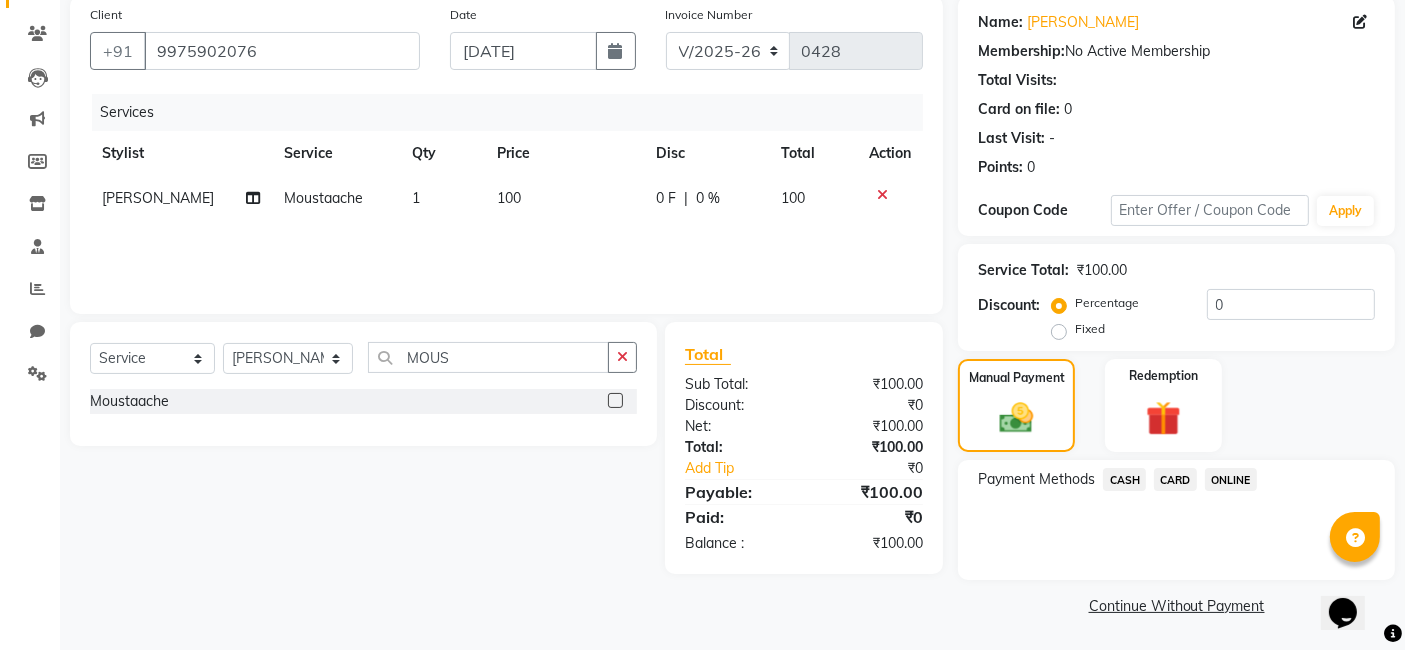 click on "ONLINE" 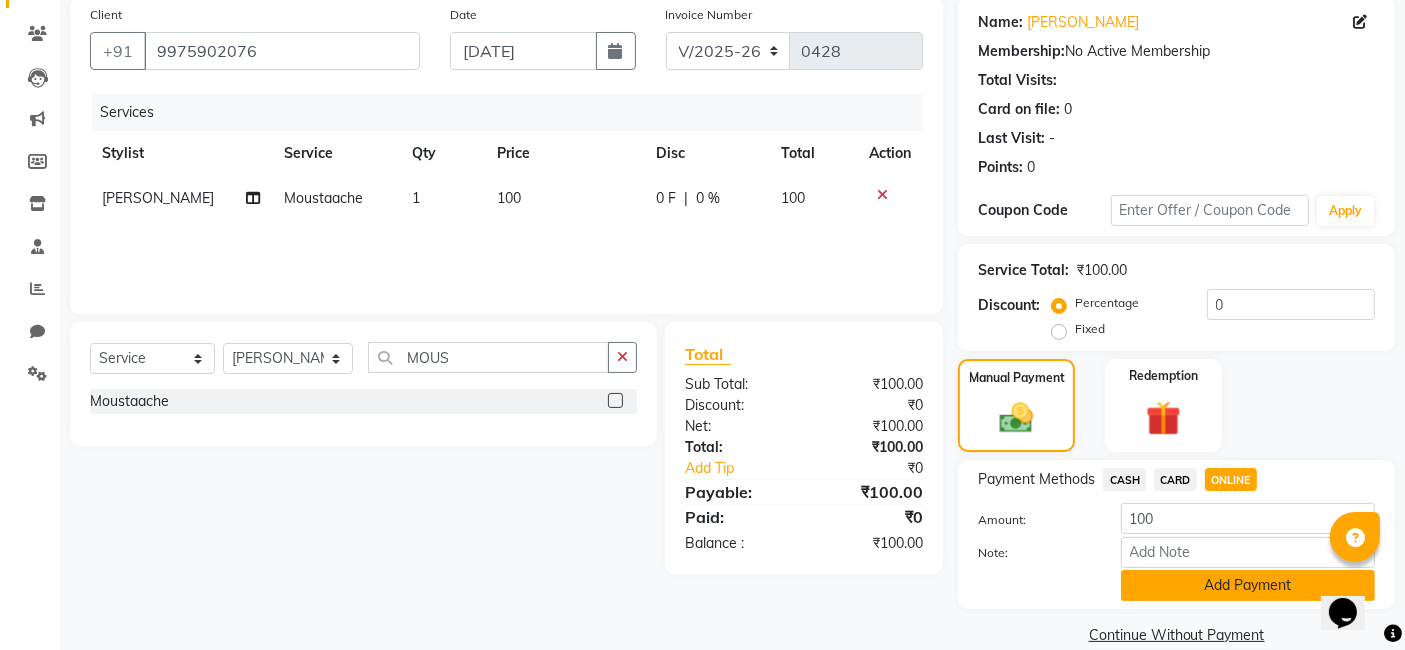 click on "Add Payment" 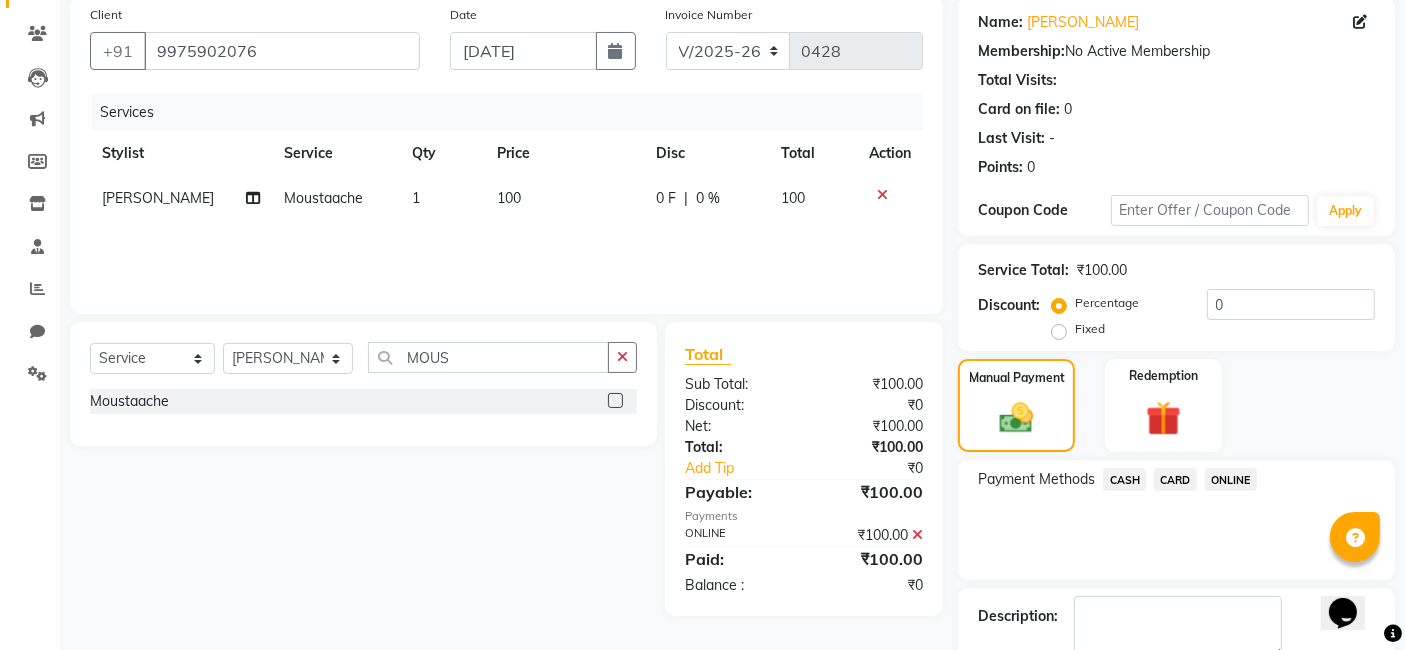 scroll, scrollTop: 266, scrollLeft: 0, axis: vertical 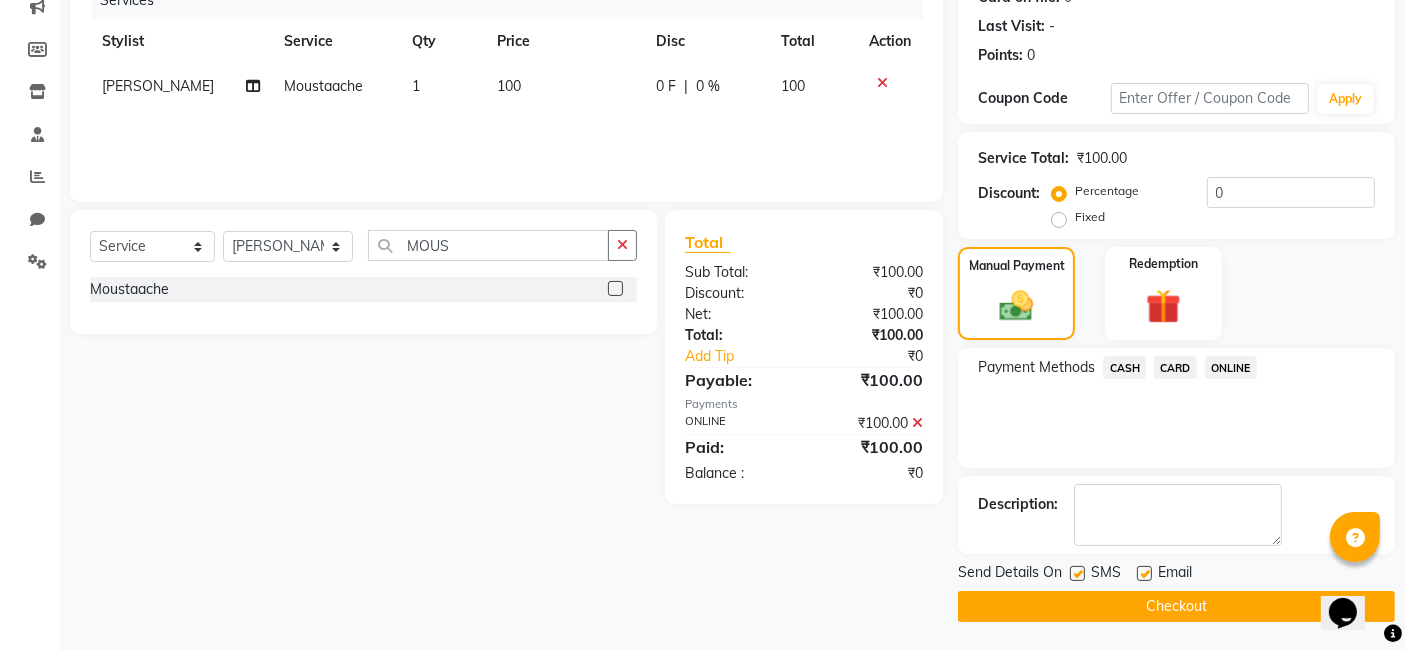 click on "Checkout" 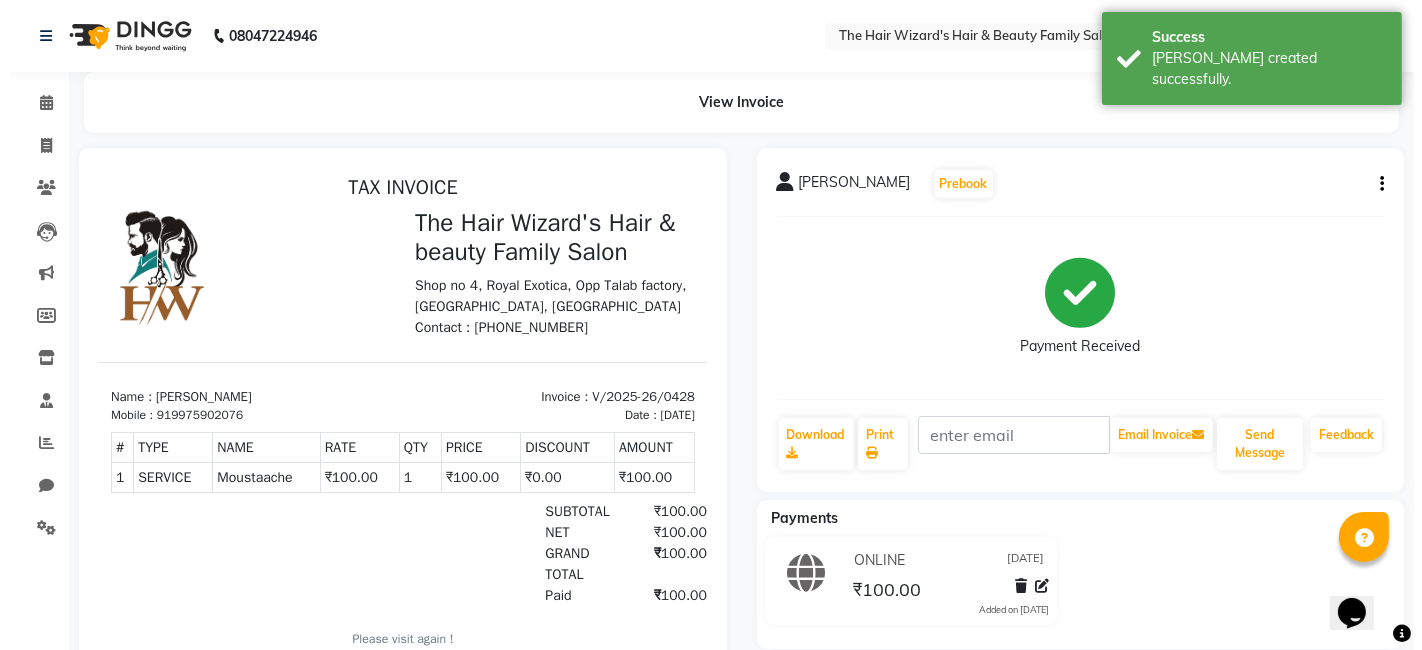 scroll, scrollTop: 0, scrollLeft: 0, axis: both 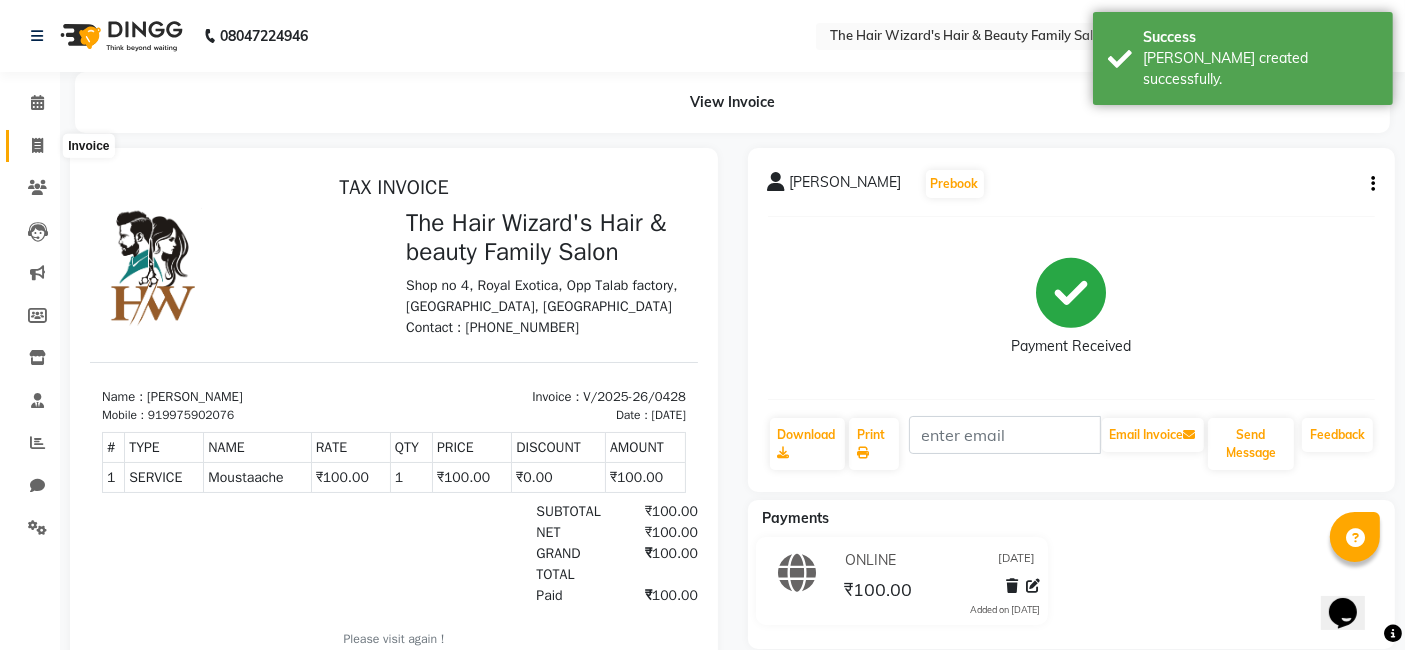 click 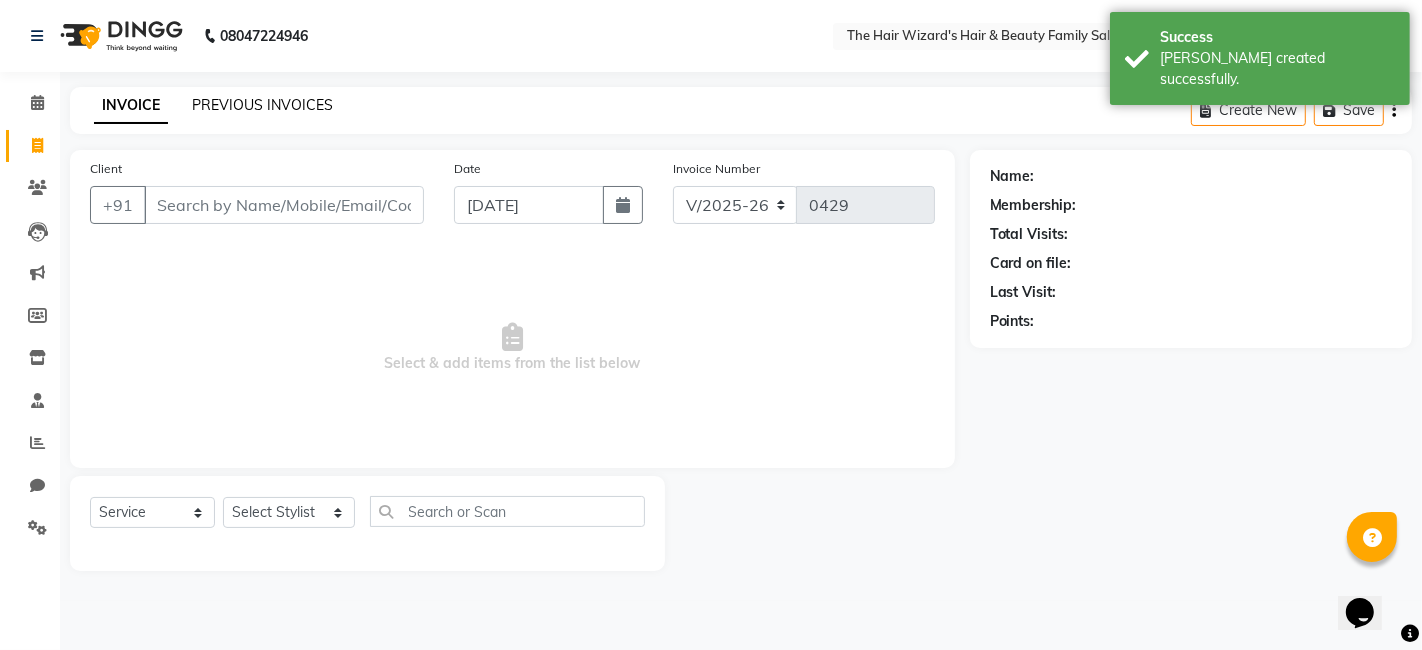 click on "PREVIOUS INVOICES" 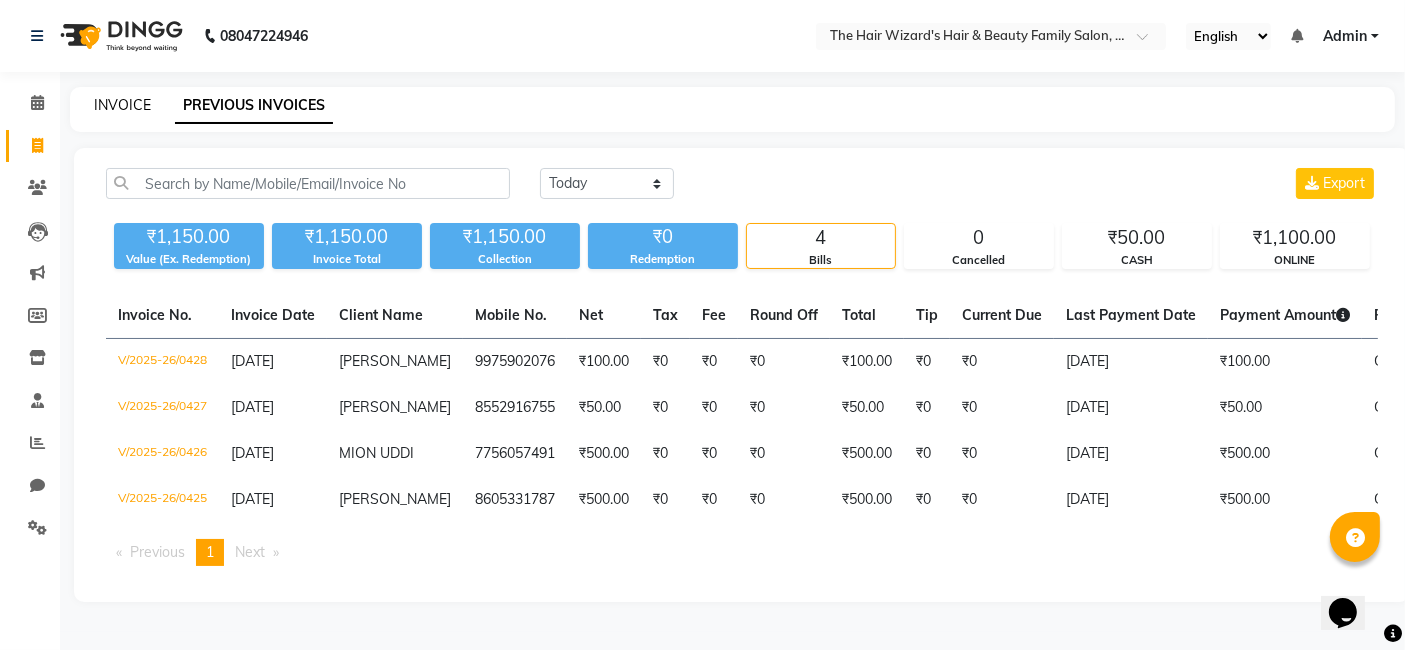 click on "INVOICE" 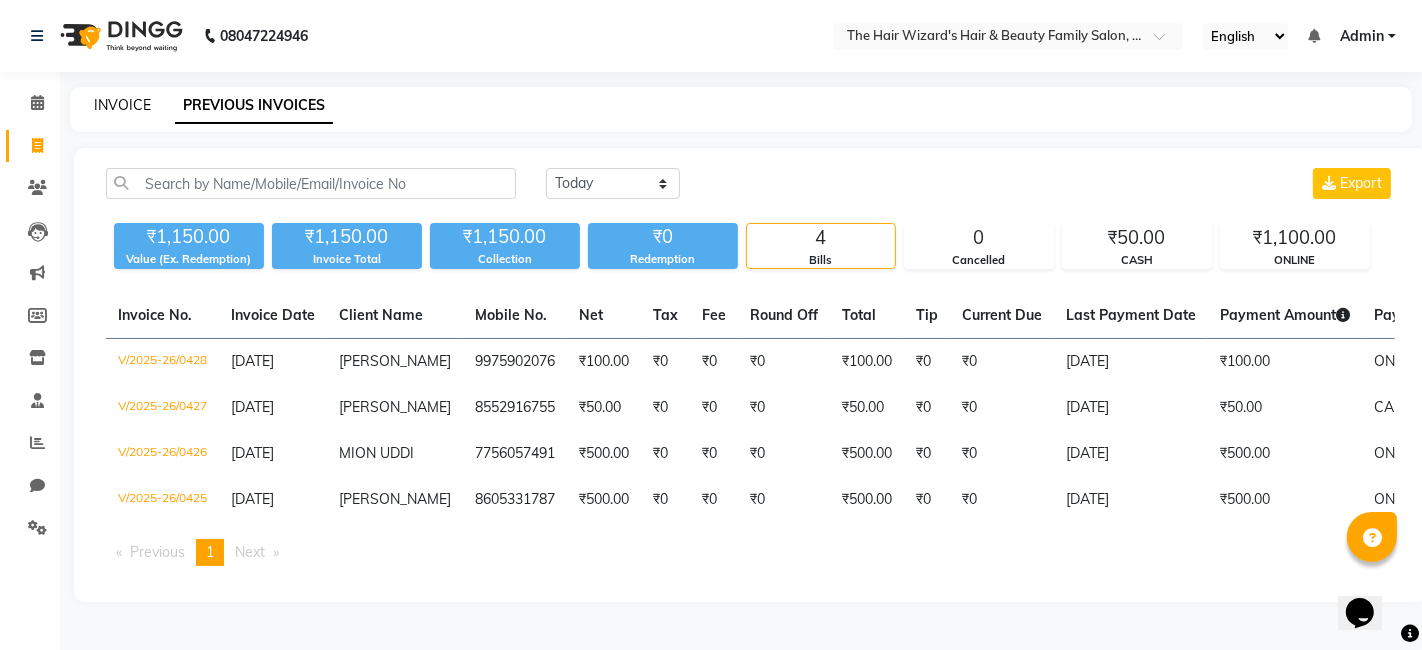 select on "8473" 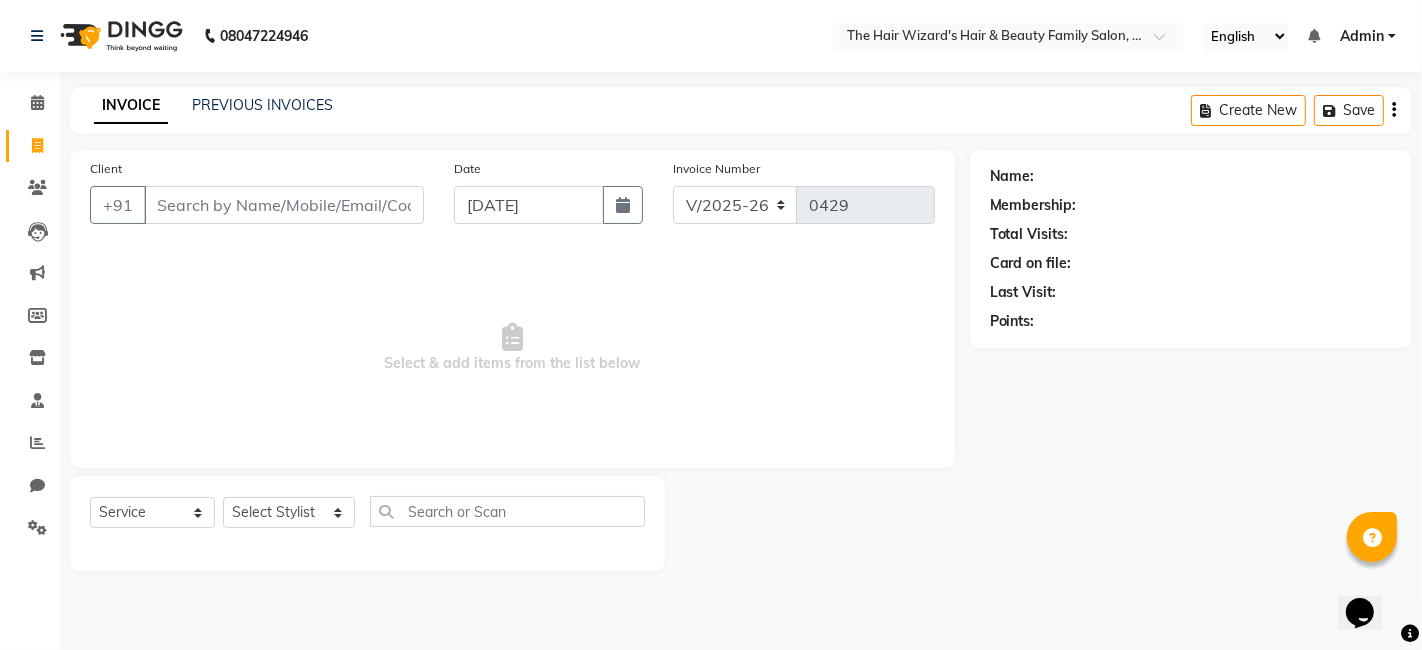 click on "Client" at bounding box center (284, 205) 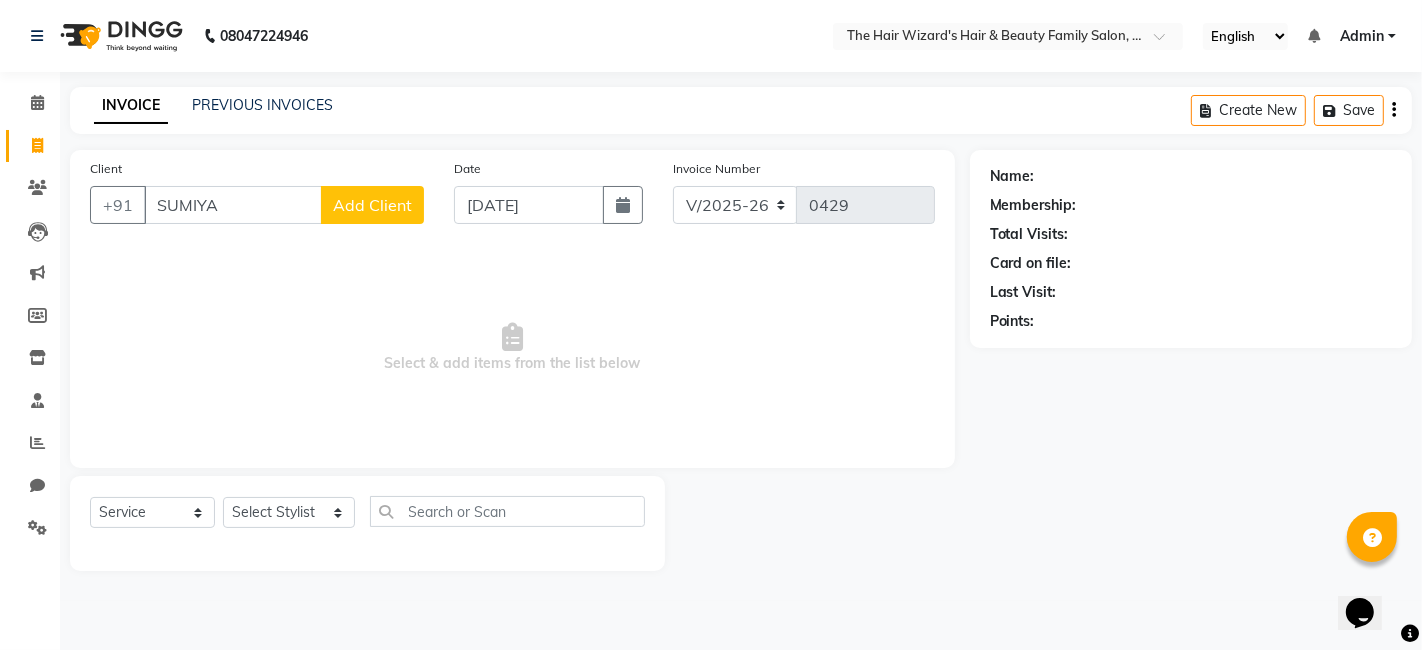 type on "SUMIYA" 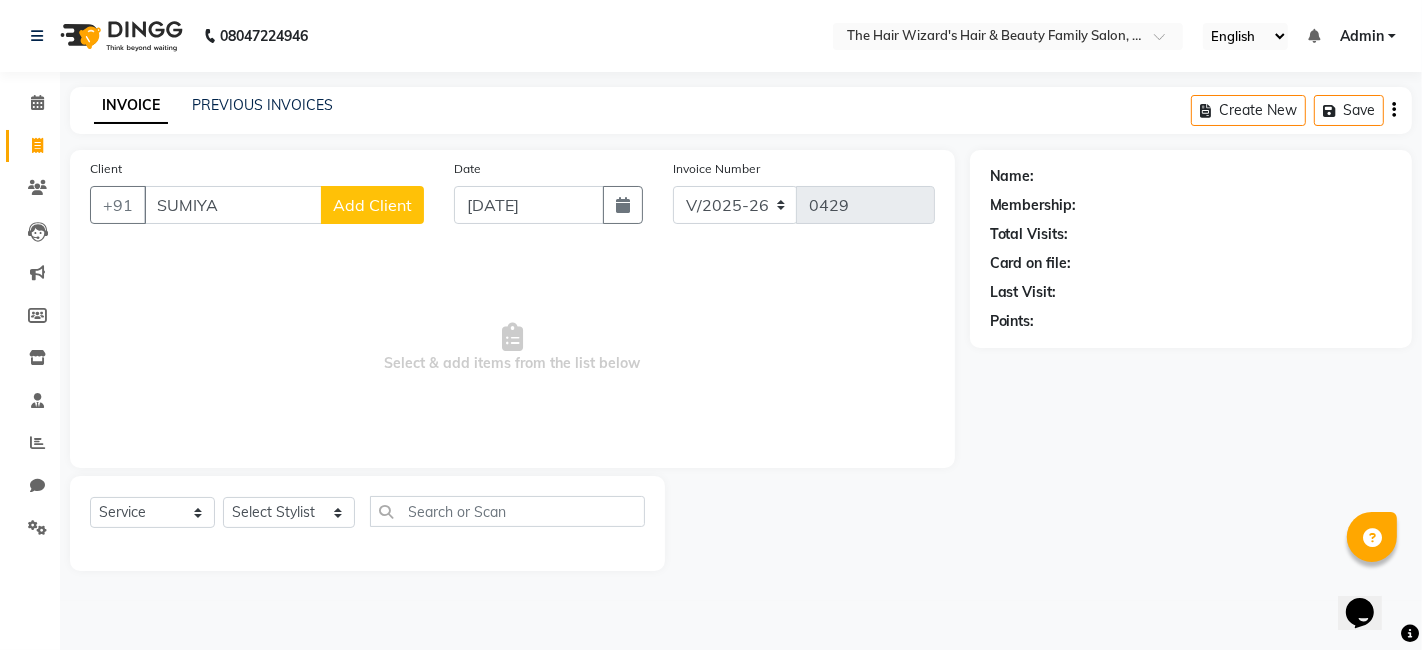 click on "Add Client" 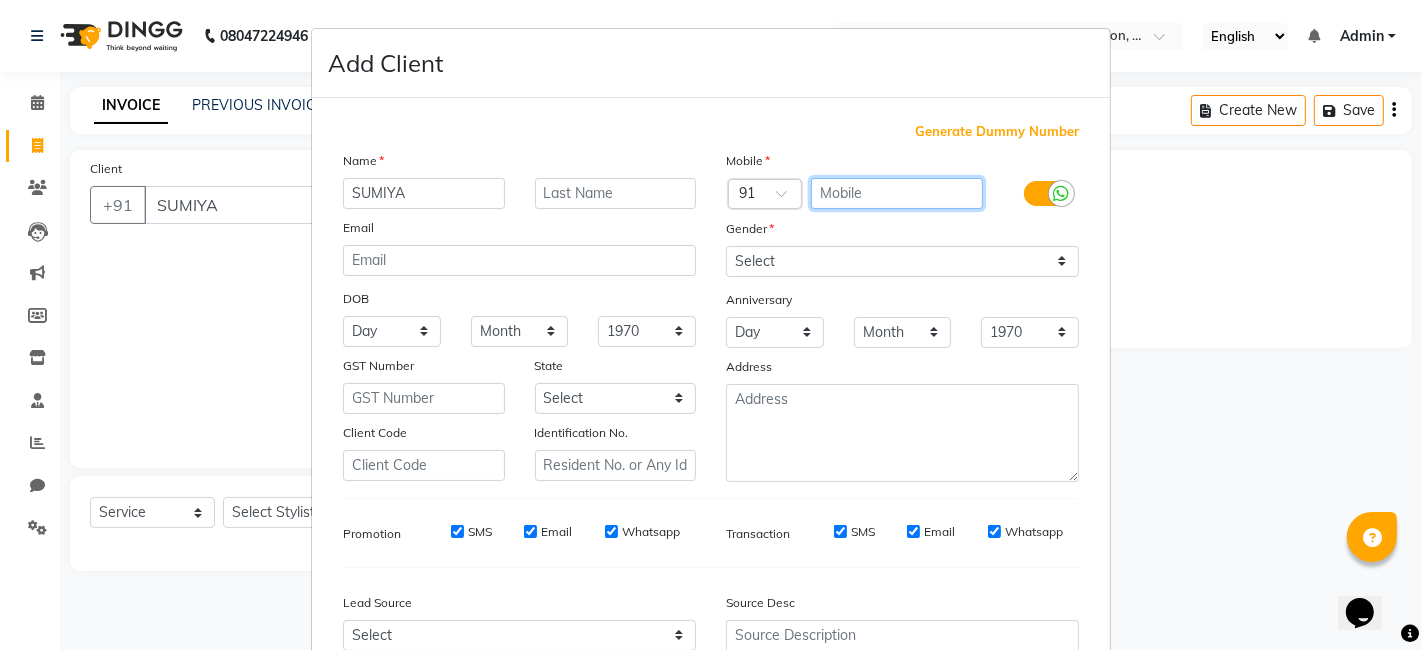 click at bounding box center (897, 193) 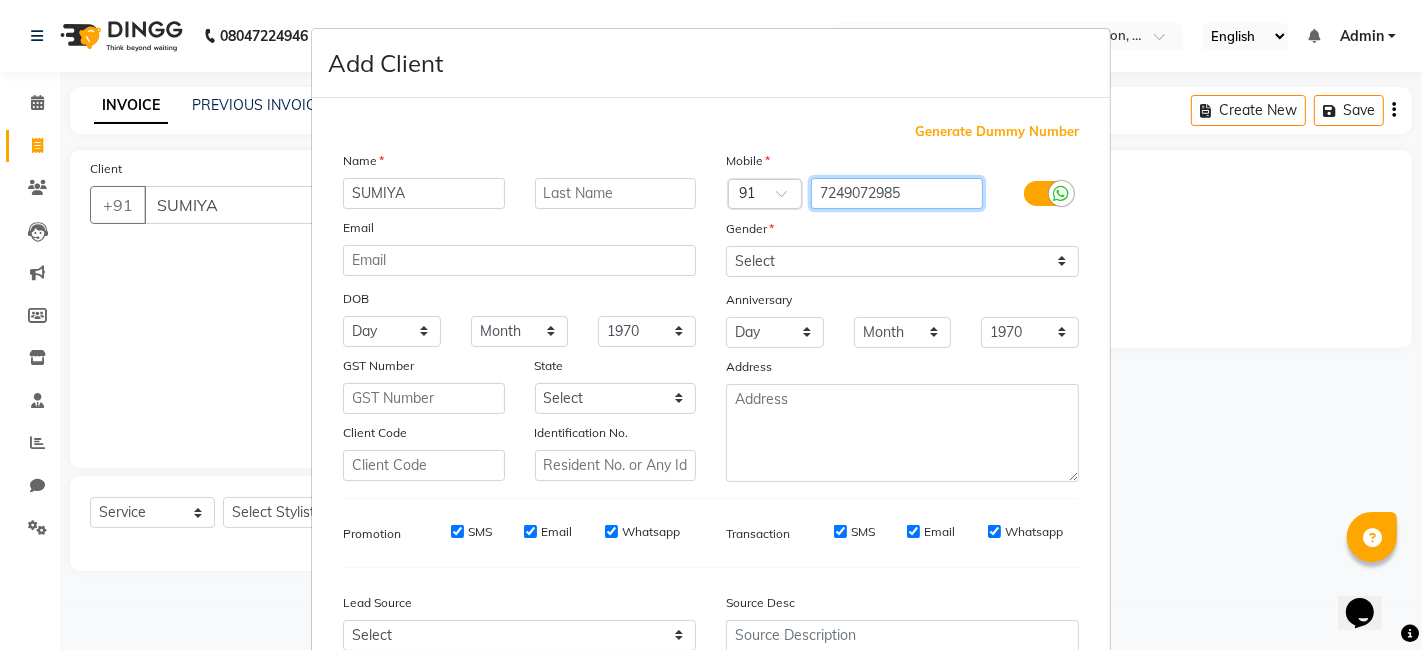 type on "7249072985" 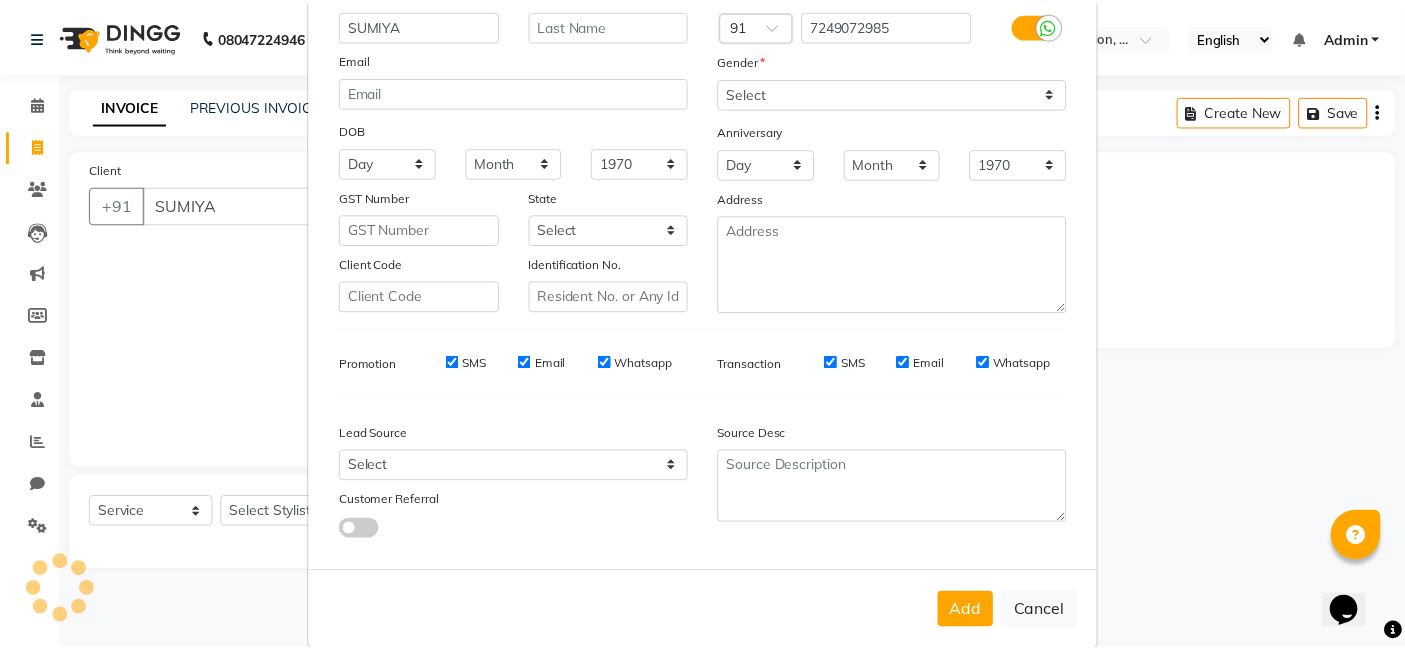 scroll, scrollTop: 197, scrollLeft: 0, axis: vertical 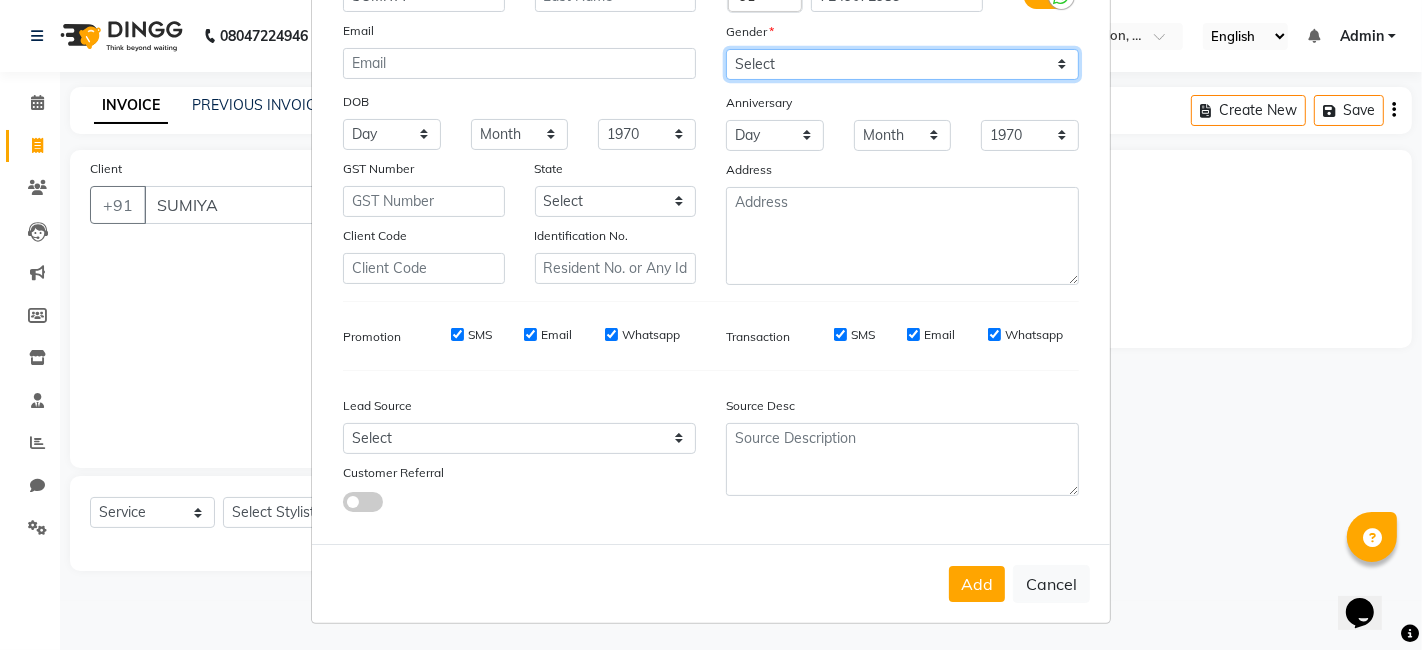 click on "Select [DEMOGRAPHIC_DATA] [DEMOGRAPHIC_DATA] Other Prefer Not To Say" at bounding box center [902, 64] 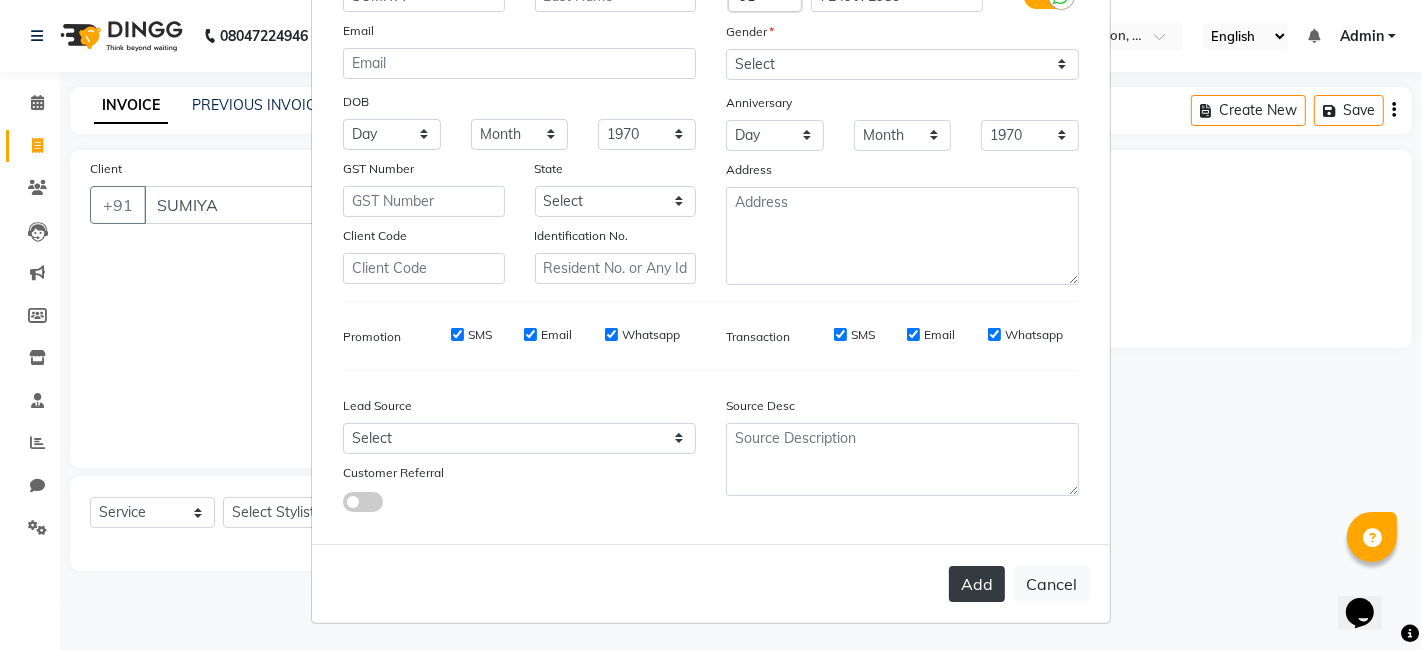 click on "Add" at bounding box center [977, 584] 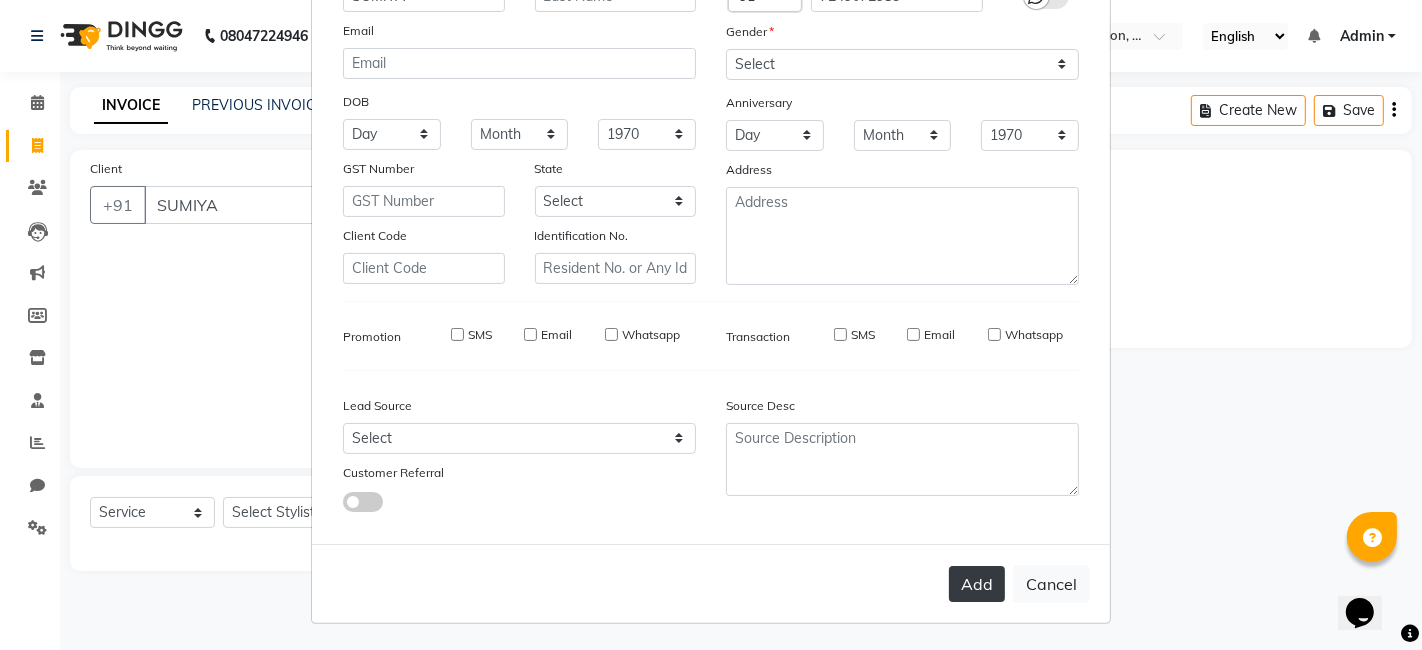 type on "7249072985" 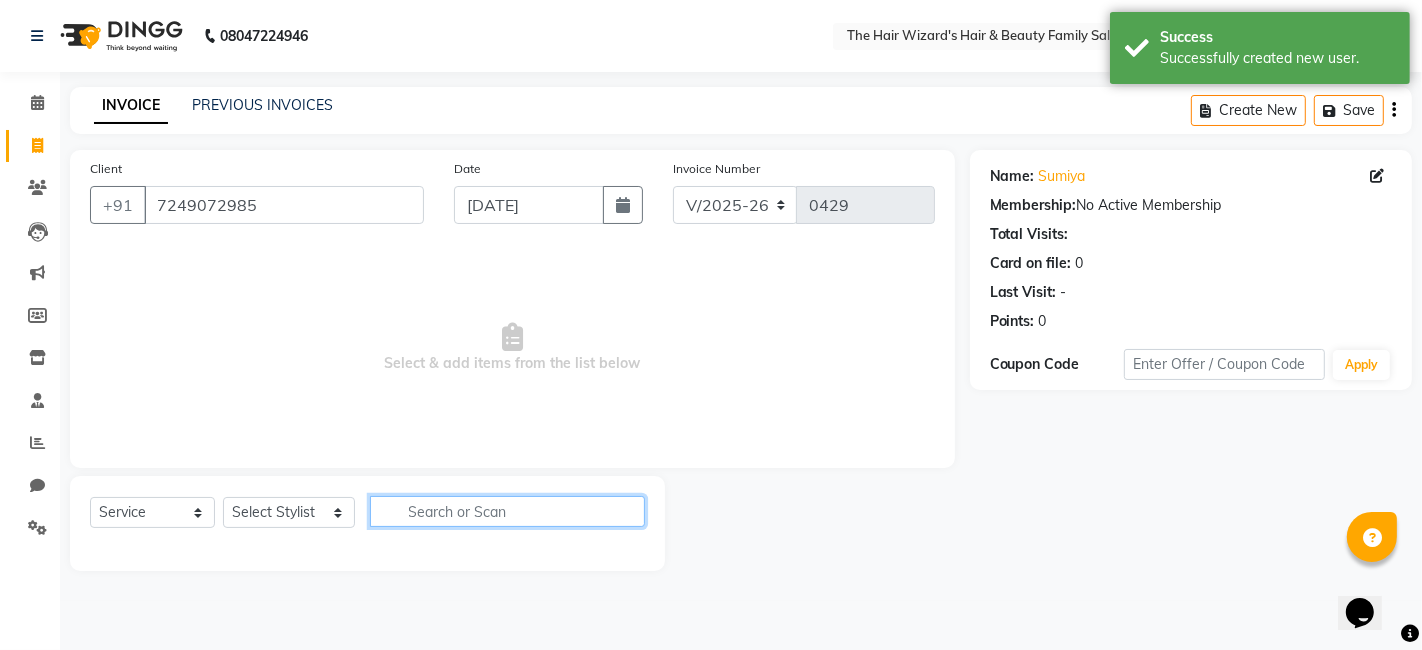 click 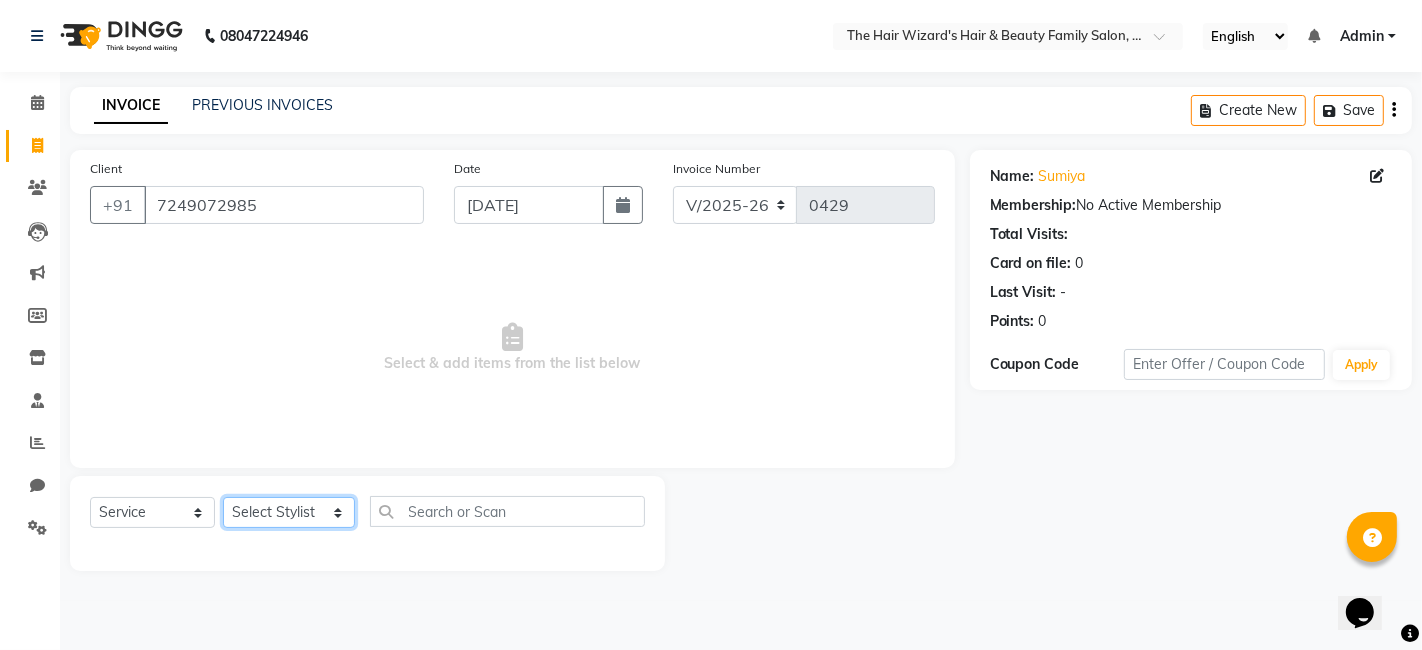 click on "Select Stylist [PERSON_NAME] [PERSON_NAME]  [PERSON_NAME] [PERSON_NAME] [PERSON_NAME] MOHD [PERSON_NAME] [PERSON_NAME] [PERSON_NAME] [PERSON_NAME] WIZARDS" 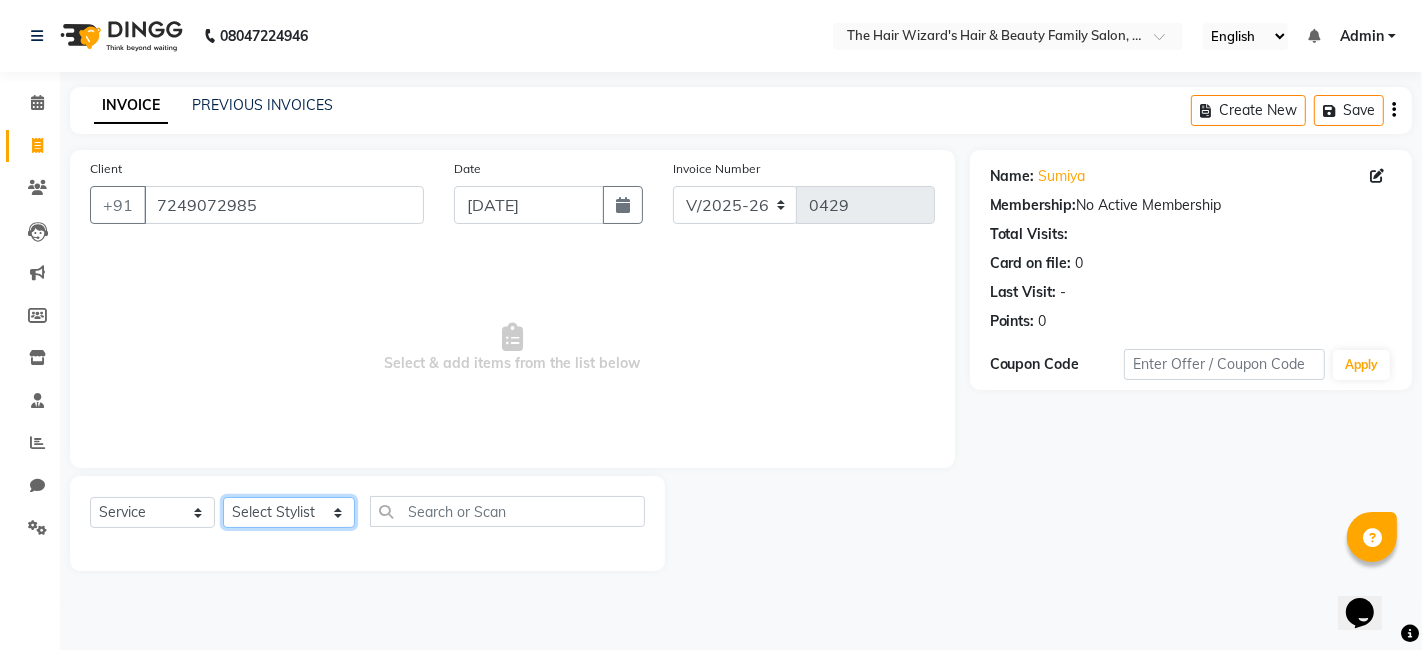 select on "83323" 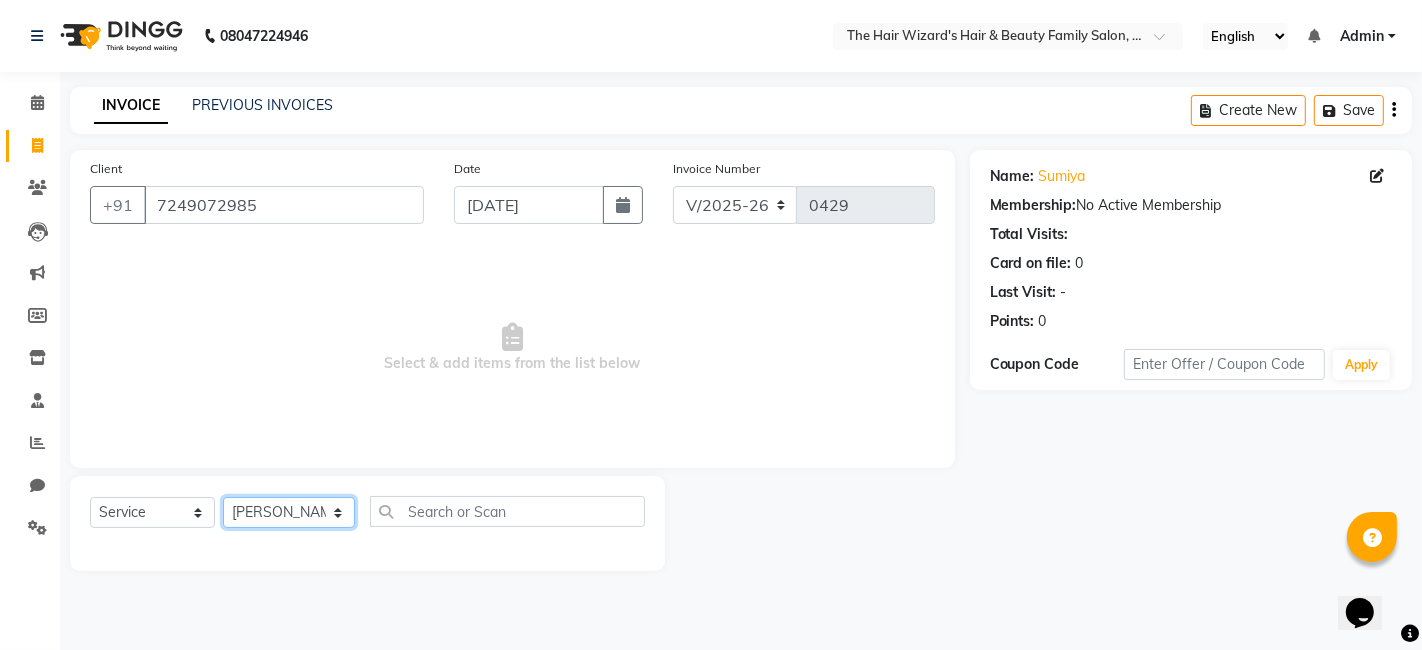 click on "Select Stylist [PERSON_NAME] [PERSON_NAME]  [PERSON_NAME] [PERSON_NAME] [PERSON_NAME] MOHD [PERSON_NAME] [PERSON_NAME] [PERSON_NAME] [PERSON_NAME] WIZARDS" 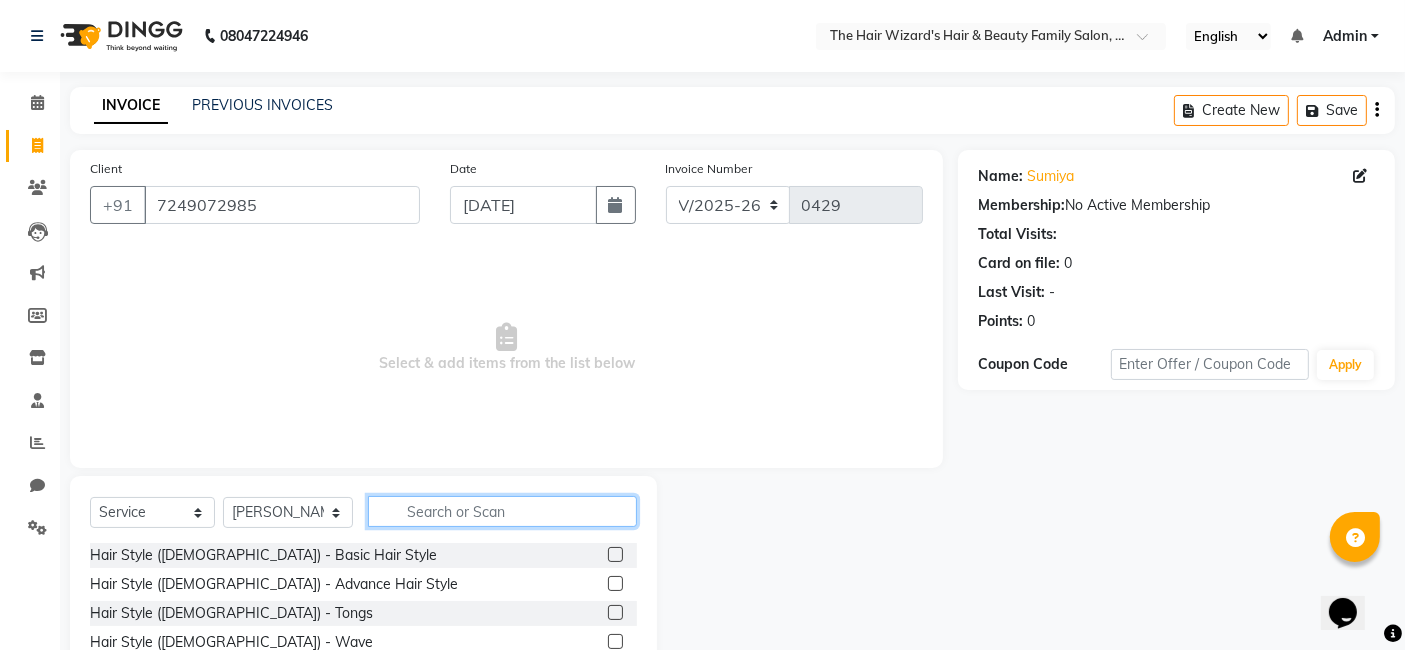 click 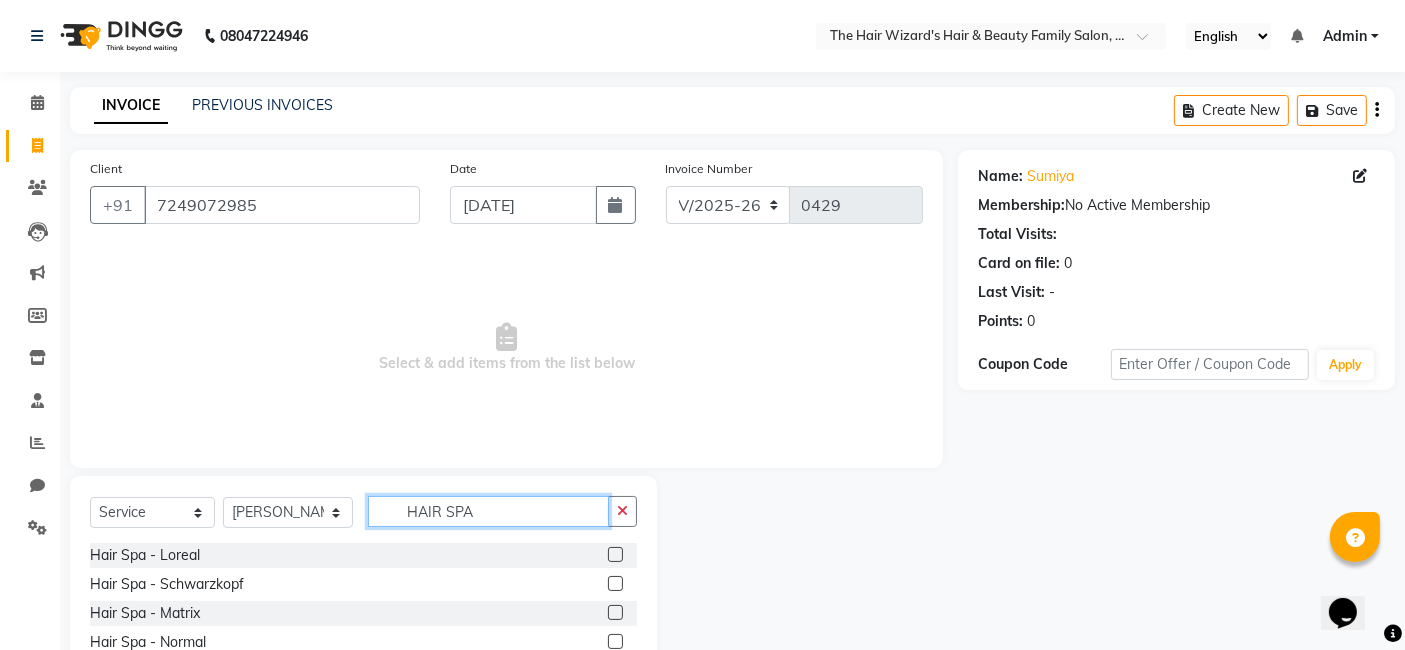 type on "HAIR SPA" 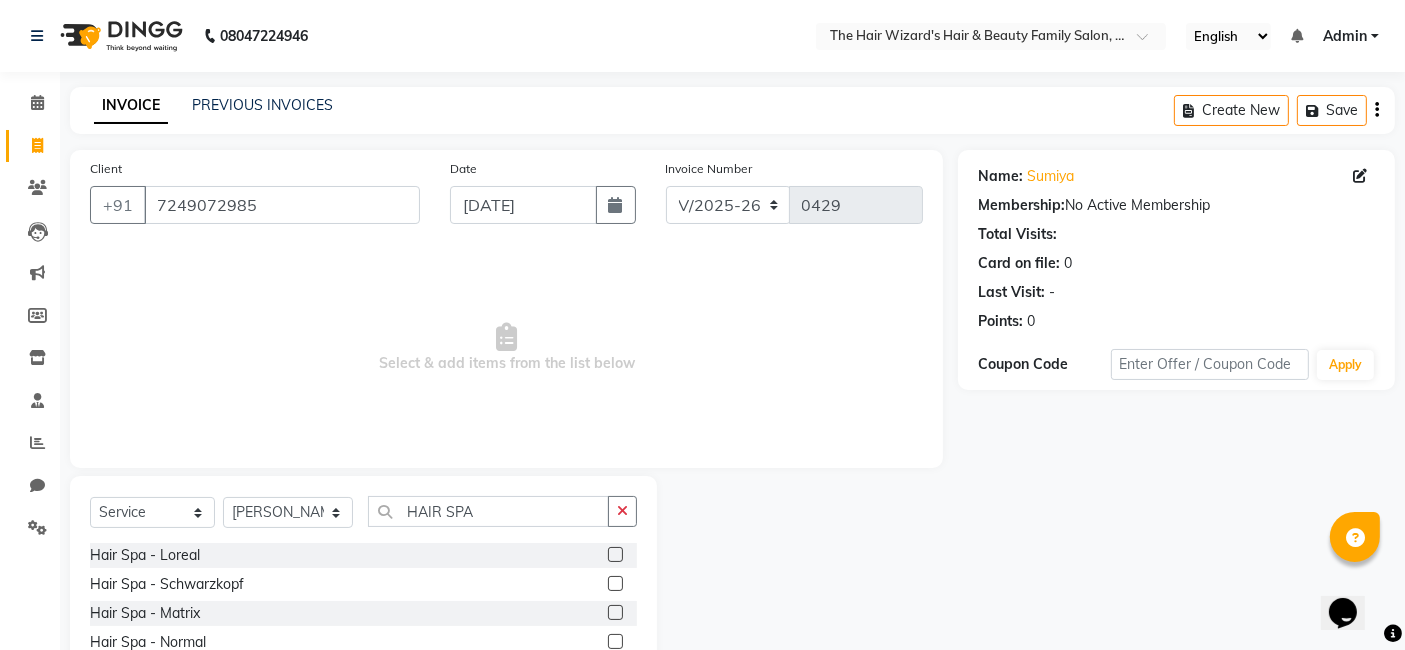 click 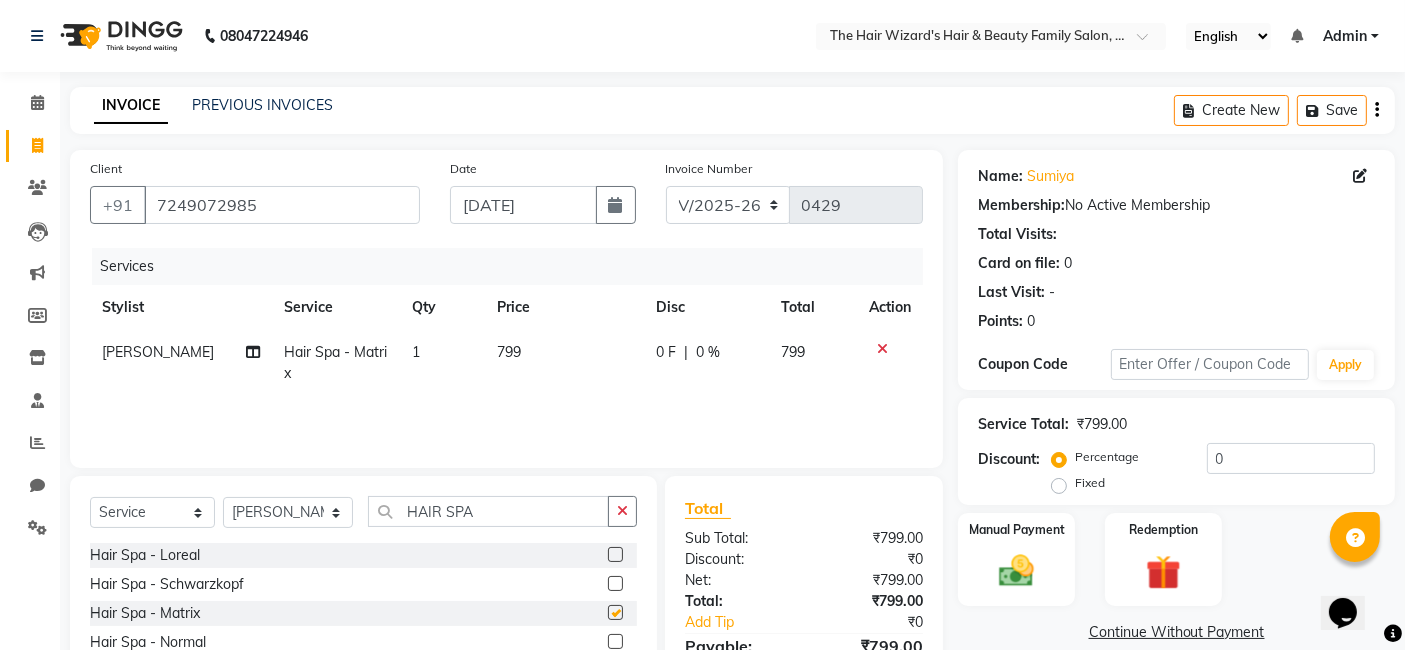 checkbox on "false" 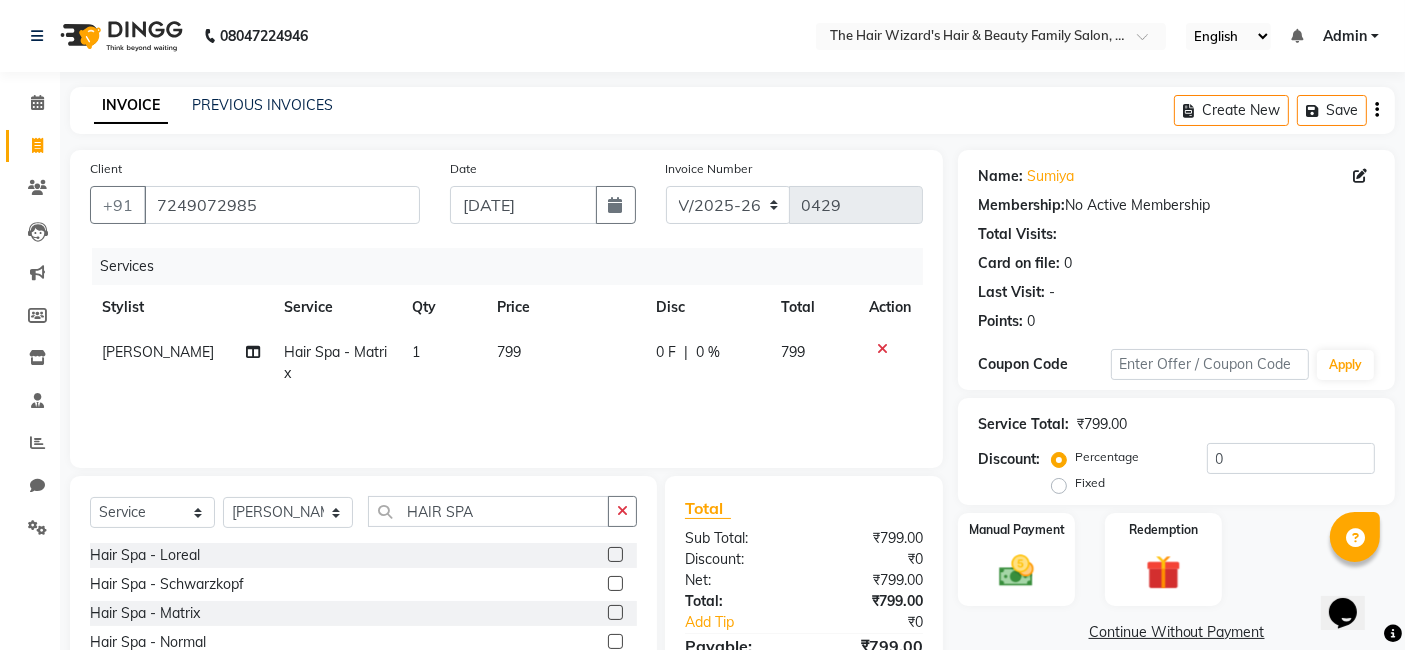 click 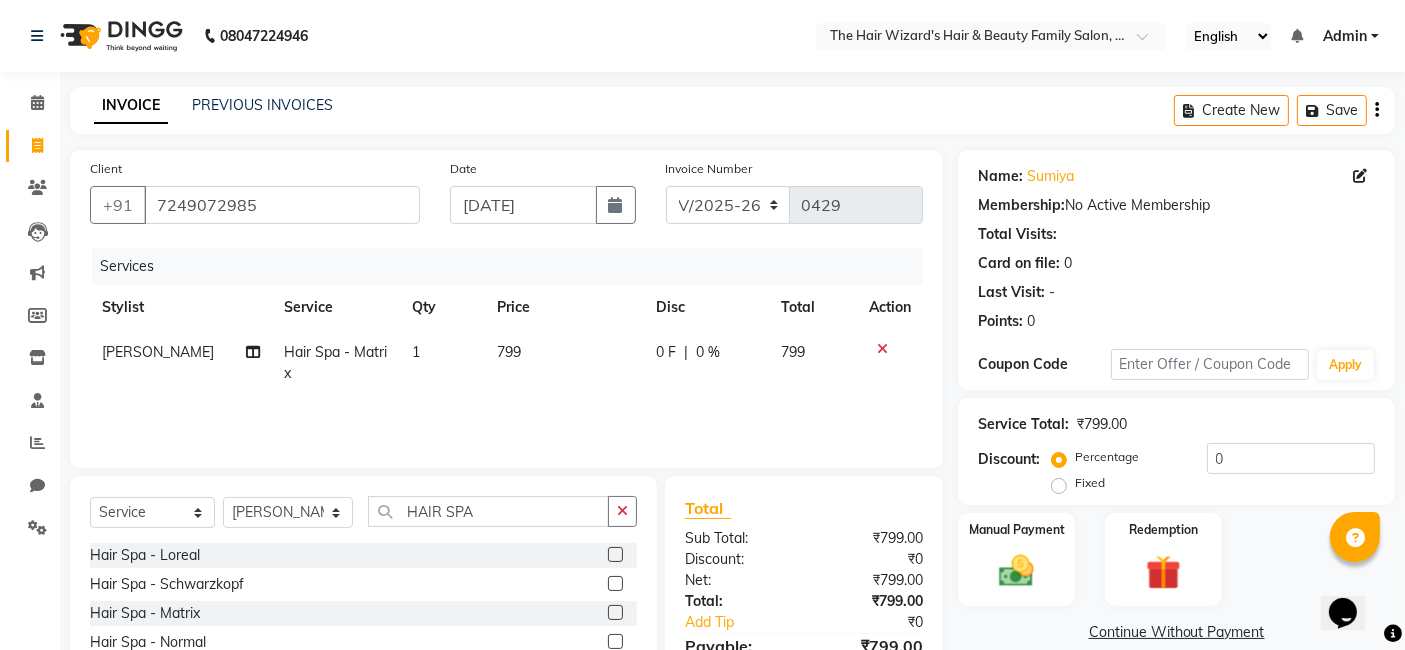 click 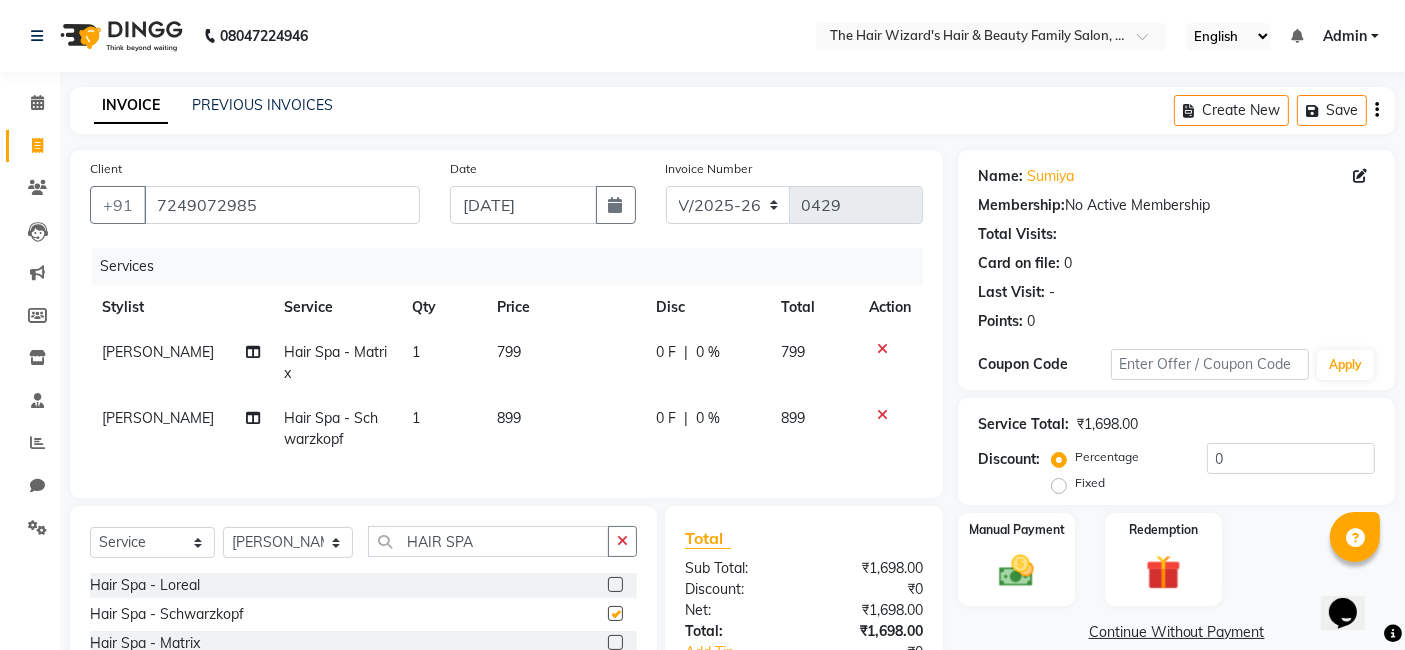 checkbox on "false" 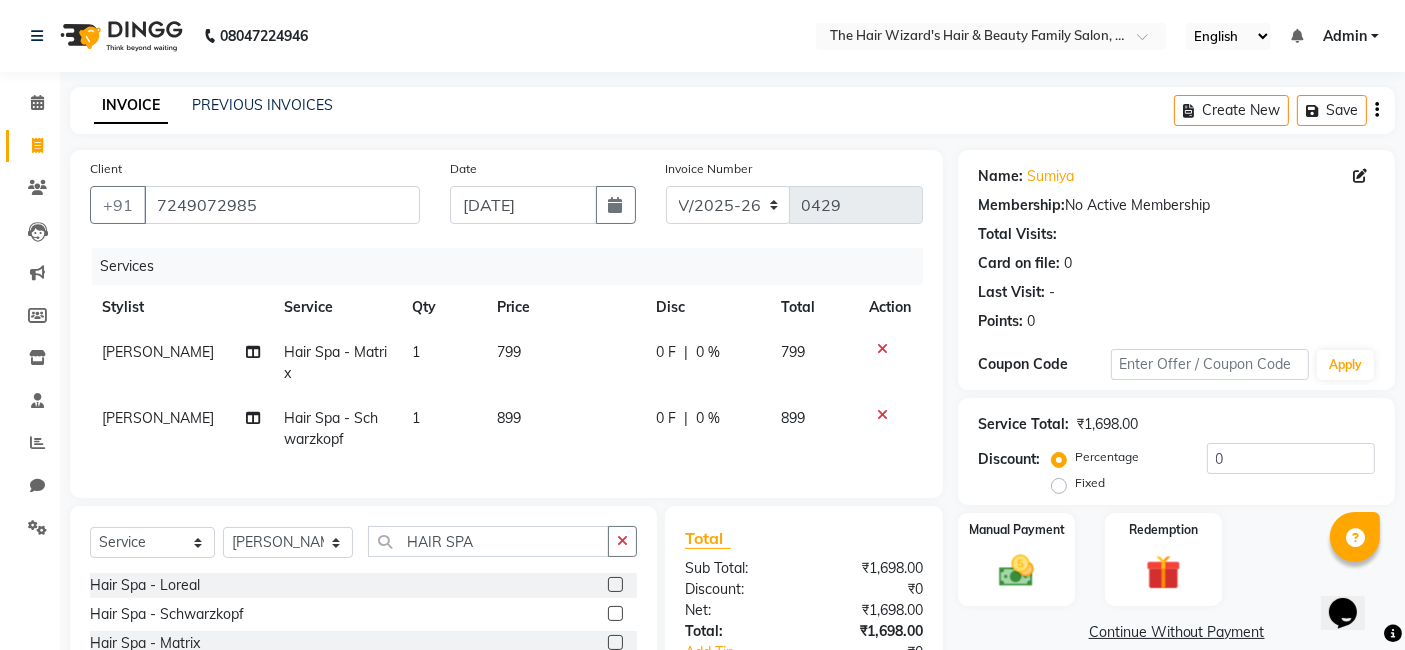 click 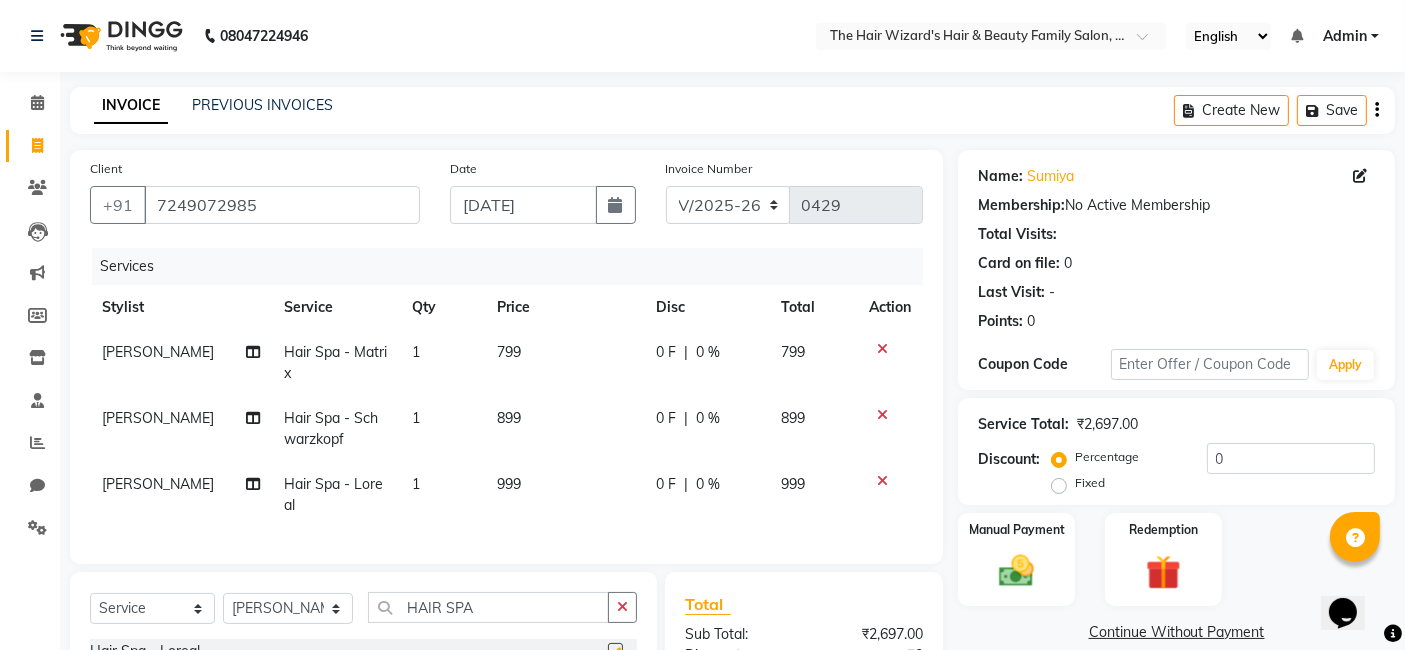 checkbox on "false" 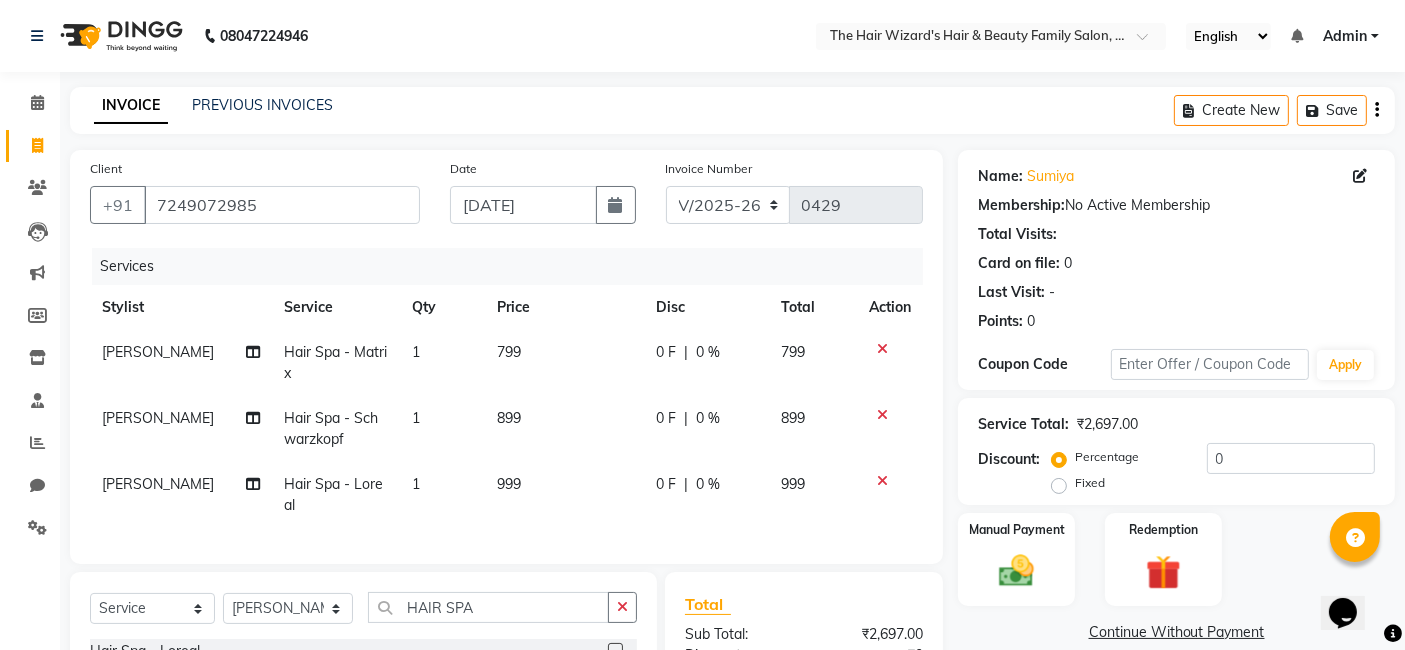 click 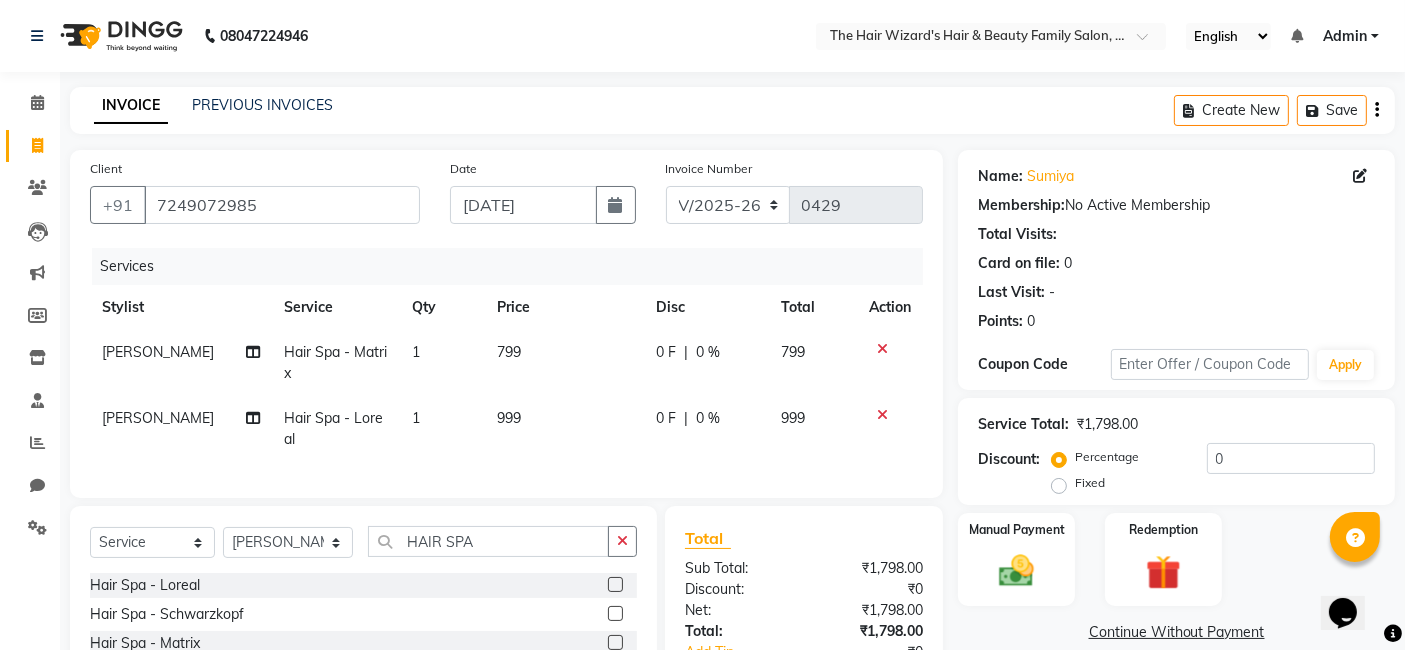 click 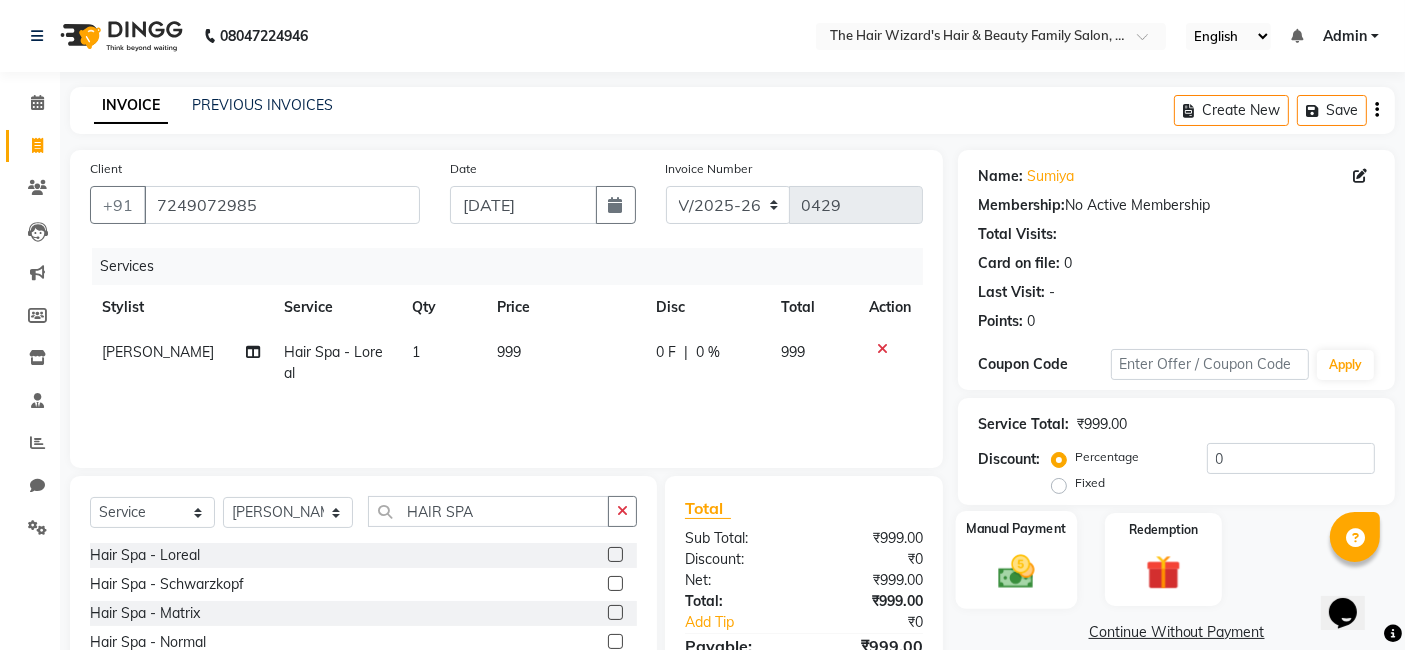 click 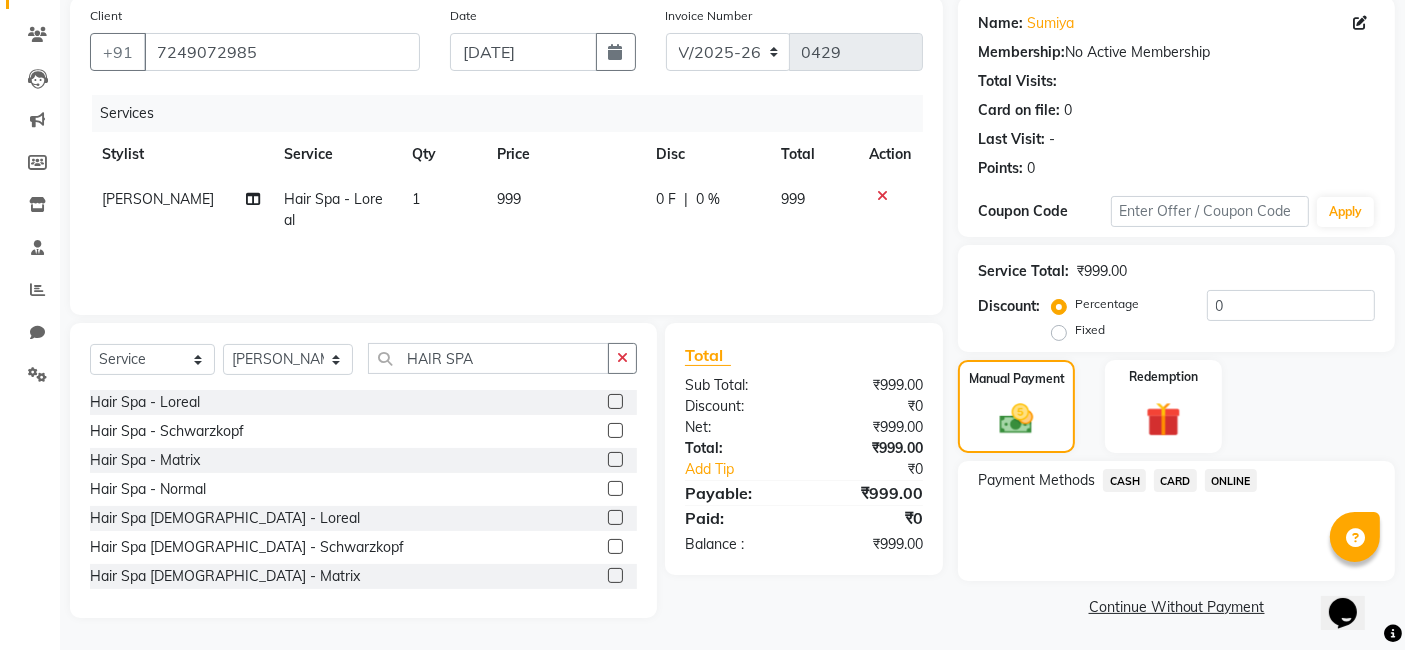 scroll, scrollTop: 154, scrollLeft: 0, axis: vertical 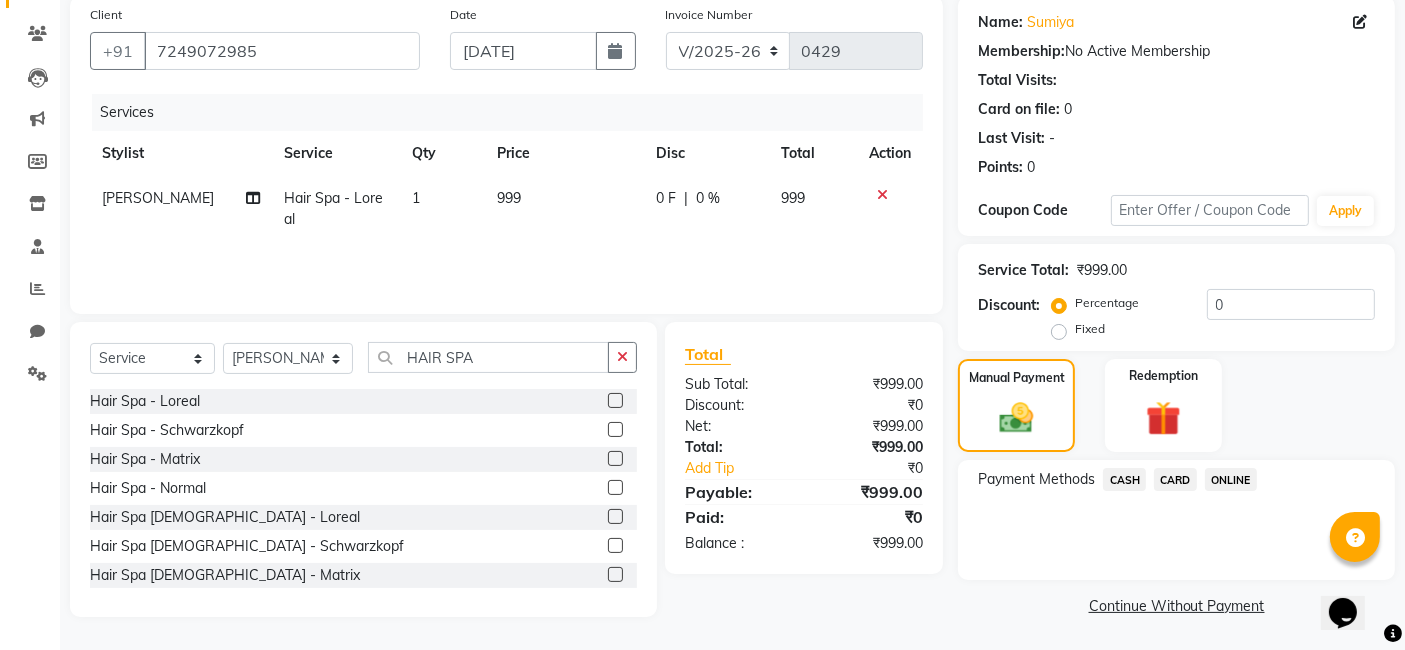 click on "ONLINE" 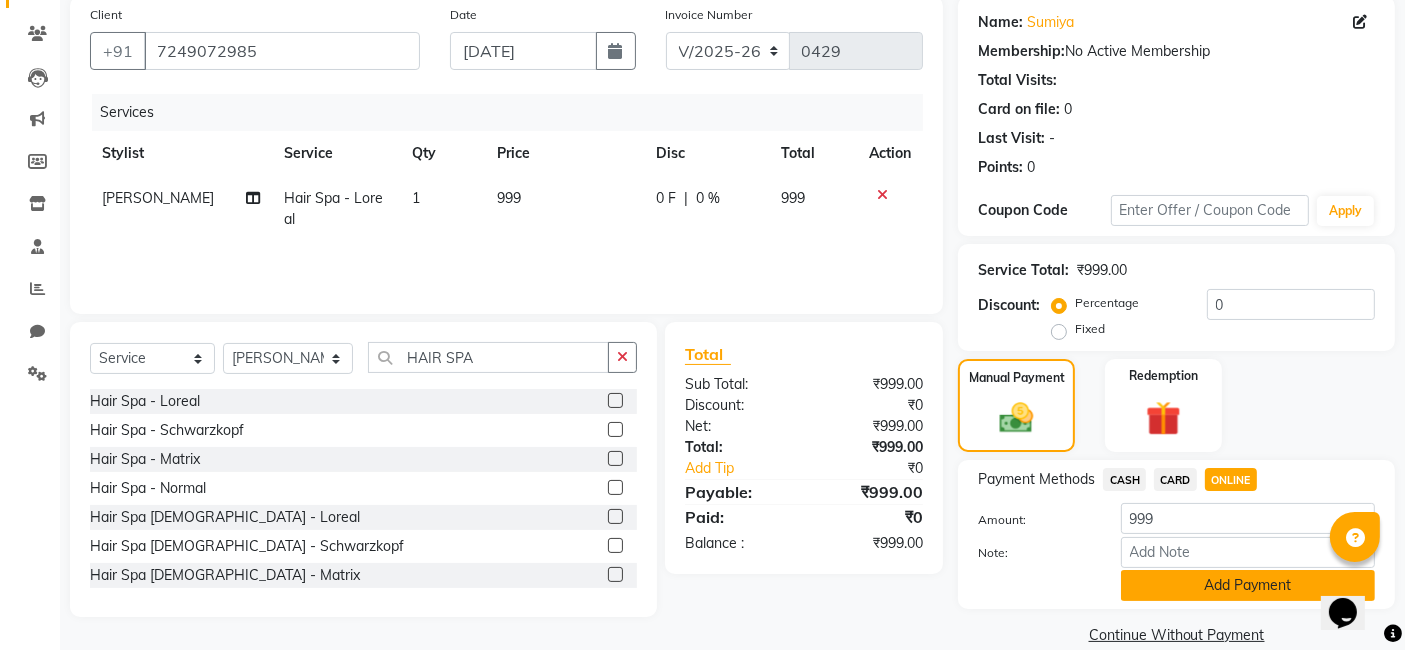 click on "Add Payment" 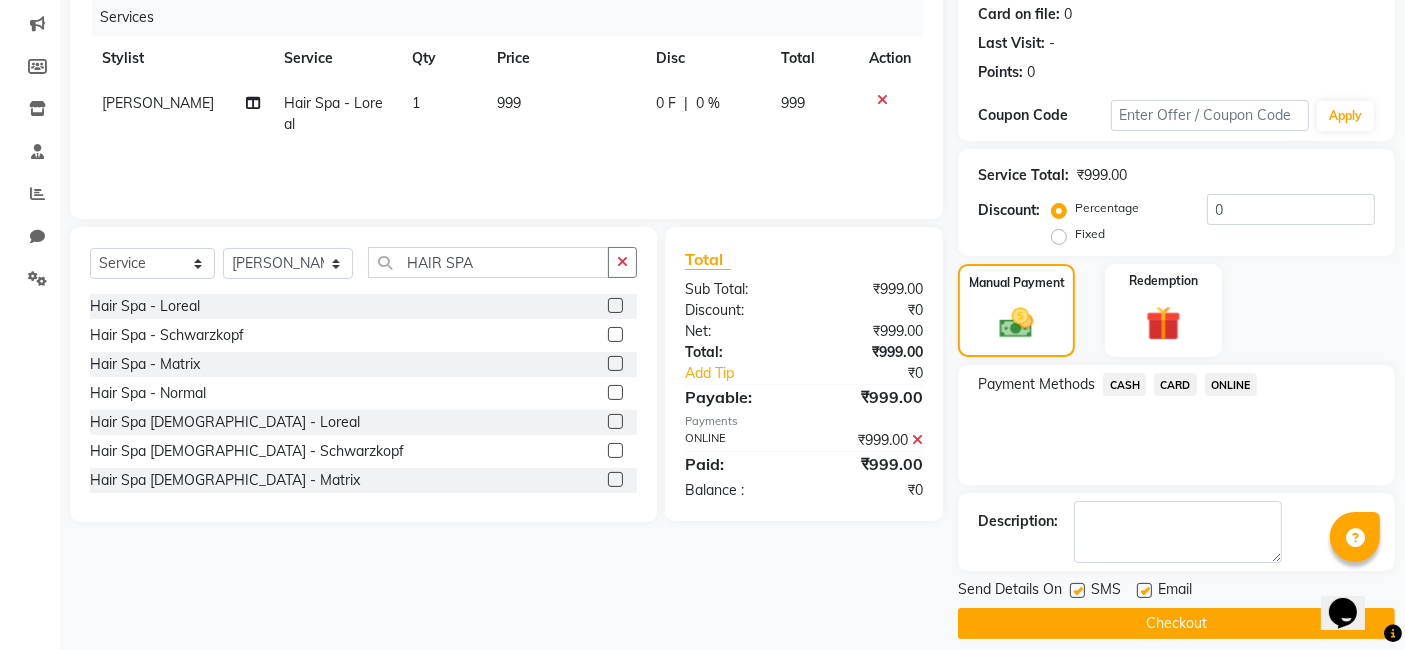 scroll, scrollTop: 266, scrollLeft: 0, axis: vertical 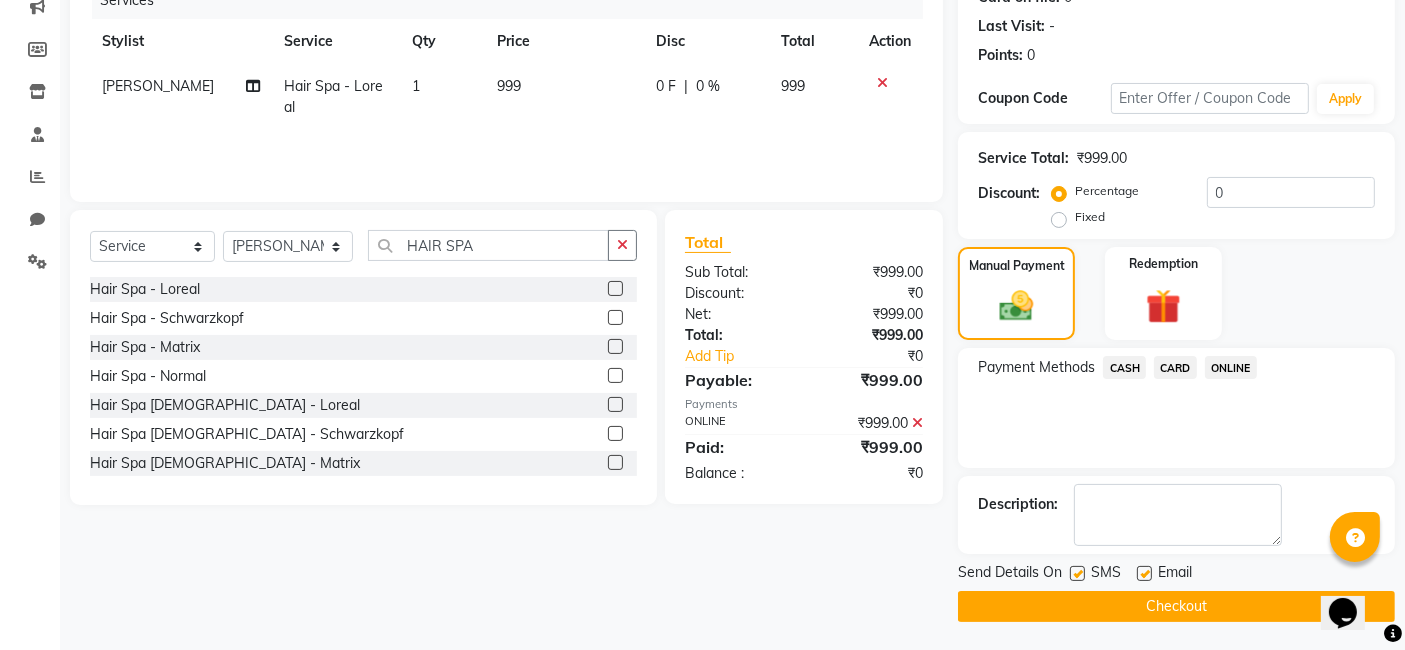 click on "Checkout" 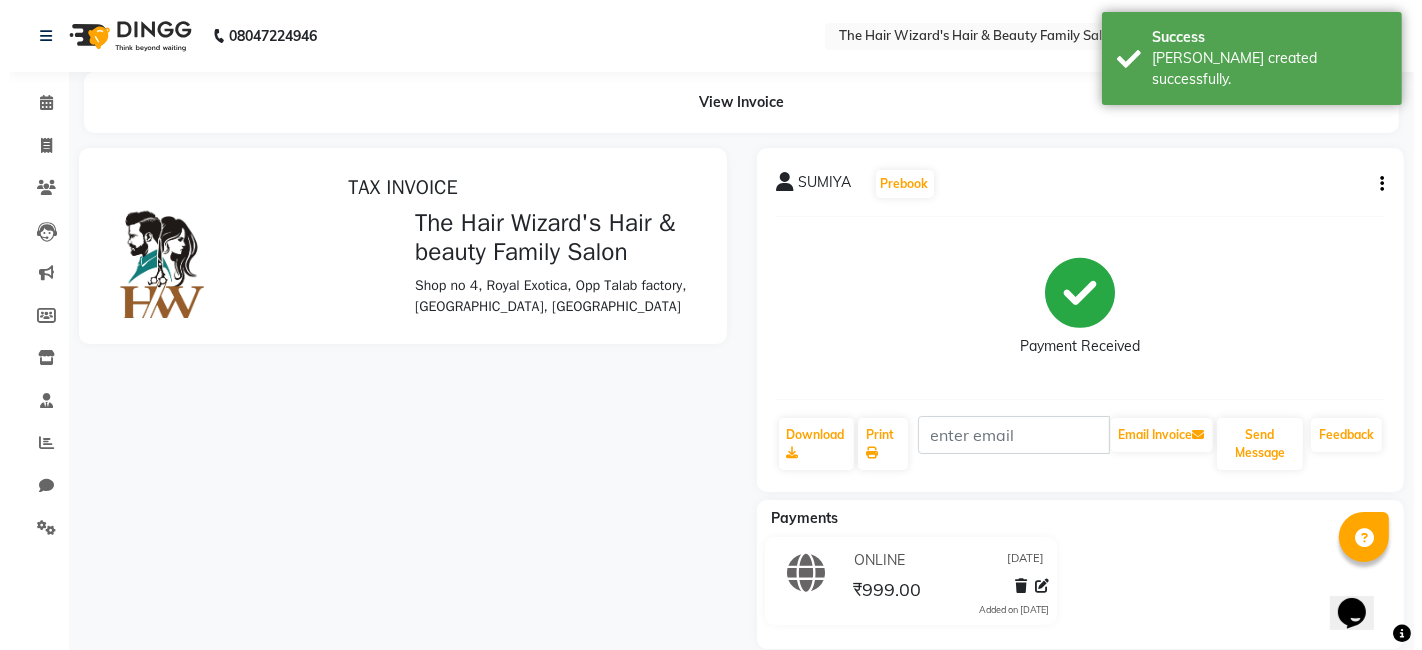 scroll, scrollTop: 0, scrollLeft: 0, axis: both 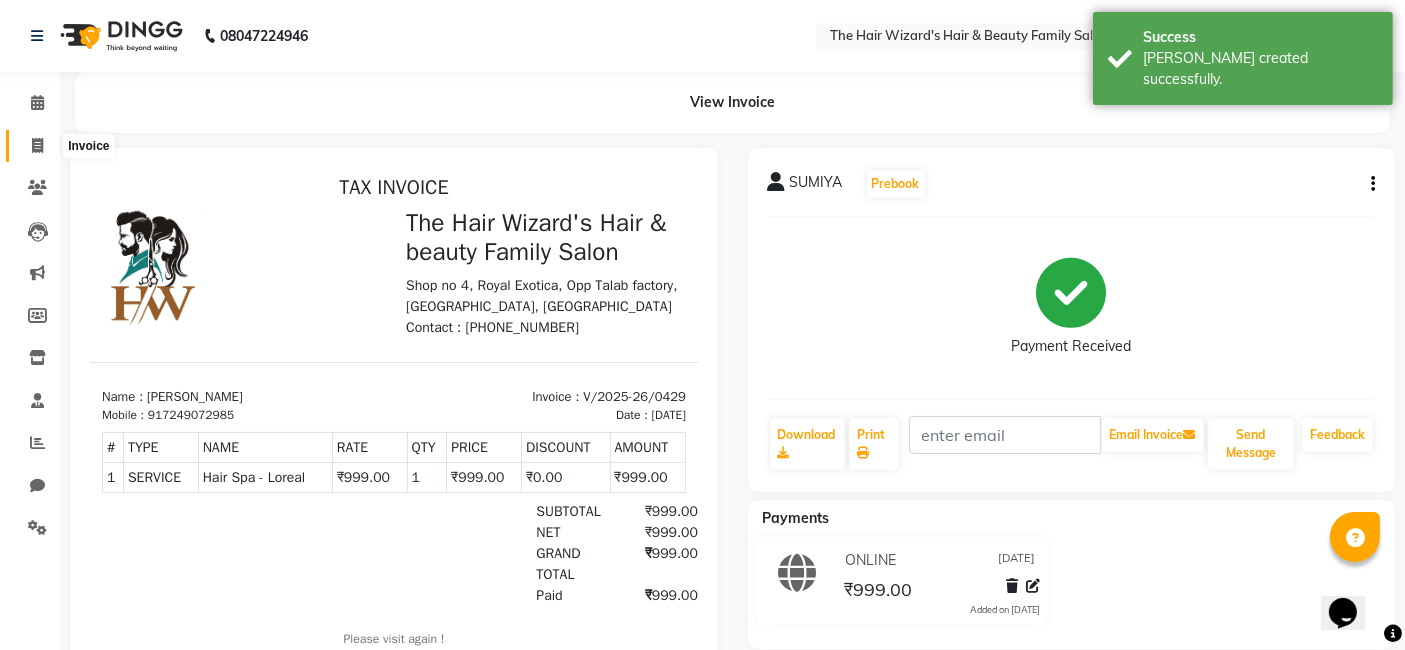 click 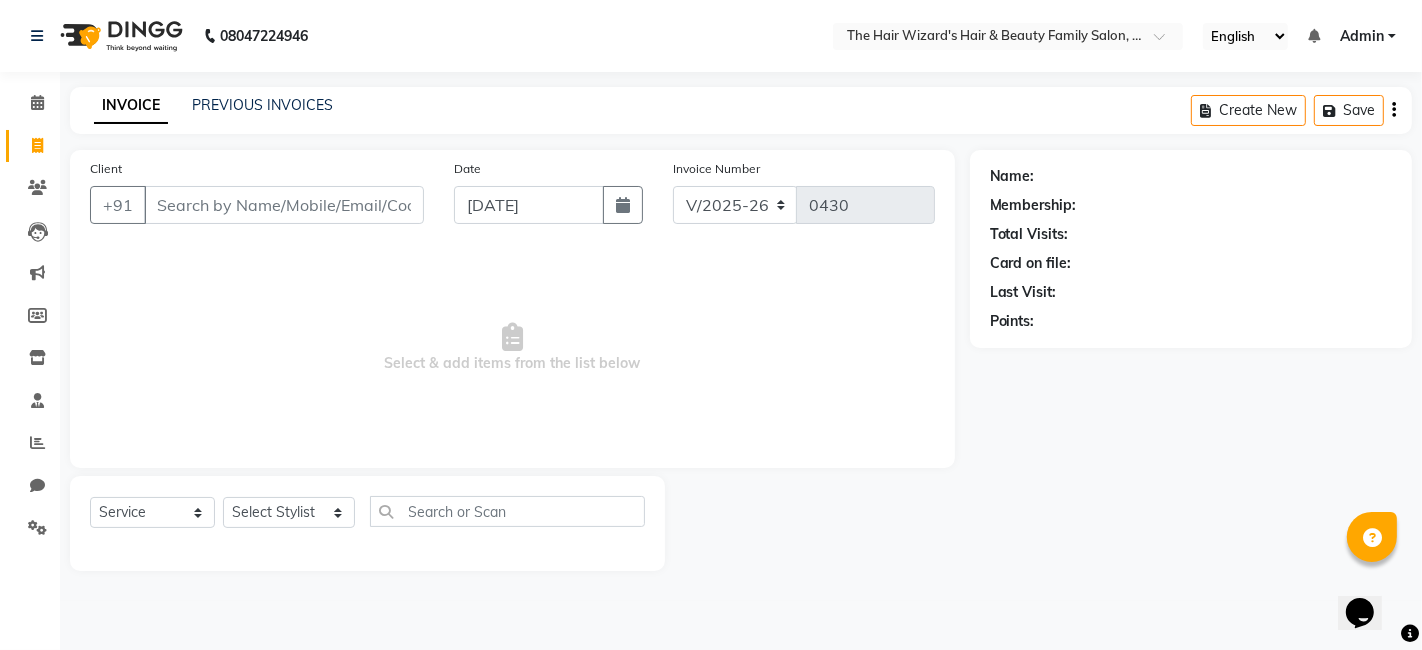 click on "Client" at bounding box center [284, 205] 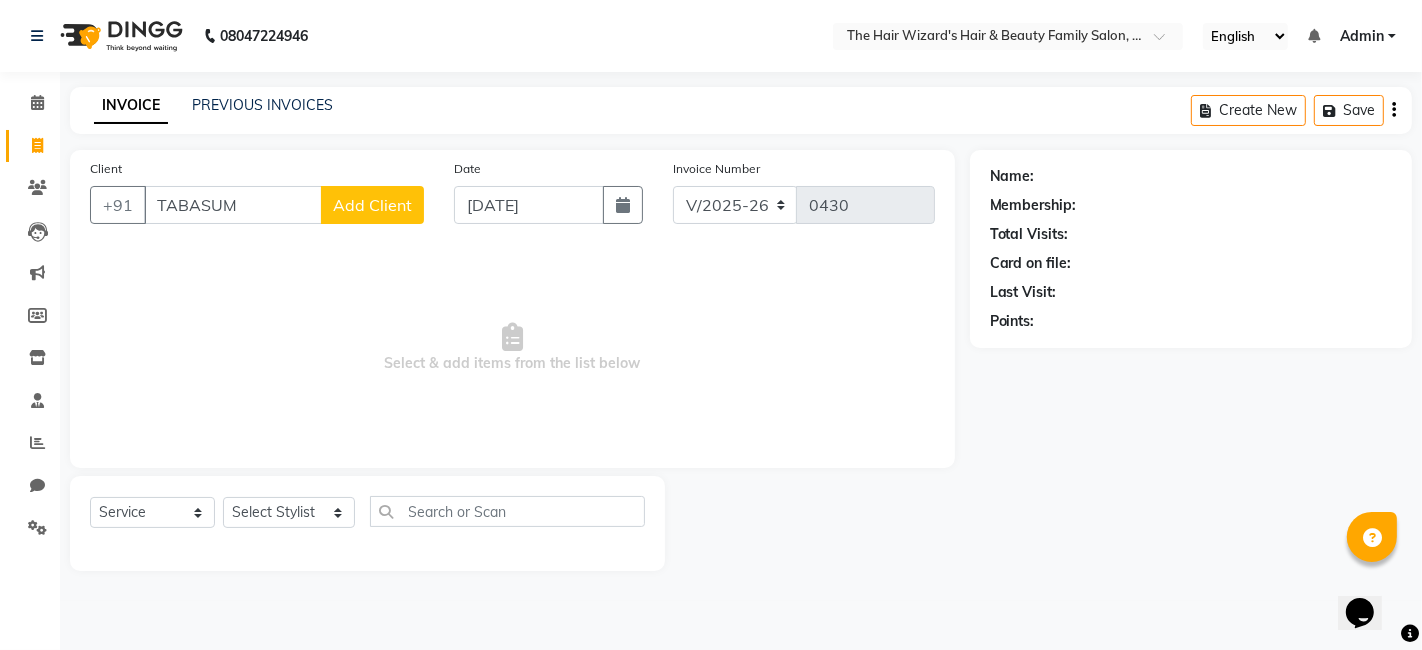 type on "TABASUM" 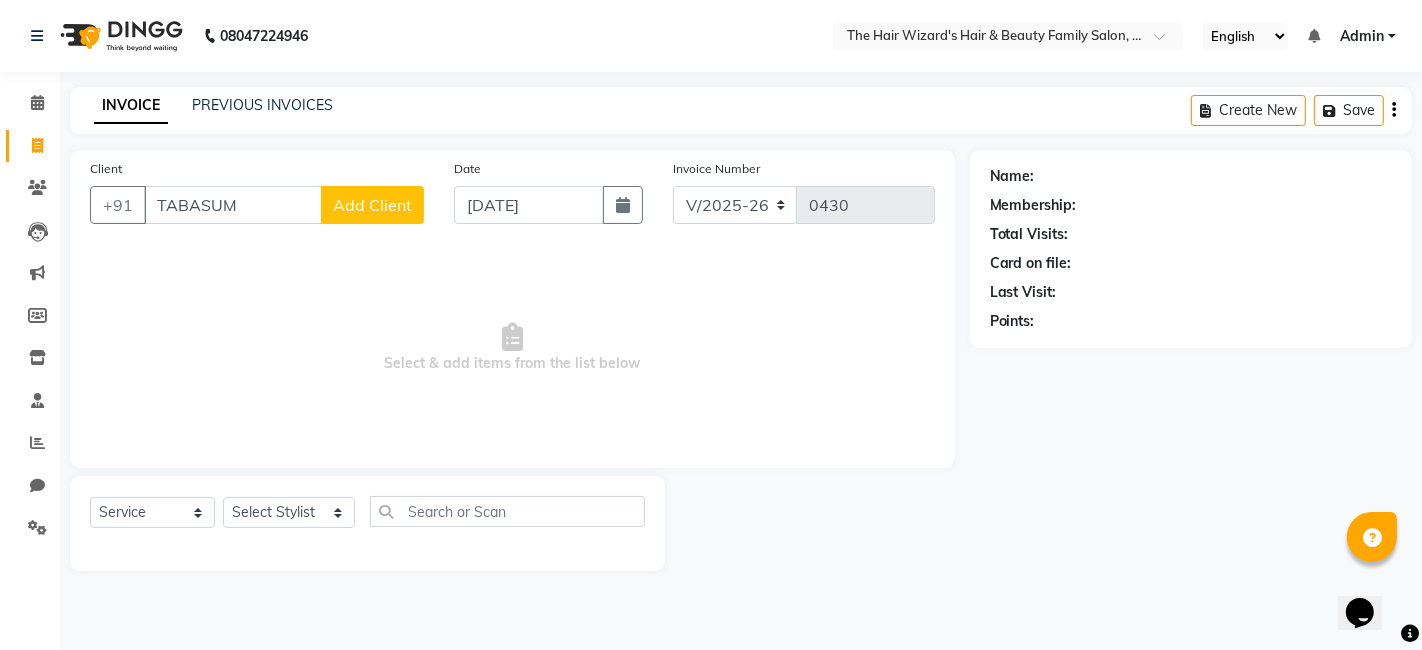 click on "Add Client" 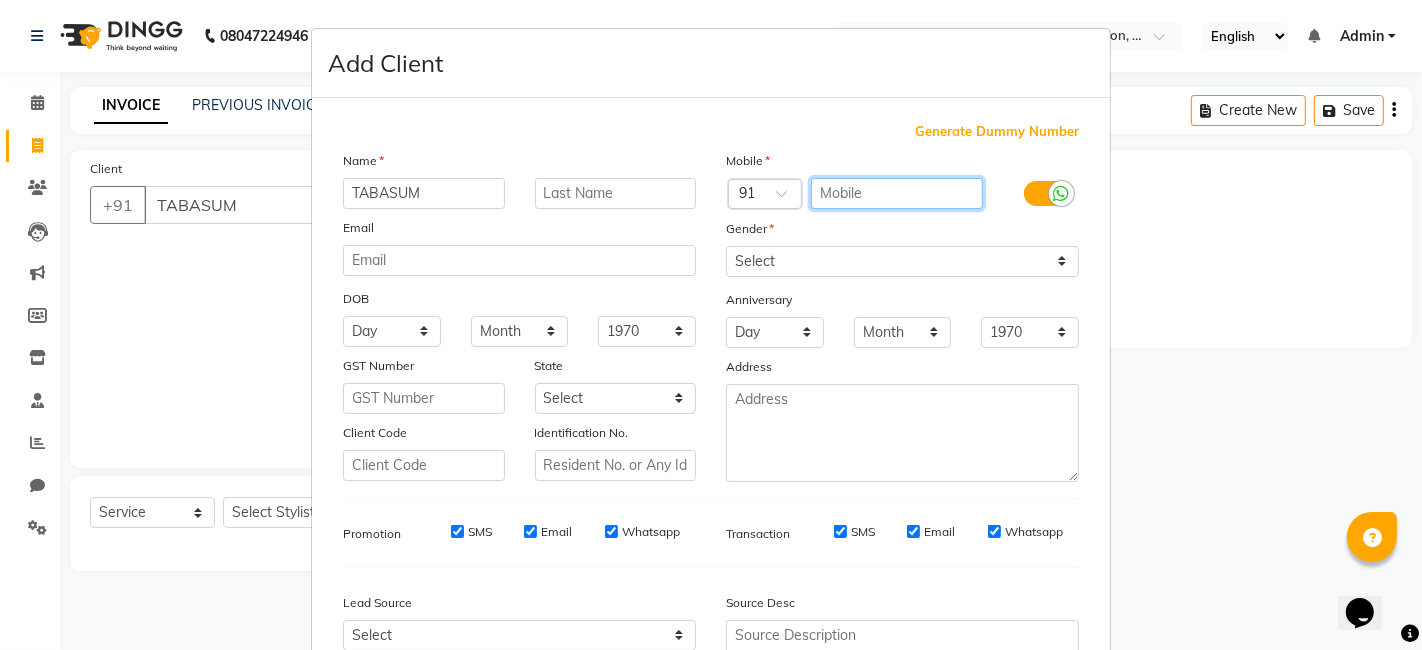click at bounding box center [897, 193] 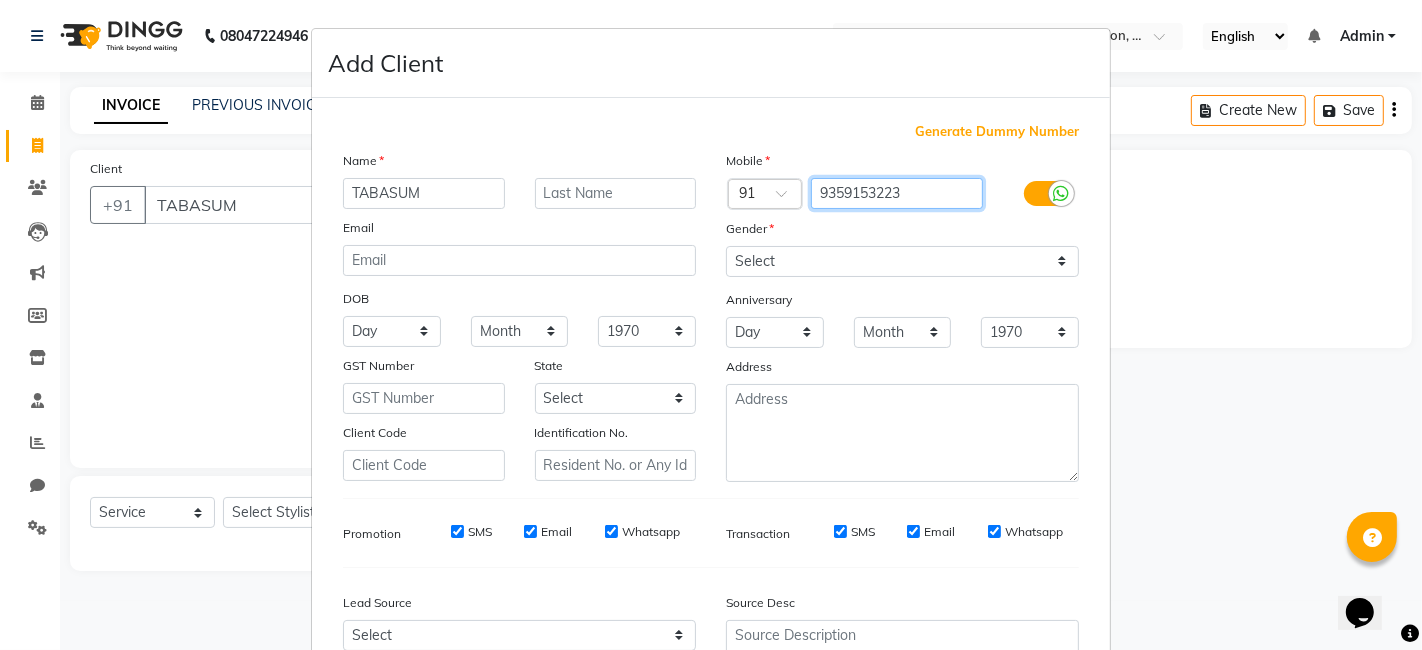 type on "9359153223" 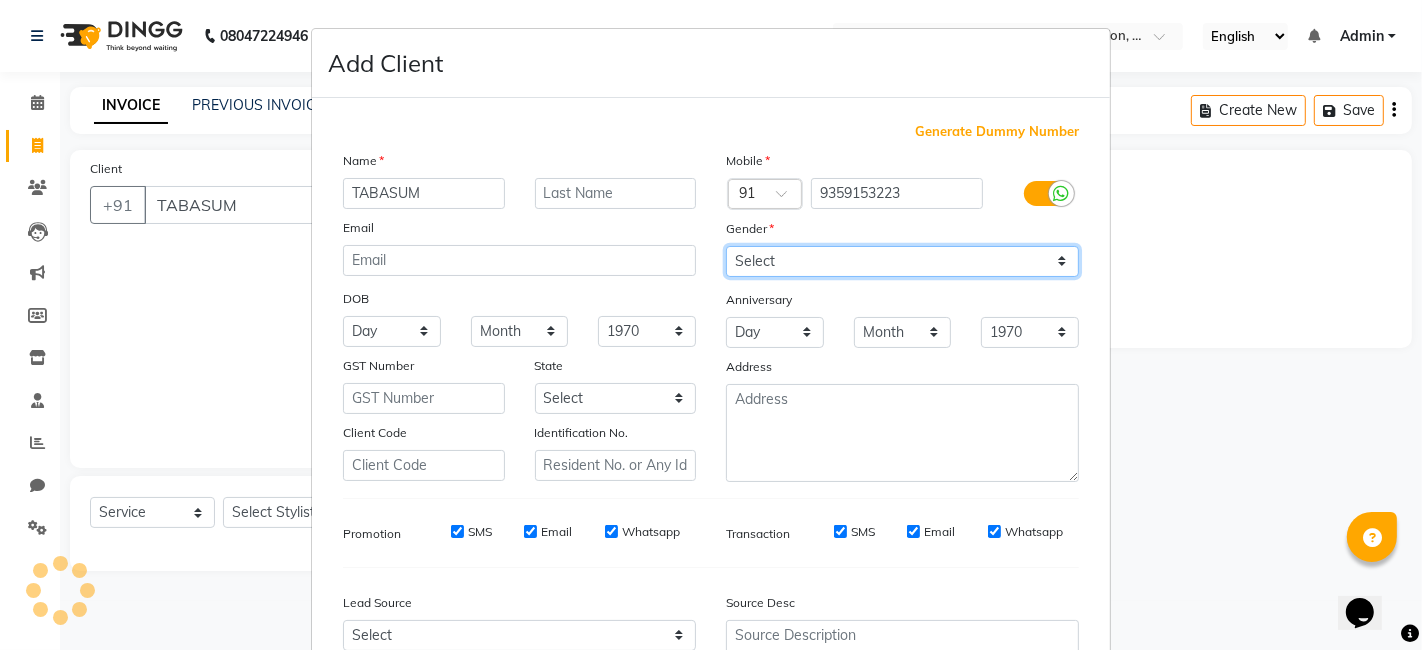 click on "Select [DEMOGRAPHIC_DATA] [DEMOGRAPHIC_DATA] Other Prefer Not To Say" at bounding box center (902, 261) 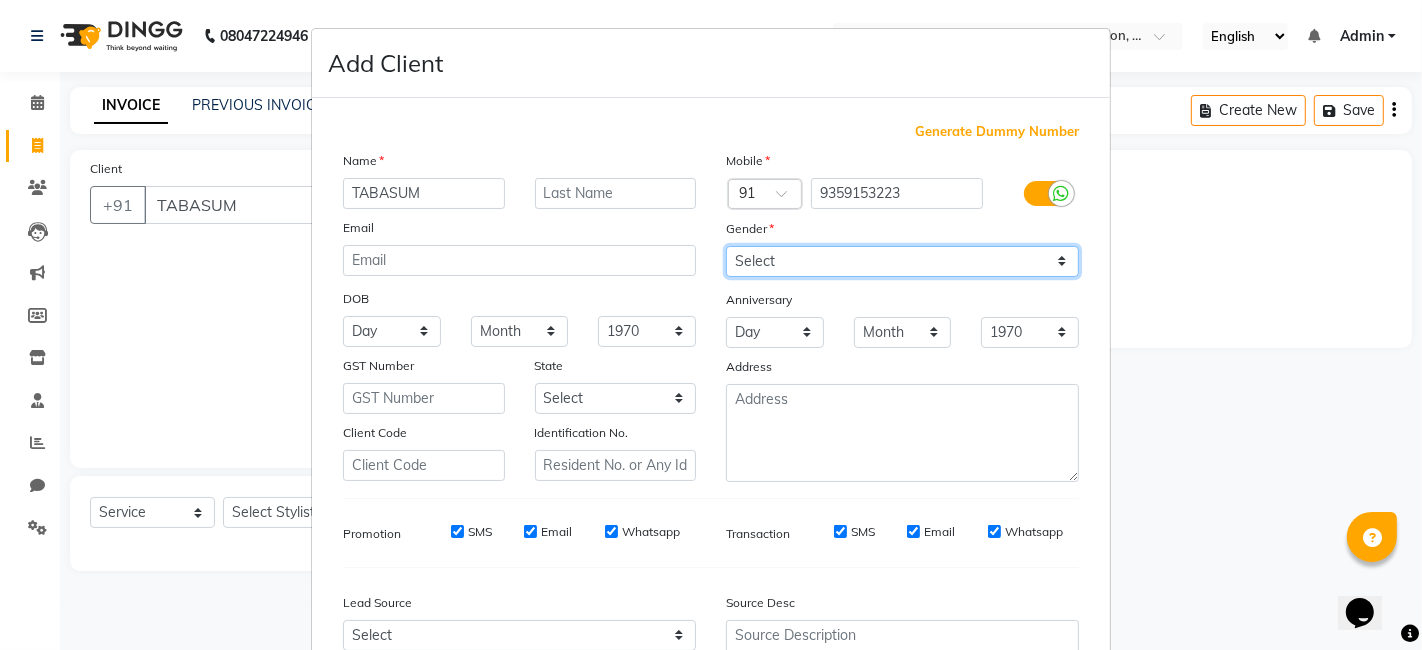 select on "[DEMOGRAPHIC_DATA]" 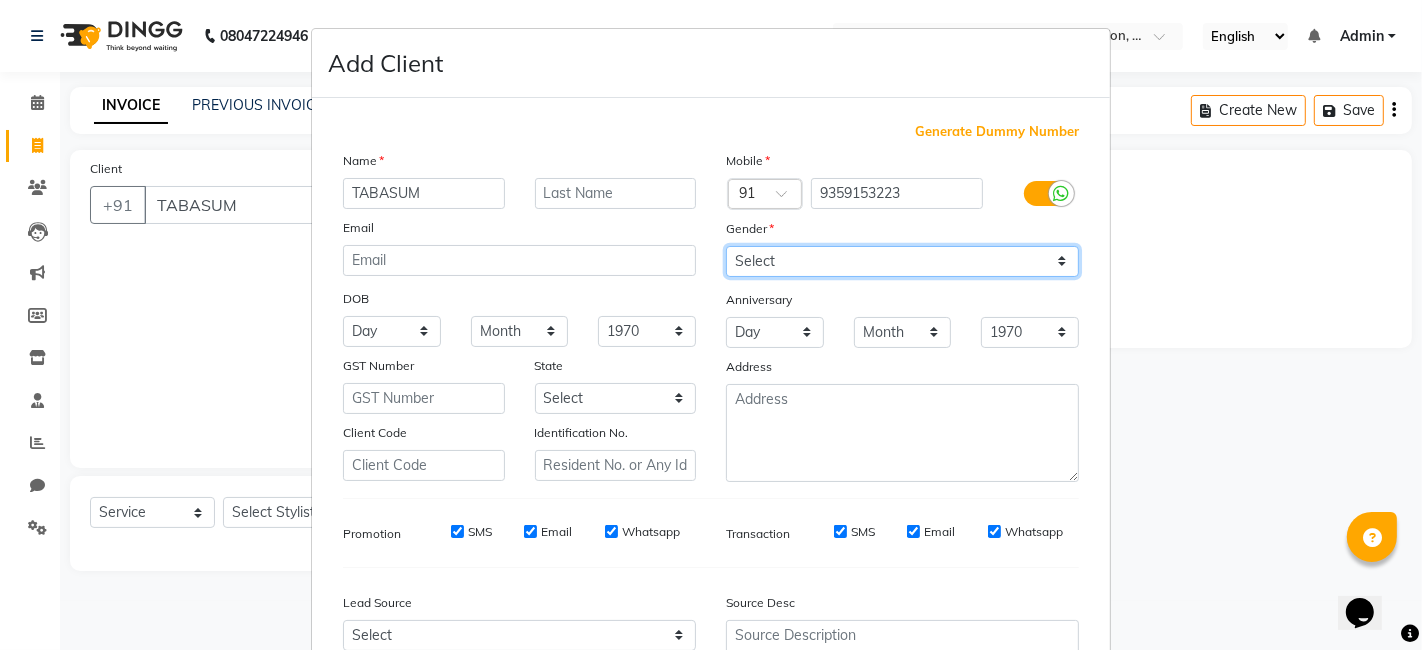 click on "Select [DEMOGRAPHIC_DATA] [DEMOGRAPHIC_DATA] Other Prefer Not To Say" at bounding box center [902, 261] 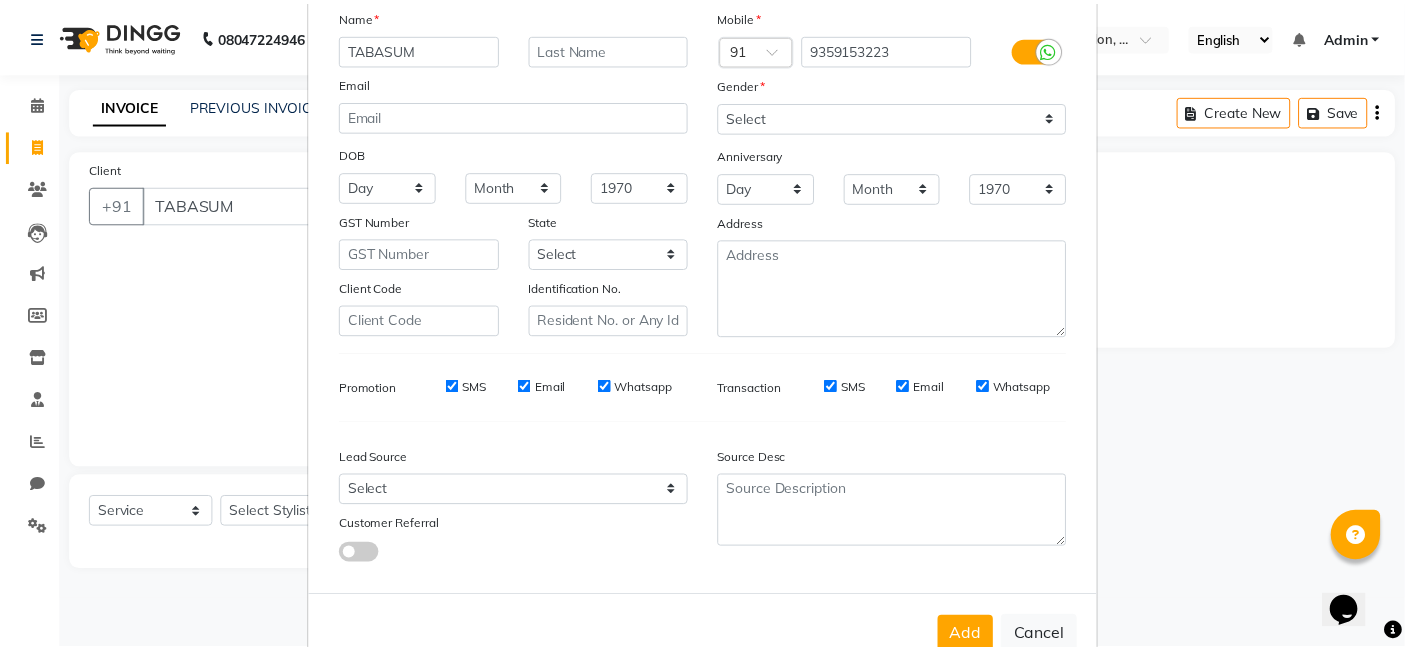 scroll, scrollTop: 197, scrollLeft: 0, axis: vertical 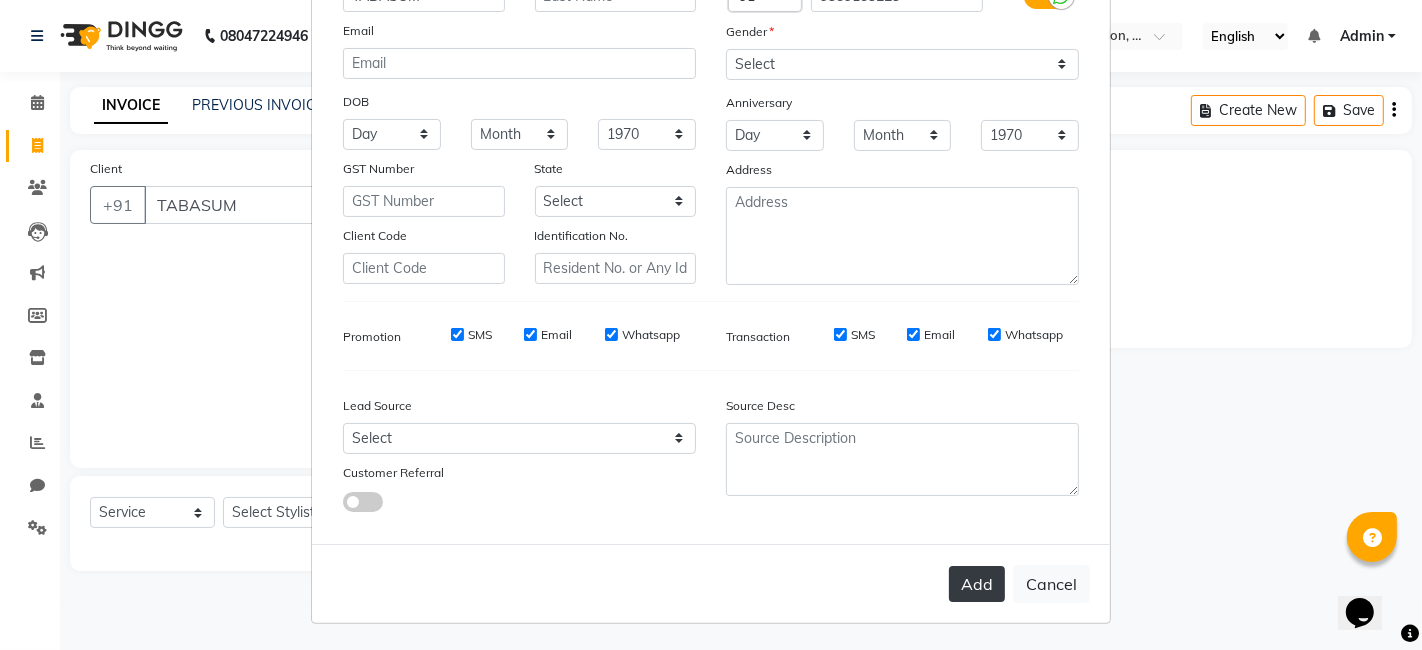 click on "Add" at bounding box center [977, 584] 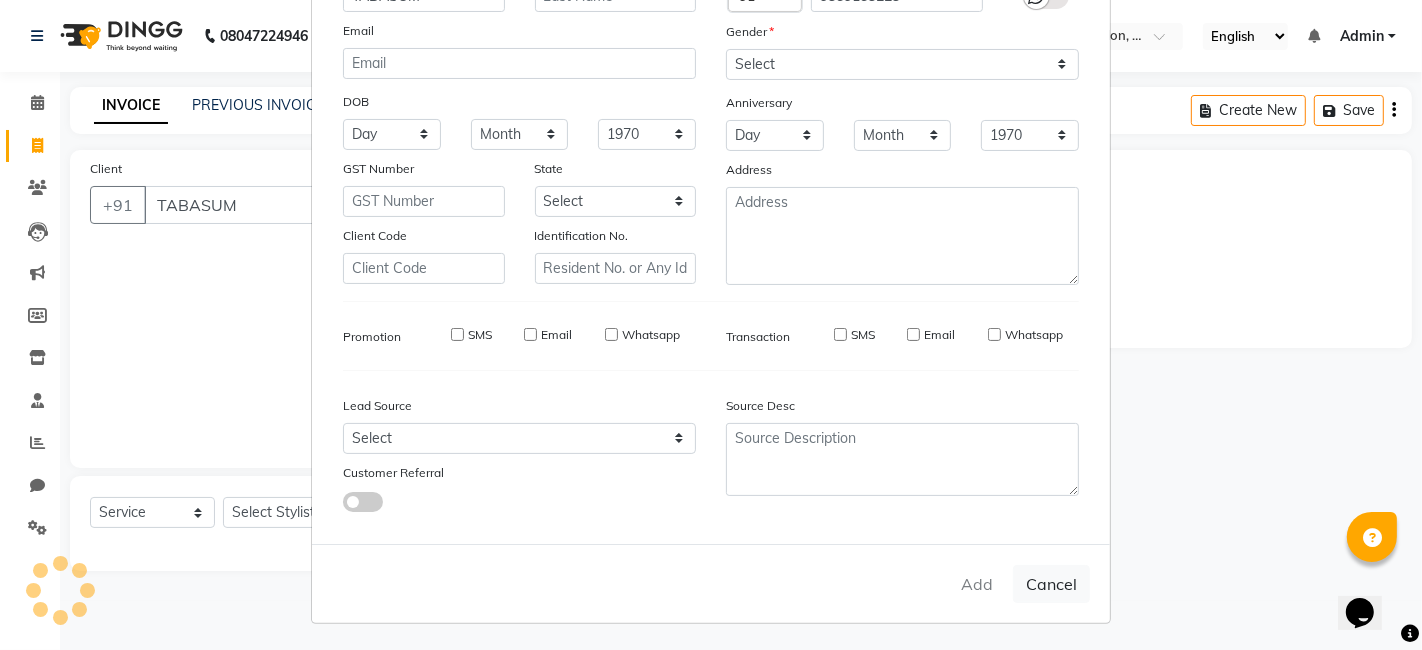 type on "9359153223" 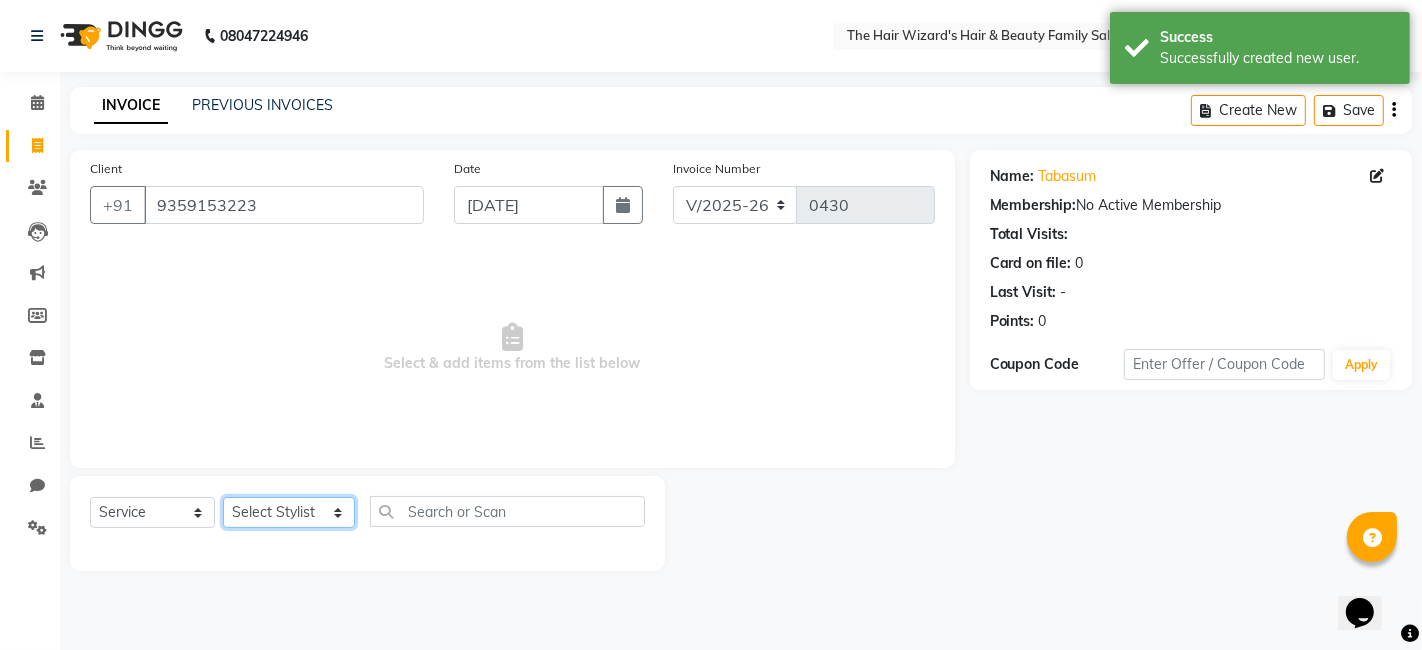 click on "Select Stylist [PERSON_NAME] [PERSON_NAME]  [PERSON_NAME] [PERSON_NAME] [PERSON_NAME] MOHD [PERSON_NAME] [PERSON_NAME] [PERSON_NAME] [PERSON_NAME] WIZARDS" 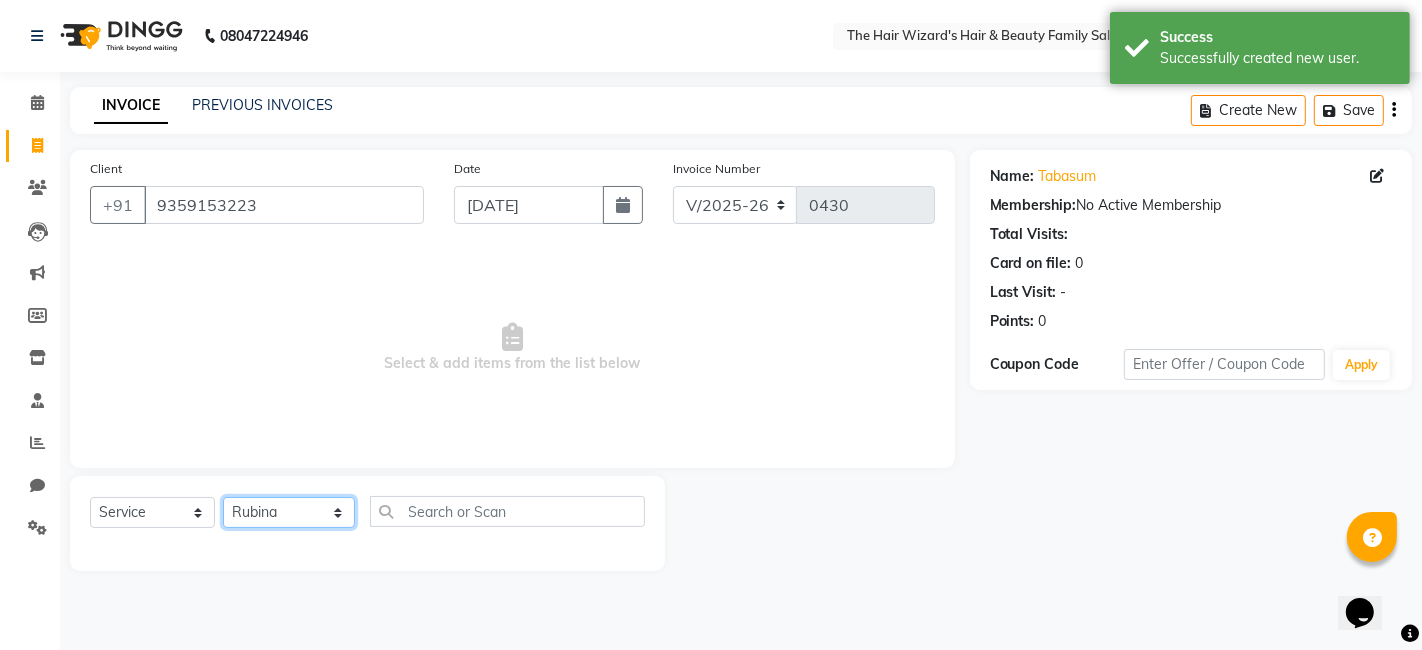 click on "Select Stylist [PERSON_NAME] [PERSON_NAME]  [PERSON_NAME] [PERSON_NAME] [PERSON_NAME] MOHD [PERSON_NAME] [PERSON_NAME] [PERSON_NAME] [PERSON_NAME] WIZARDS" 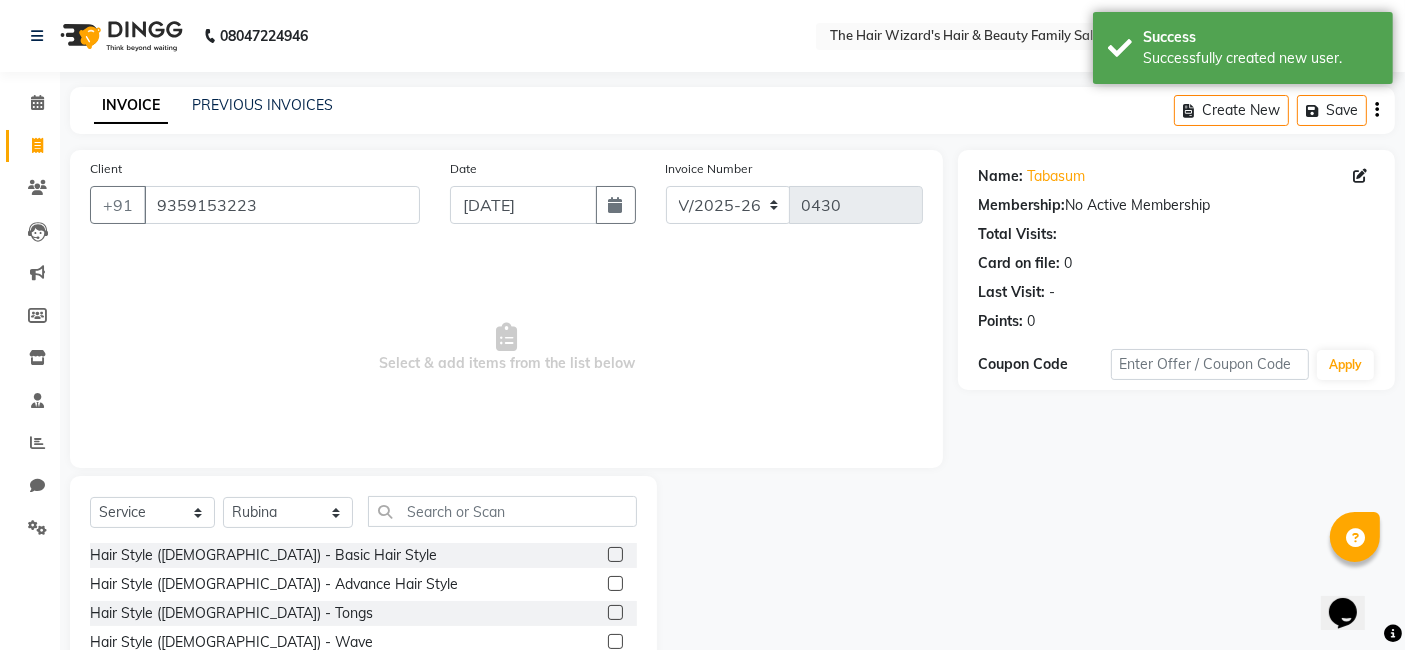 click on "Select  Service  Product  Membership  Package Voucher Prepaid Gift Card  Select Stylist [PERSON_NAME] [PERSON_NAME]  [PERSON_NAME] [PERSON_NAME] [PERSON_NAME] MOHD [PERSON_NAME] [PERSON_NAME] [PERSON_NAME] [PERSON_NAME] WIZARDS Hair Style ([DEMOGRAPHIC_DATA]) - Basic Hair Style  Hair Style ([DEMOGRAPHIC_DATA]) - Advance Hair Style  Hair Style ([DEMOGRAPHIC_DATA]) - Tongs  Hair Style ([DEMOGRAPHIC_DATA]) - Wave  Hair Style ([DEMOGRAPHIC_DATA]) - Ironing  MASSAGE CHAIR  Manicure-Pedicure - Manicure  Manicure-Pedicure - Pedicure  Manicure-Pedicure - Manicure + Pedicure  Manicure-Pedicure - Advance Manicure  Manicure-Pedicure - Advance Pedicure  Manicure-Pedicure - Advance Manicure + Advance Pedicure  Hair Treatment ([DEMOGRAPHIC_DATA]) - Smoothening  Hair Treatment ([DEMOGRAPHIC_DATA]) - Rebonding  Hair Treatment ([DEMOGRAPHIC_DATA]) - Keratin  Hair Treatment ([DEMOGRAPHIC_DATA]) - Blue Tox  Hair Treatment ([DEMOGRAPHIC_DATA]) - [MEDICAL_DATA]  Hair Treatment ([DEMOGRAPHIC_DATA]) - Protein Treatment  Hair Treatment ([DEMOGRAPHIC_DATA]) - Nano Plastia  Hair Treatment ([DEMOGRAPHIC_DATA]) - Bio Plastia  Hair Treatment ([DEMOGRAPHIC_DATA]) - Nano Gel  Hair Treatment ([DEMOGRAPHIC_DATA]) - Puming  Make-Up - Basic Make-Up" 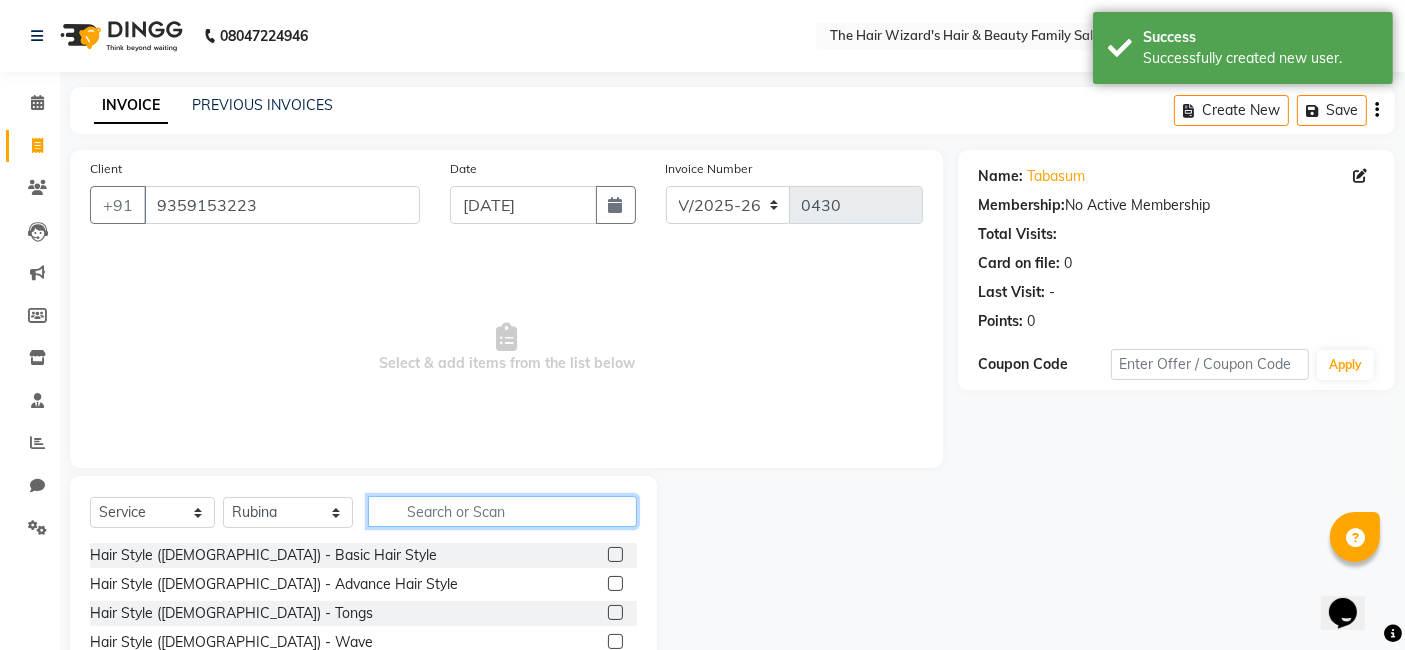 click 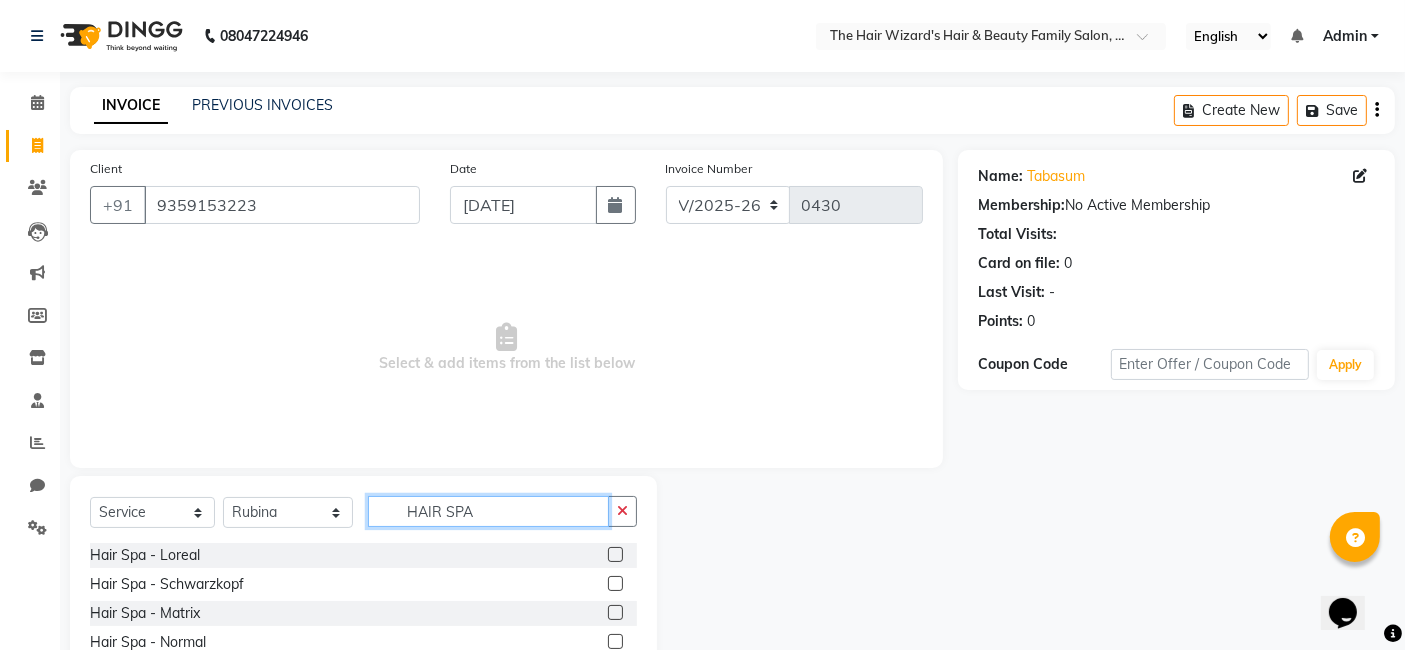 type on "HAIR SPA" 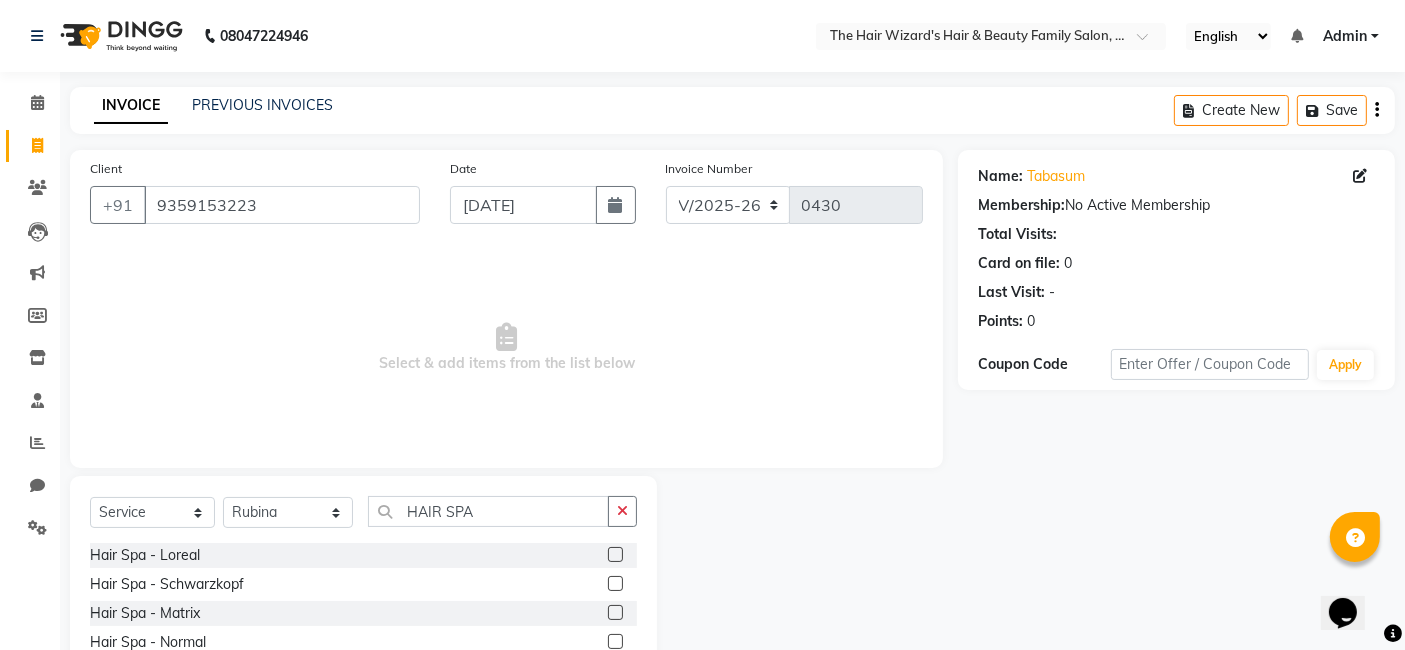 click 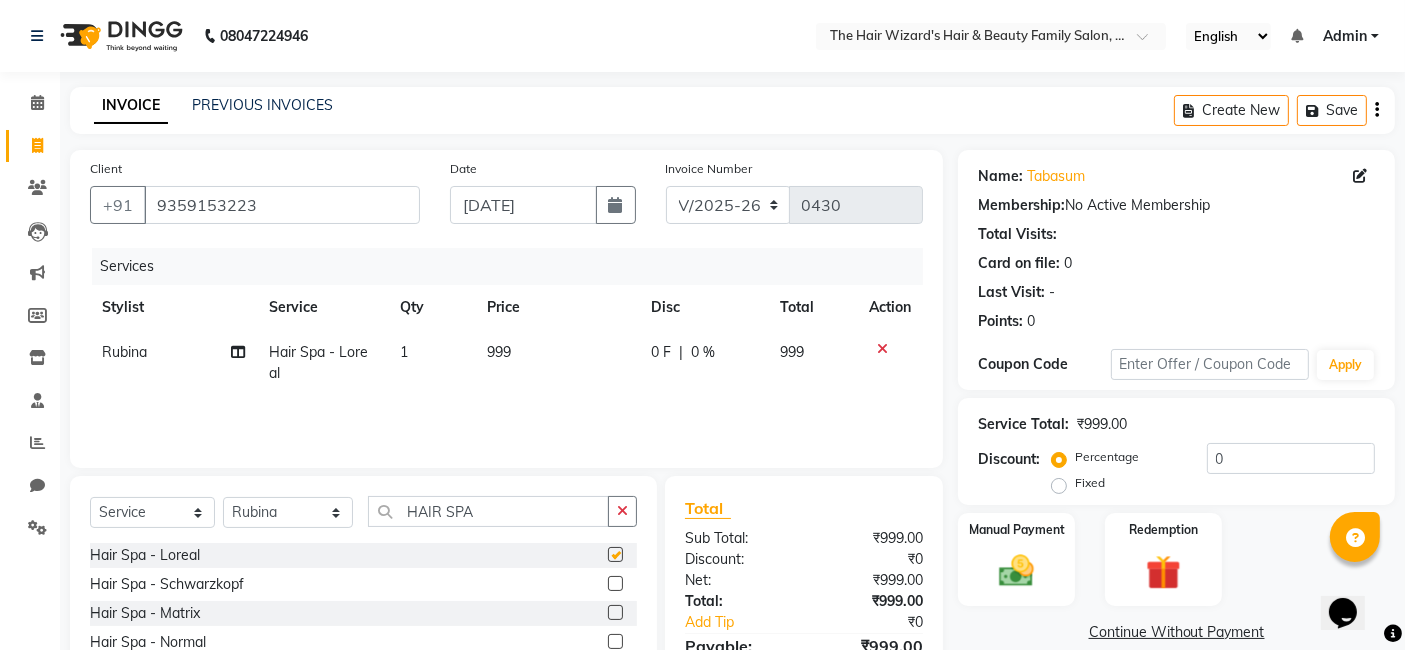 checkbox on "false" 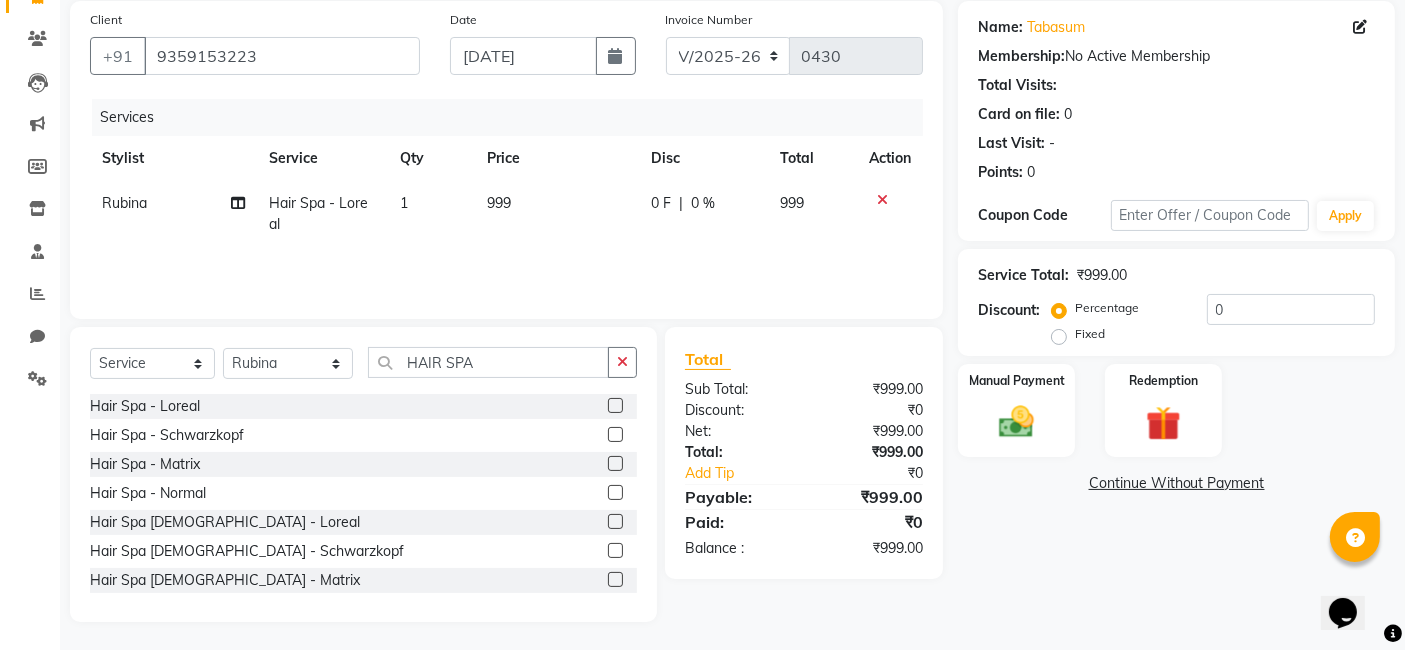 scroll, scrollTop: 150, scrollLeft: 0, axis: vertical 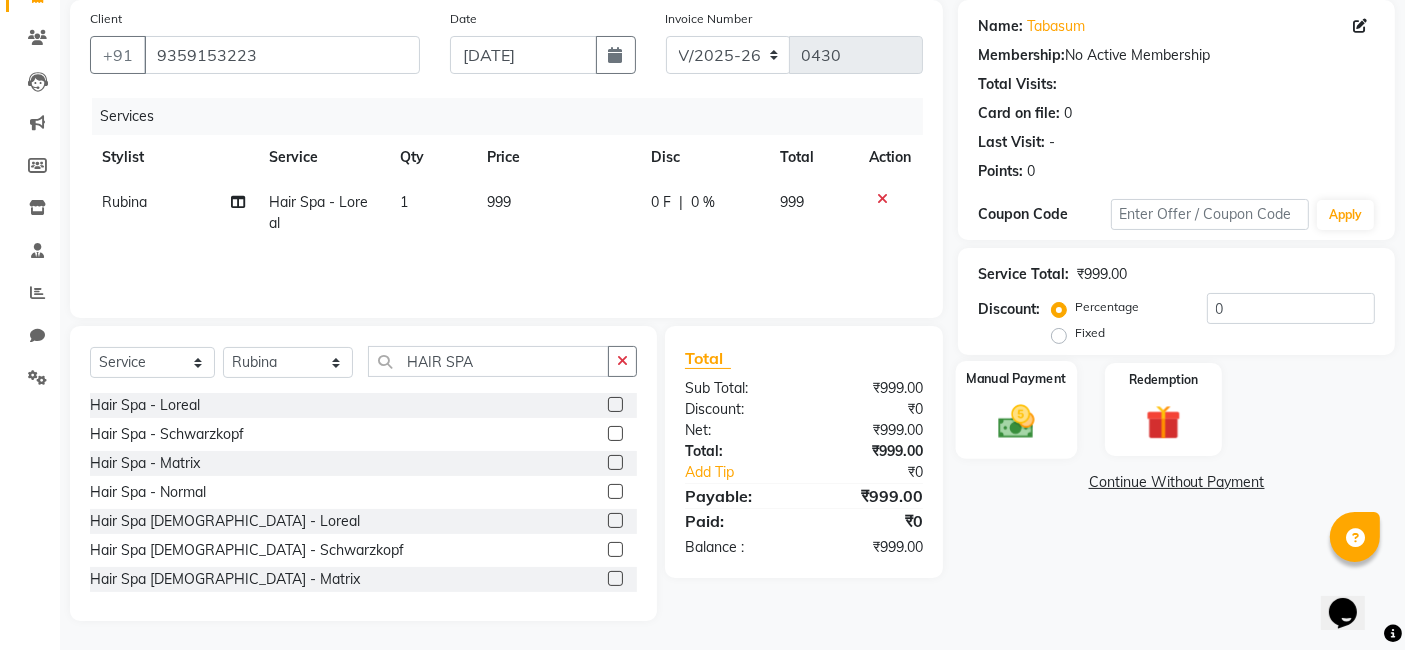 click 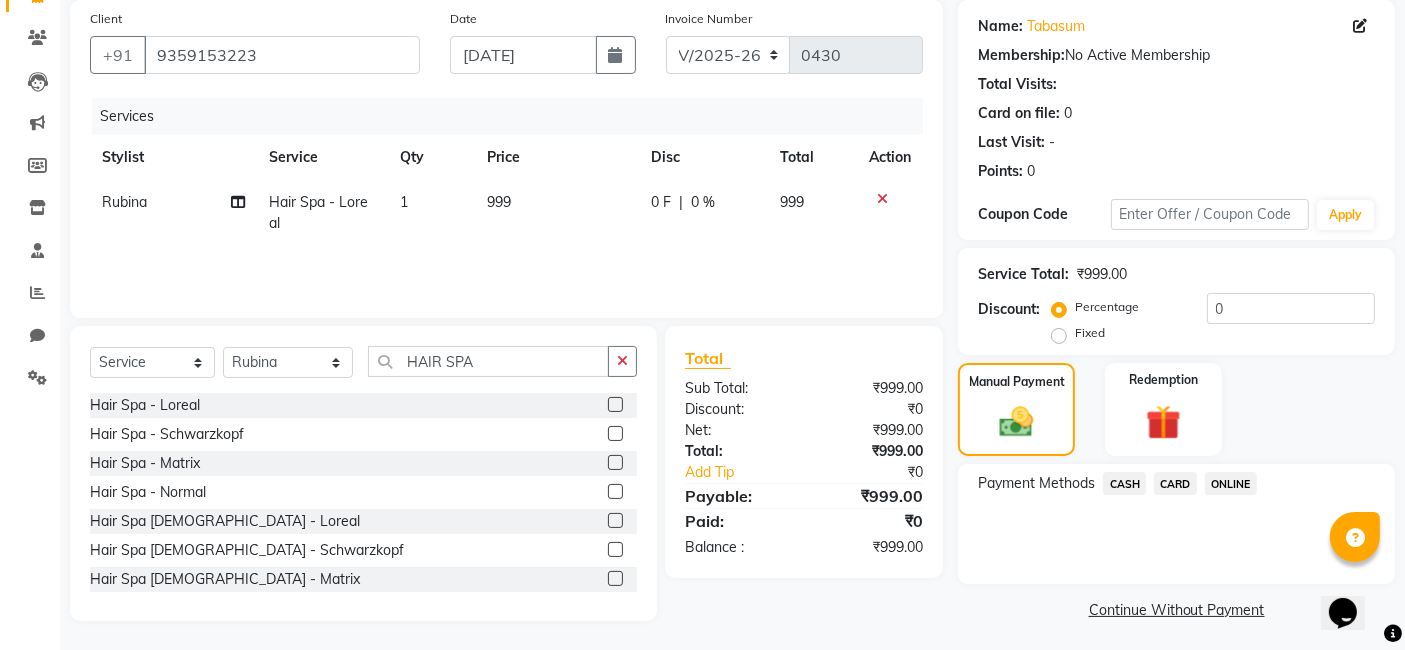 click on "CASH" 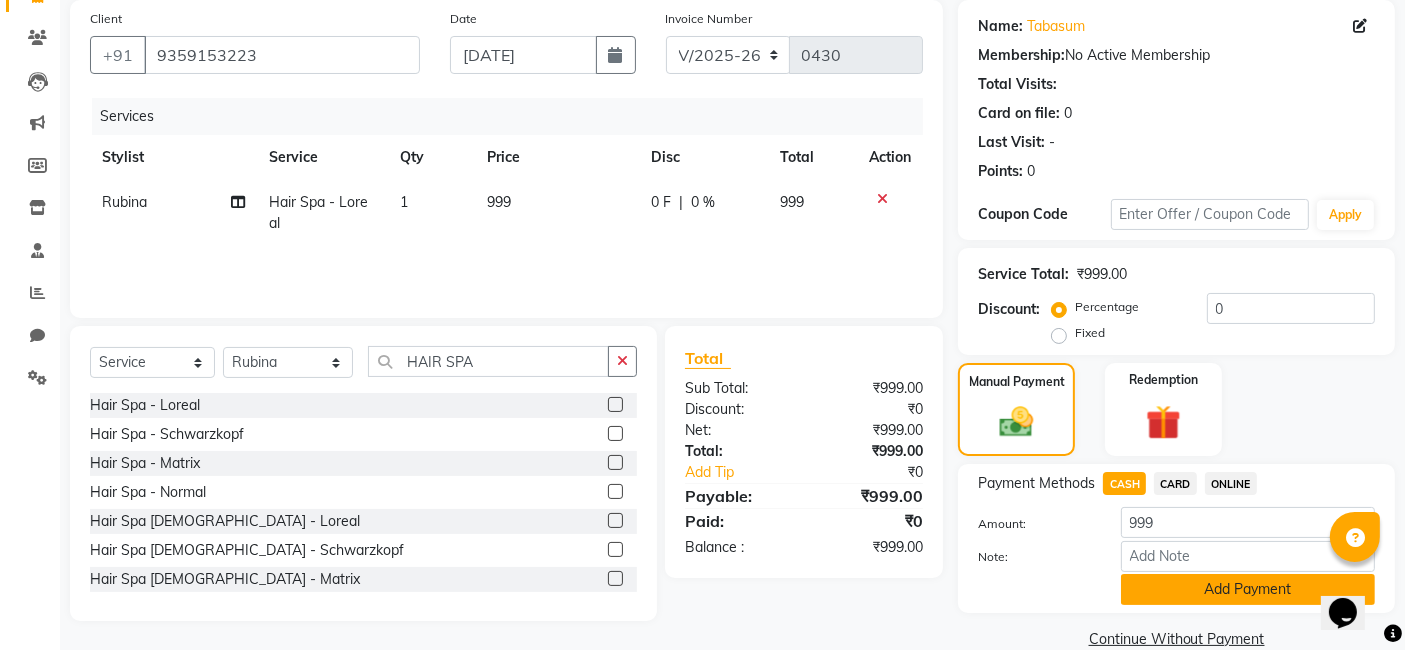 click on "Add Payment" 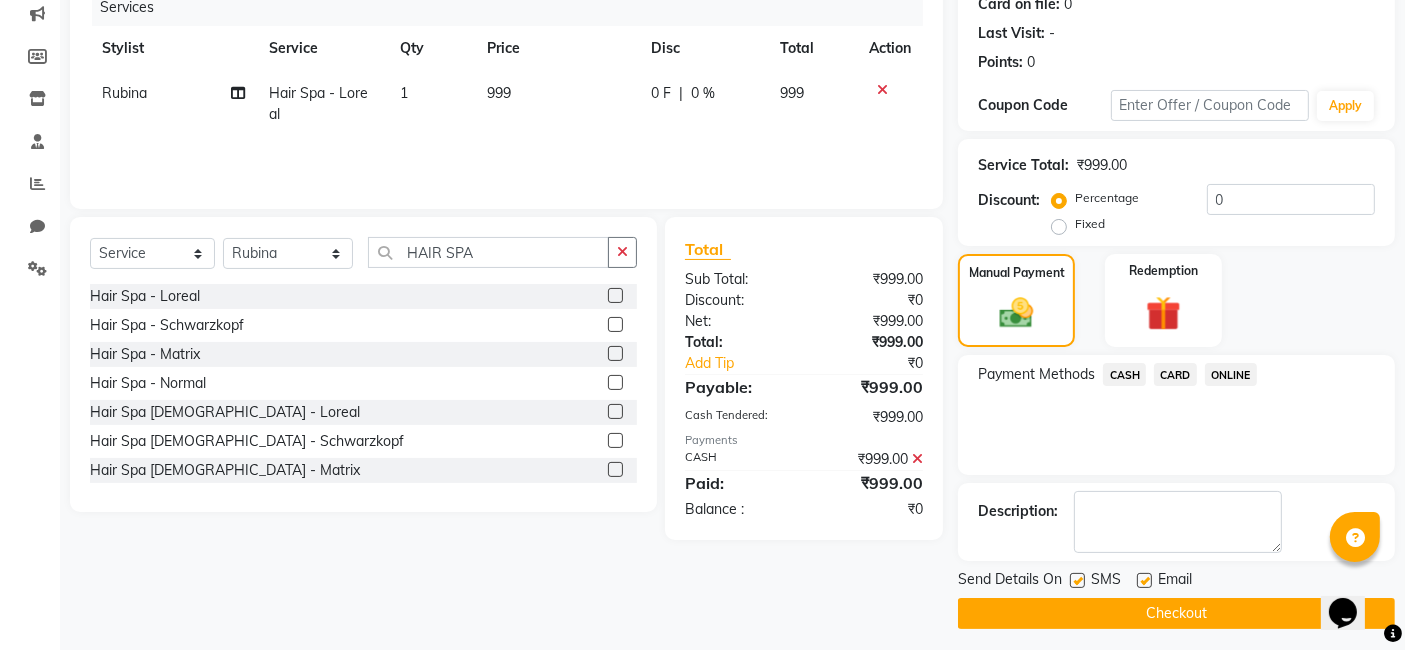 scroll, scrollTop: 266, scrollLeft: 0, axis: vertical 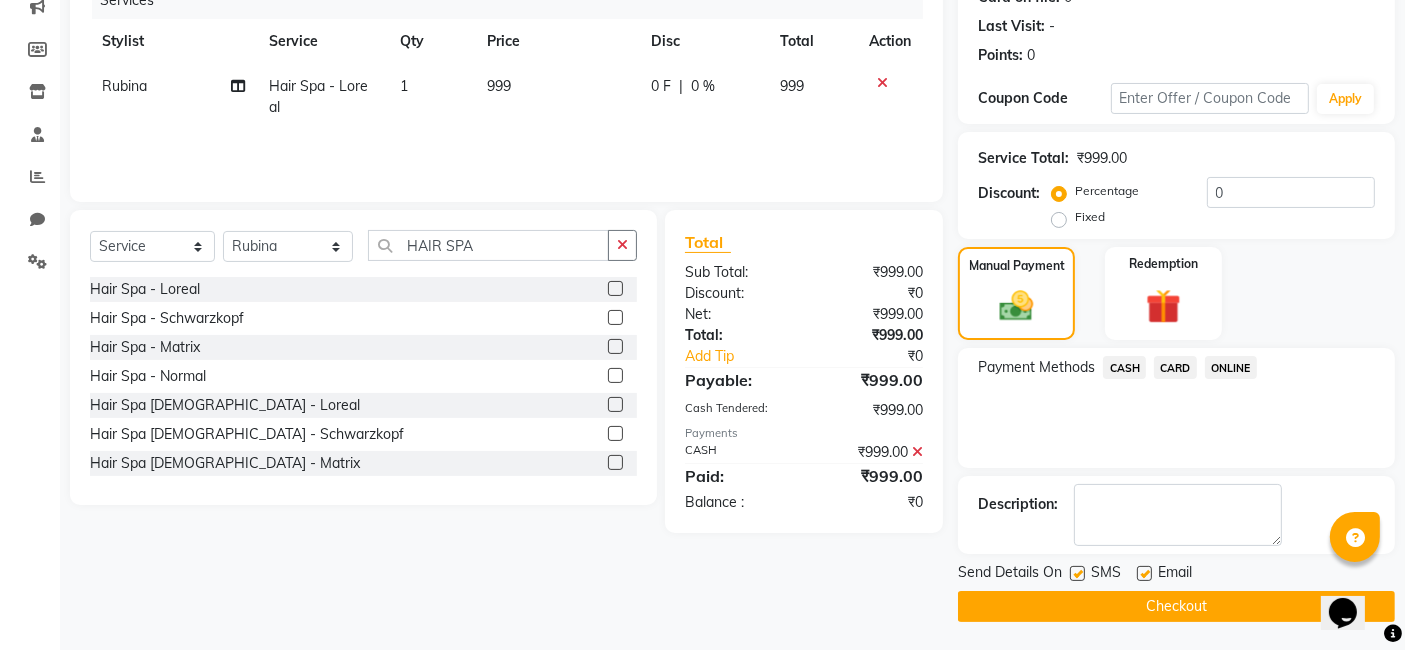 click on "Checkout" 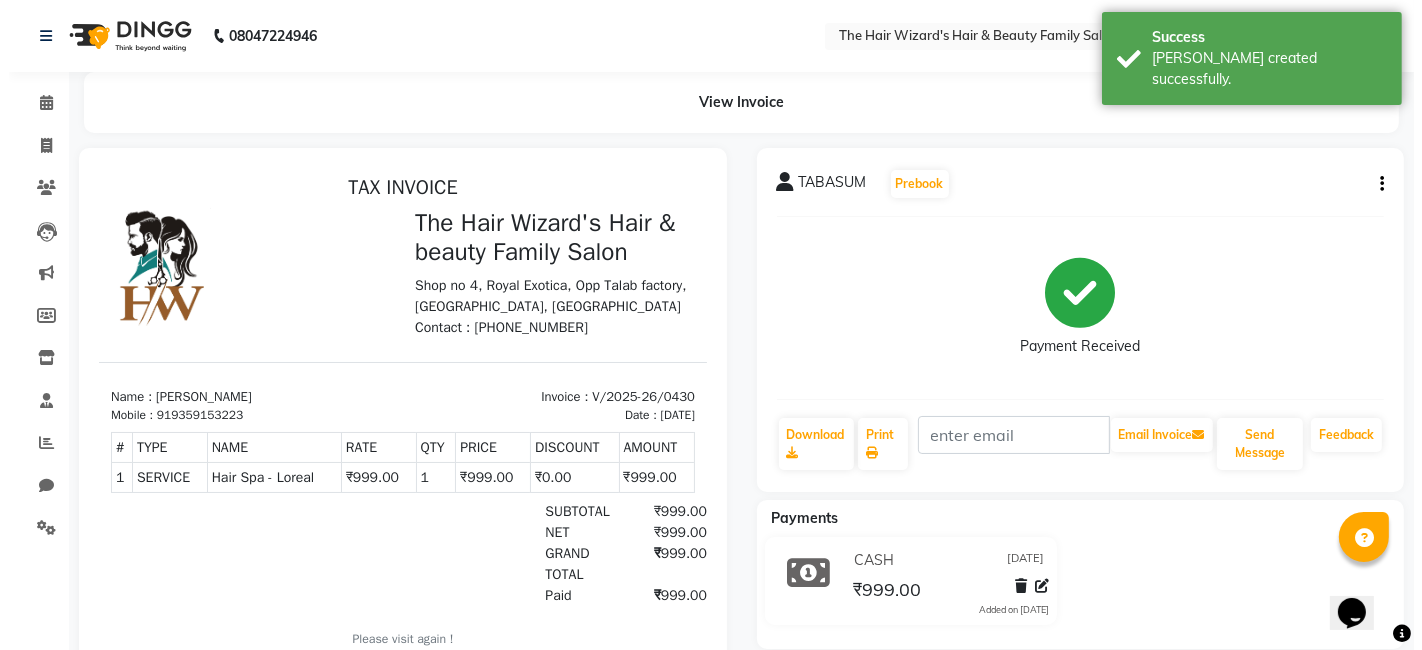 scroll, scrollTop: 0, scrollLeft: 0, axis: both 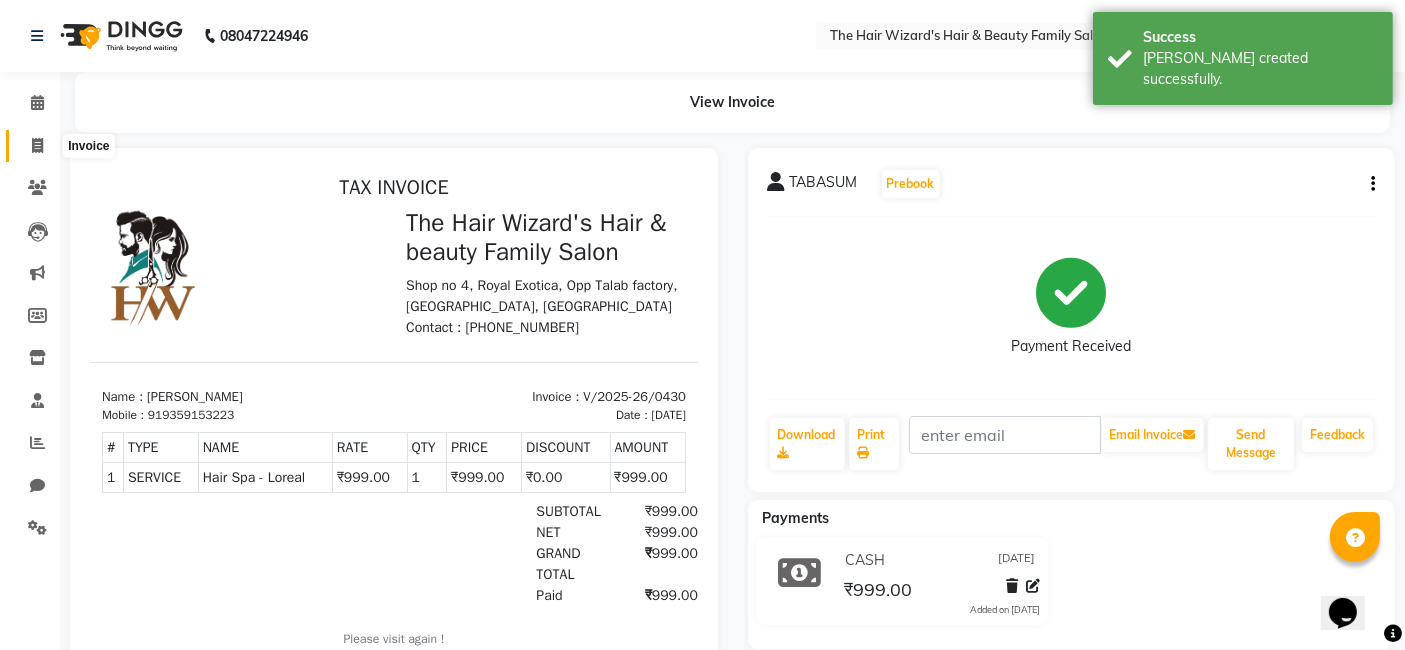 click 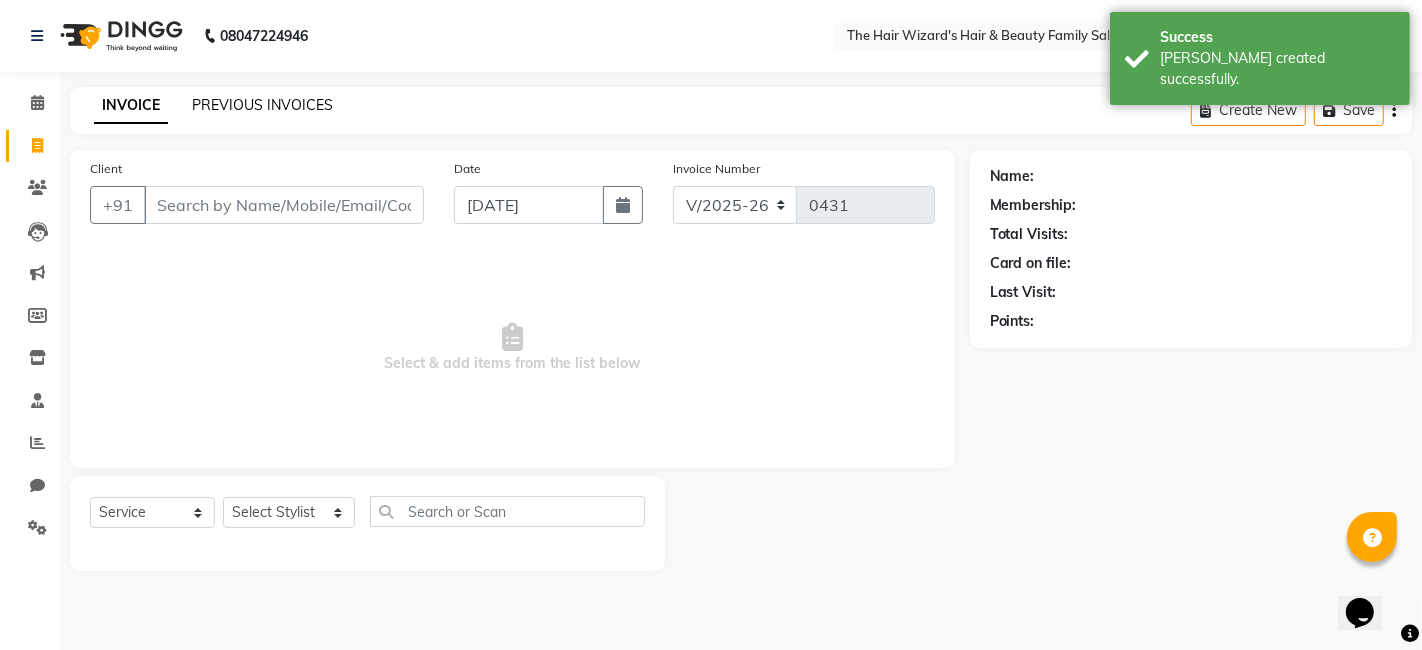 click on "PREVIOUS INVOICES" 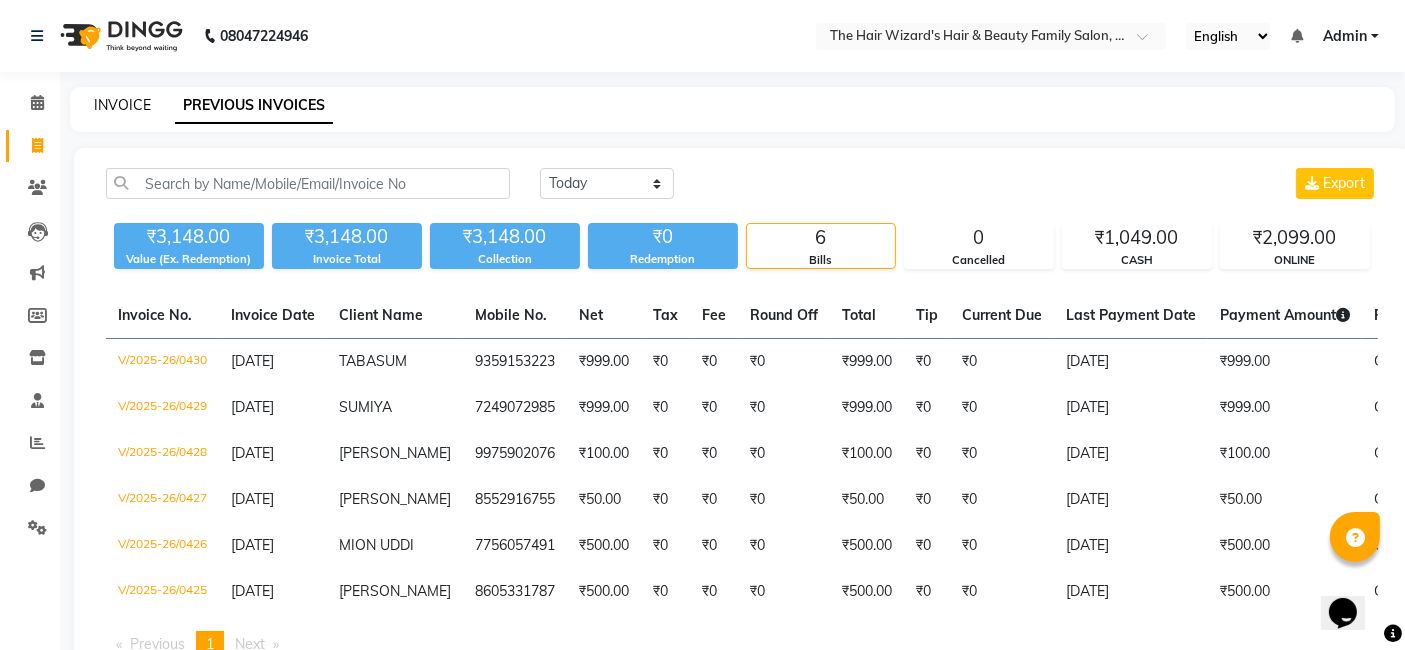 click on "INVOICE" 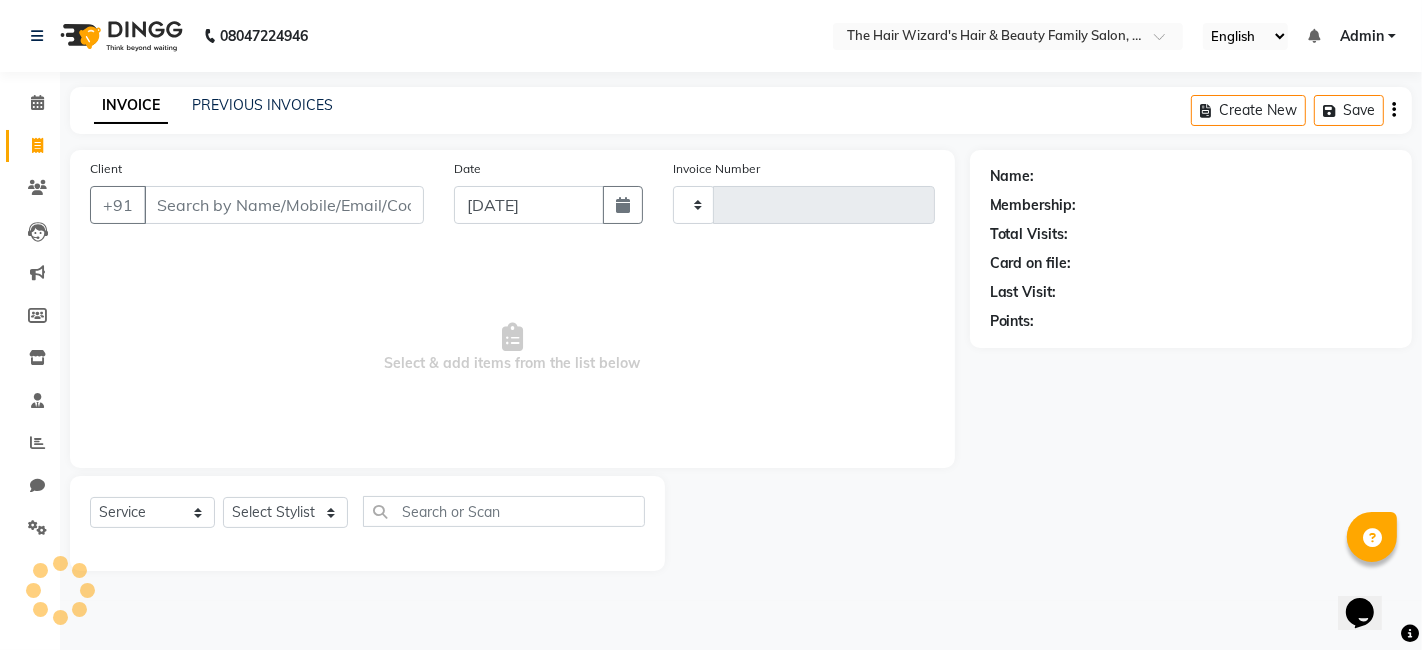 type on "0431" 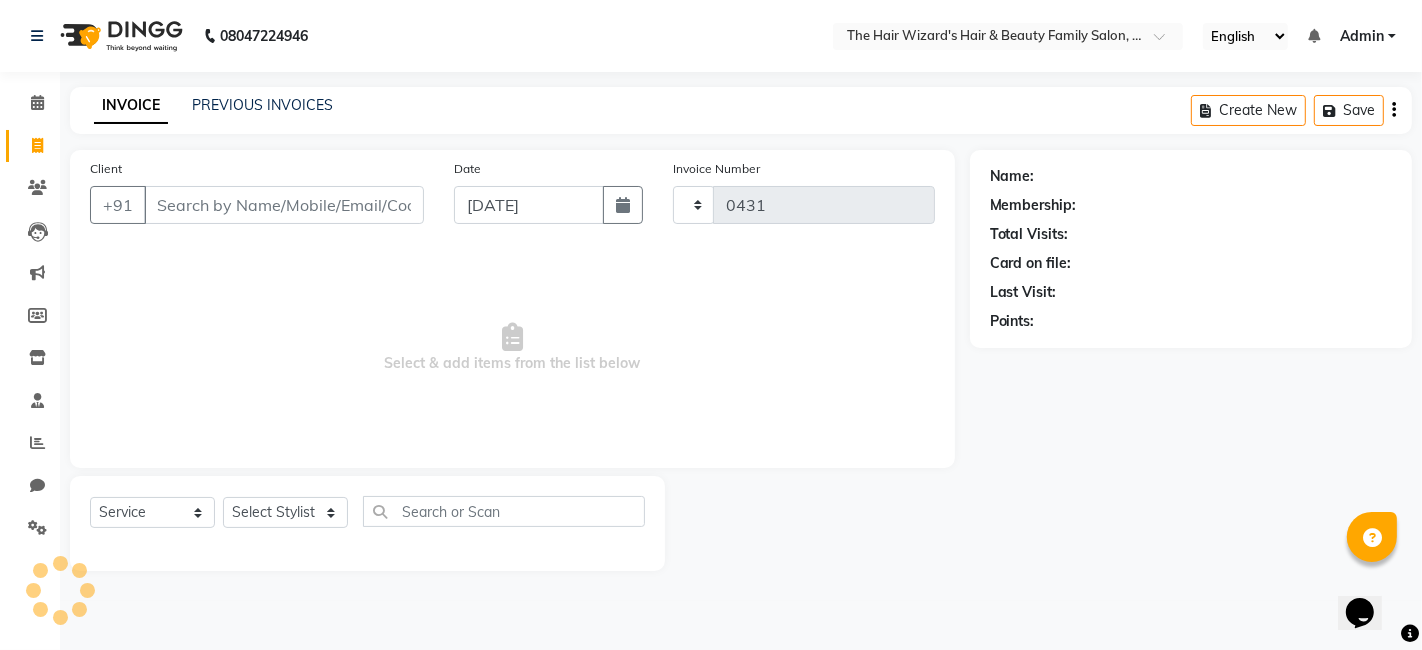 select on "8473" 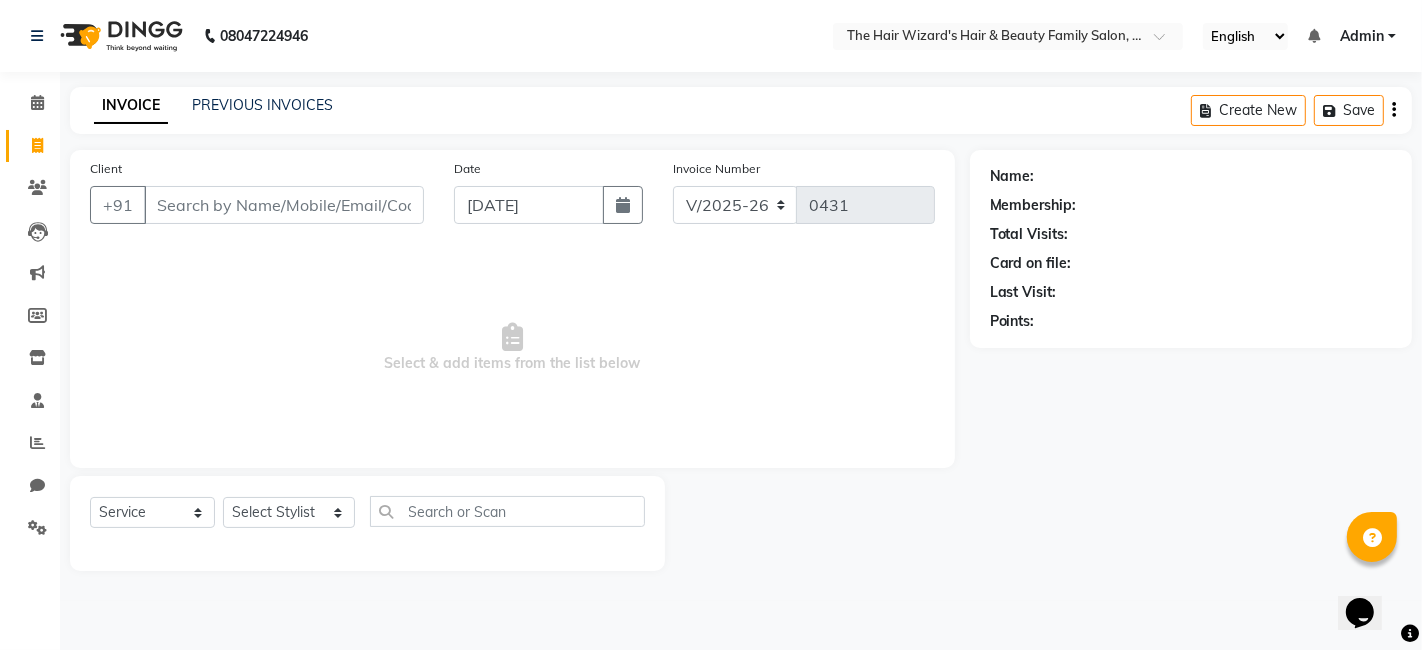 click on "Client" at bounding box center (284, 205) 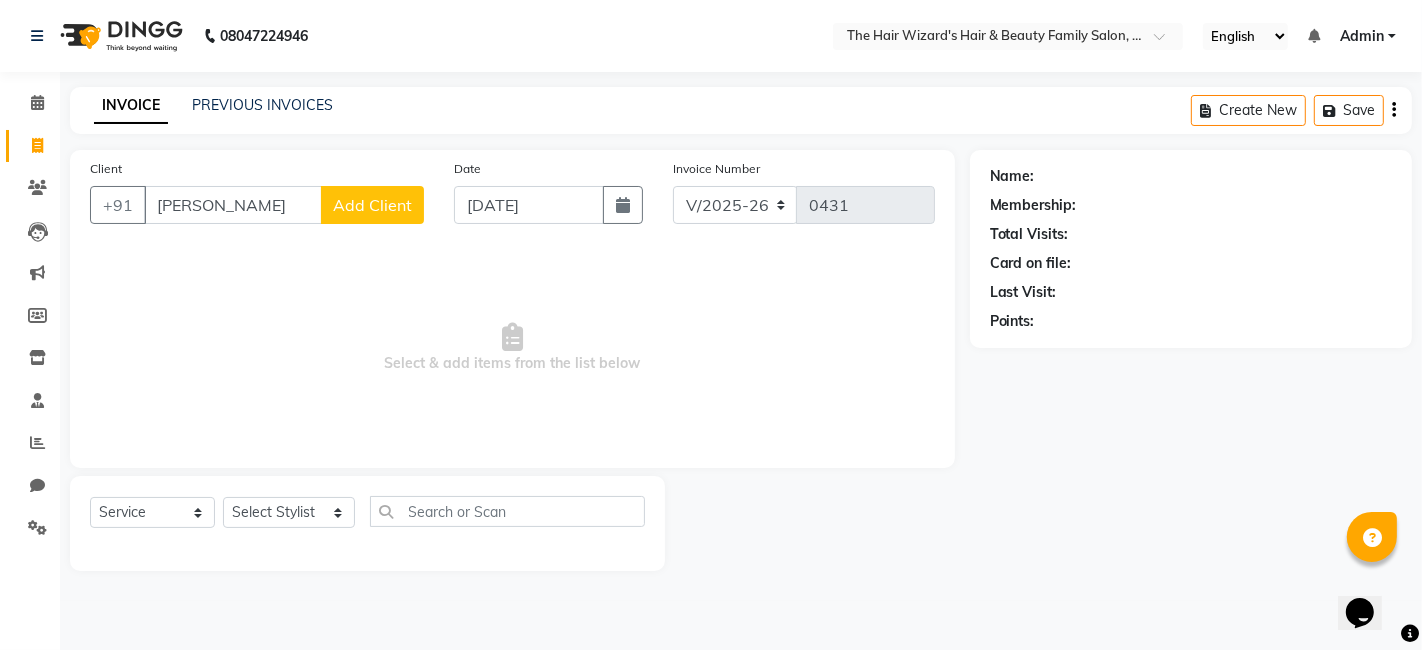 type on "[PERSON_NAME]" 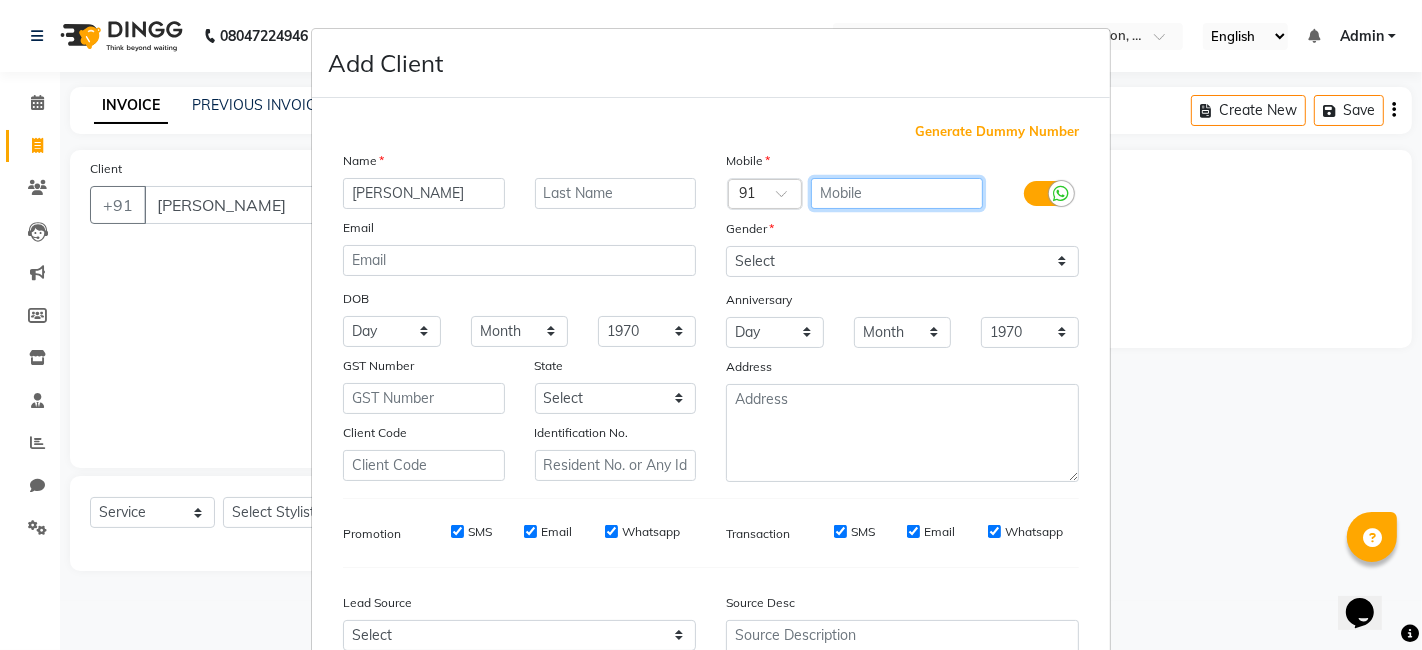 click at bounding box center [897, 193] 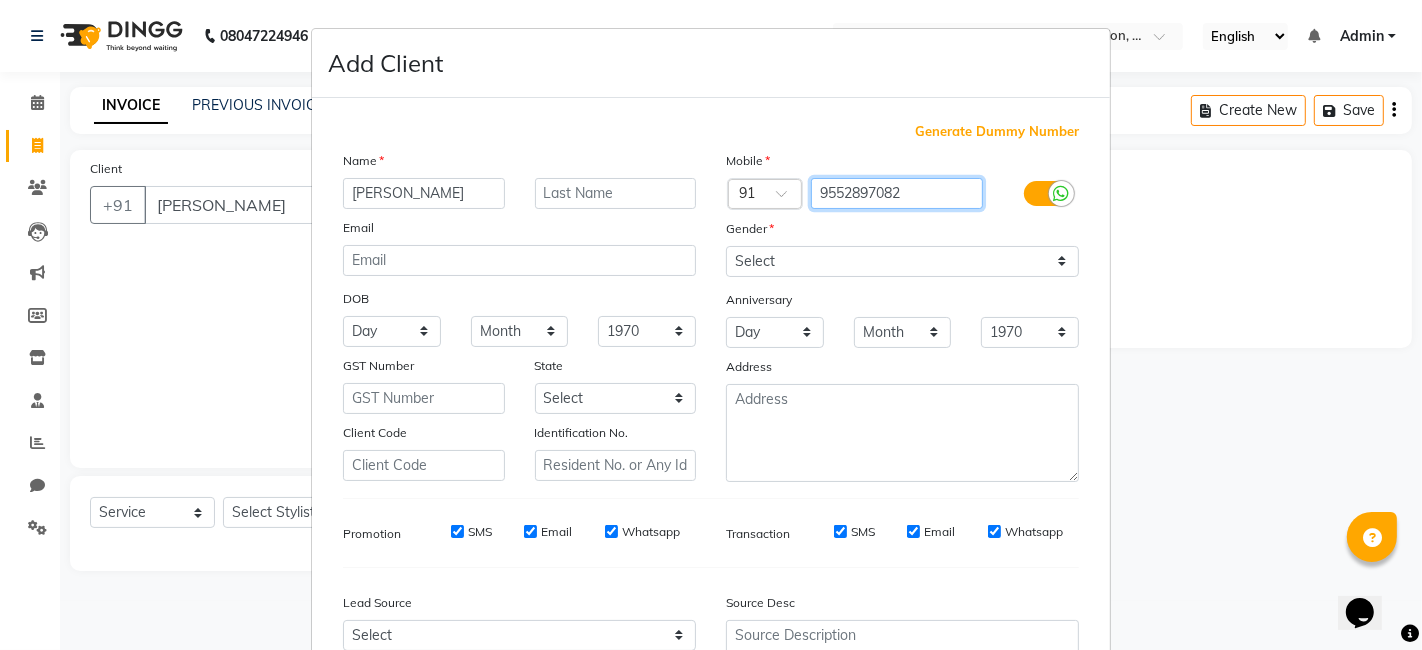 type on "9552897082" 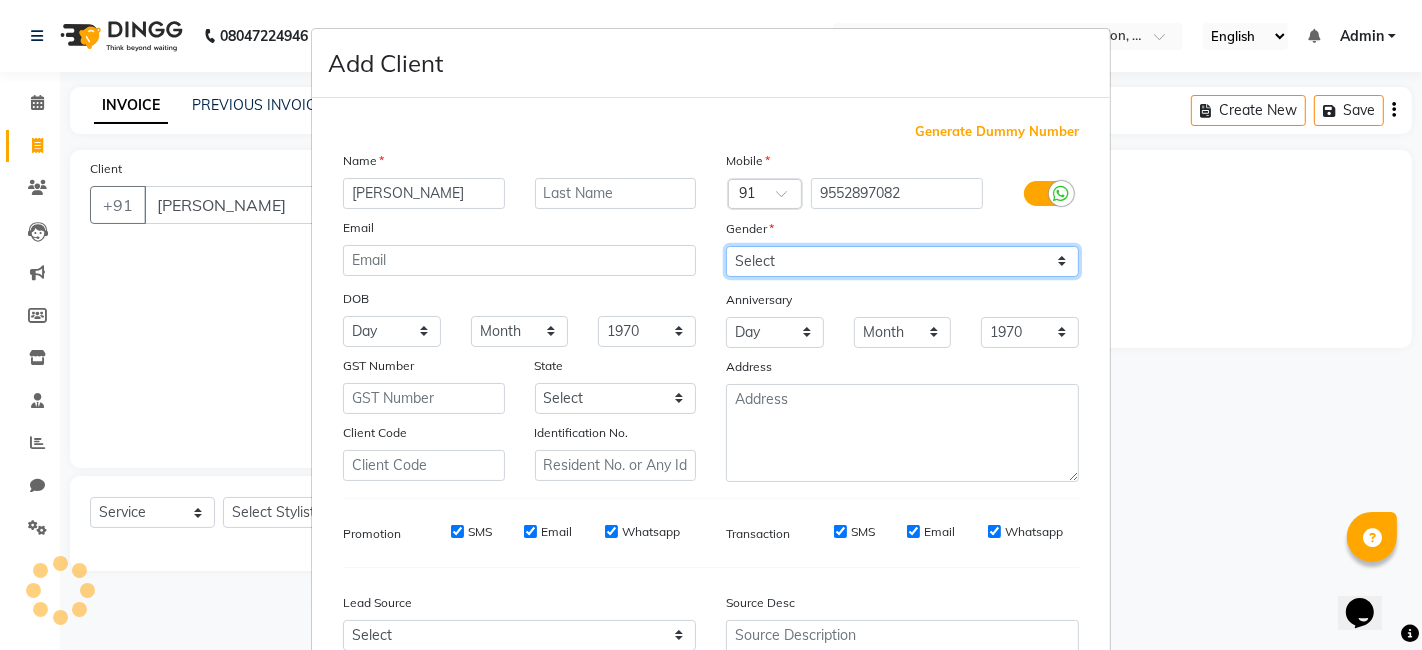 click on "Select [DEMOGRAPHIC_DATA] [DEMOGRAPHIC_DATA] Other Prefer Not To Say" at bounding box center (902, 261) 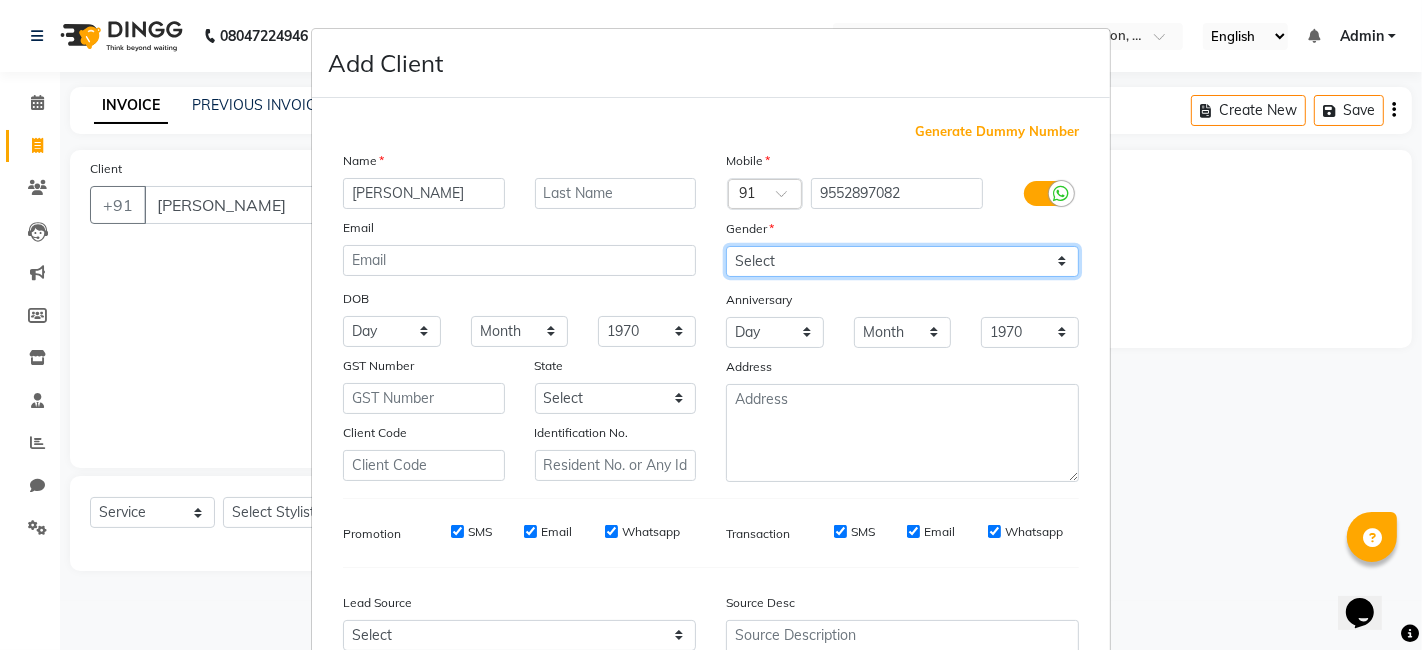 select on "[DEMOGRAPHIC_DATA]" 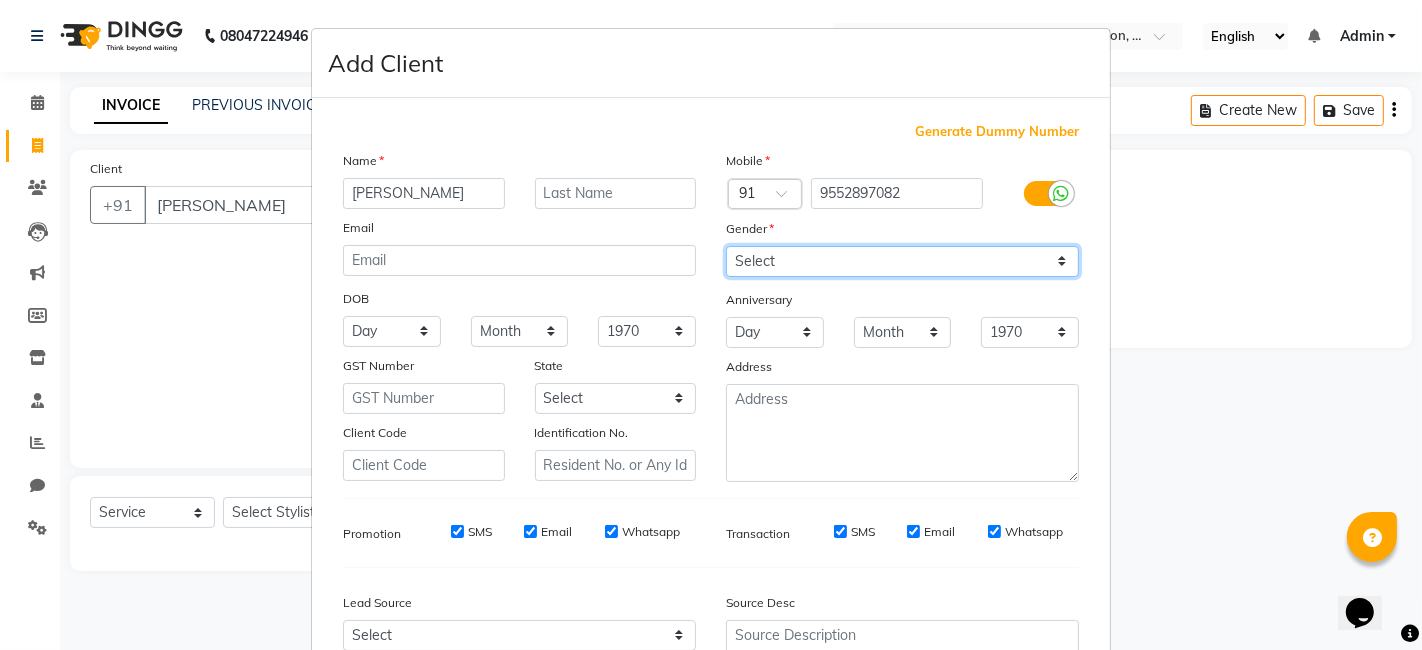 click on "Select [DEMOGRAPHIC_DATA] [DEMOGRAPHIC_DATA] Other Prefer Not To Say" at bounding box center (902, 261) 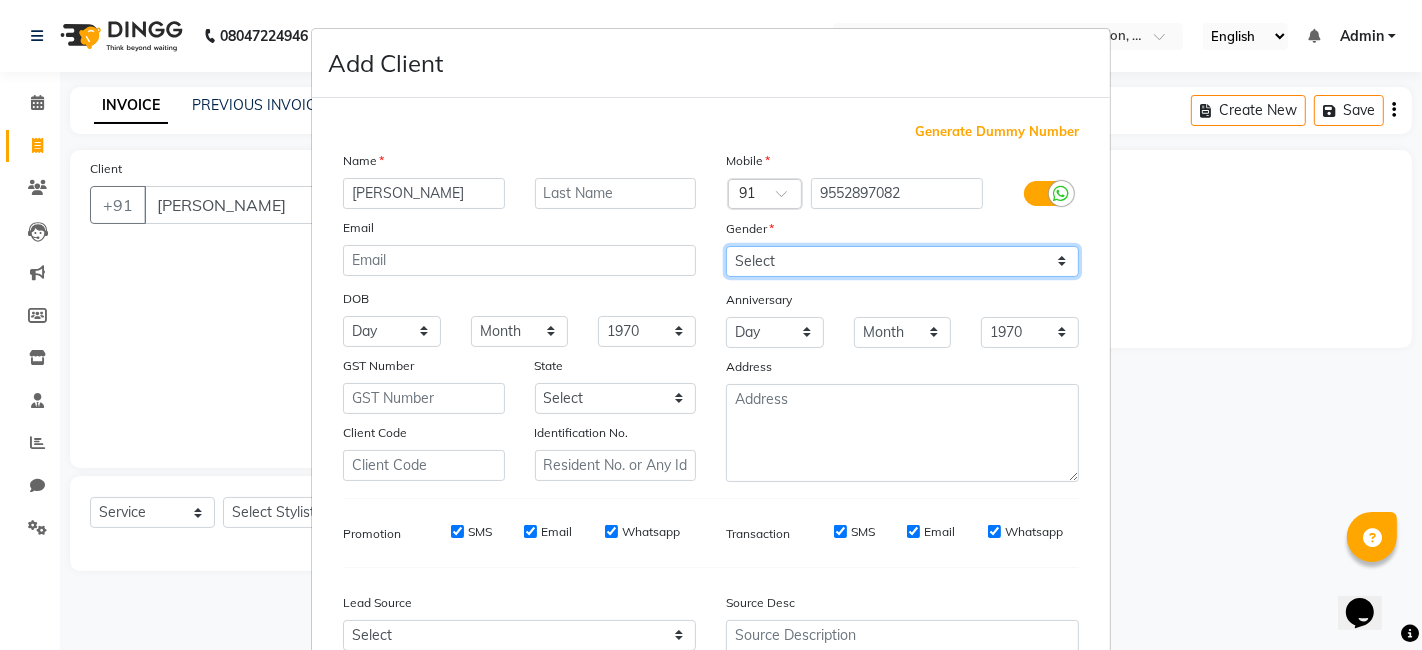 click on "Select [DEMOGRAPHIC_DATA] [DEMOGRAPHIC_DATA] Other Prefer Not To Say" at bounding box center [902, 261] 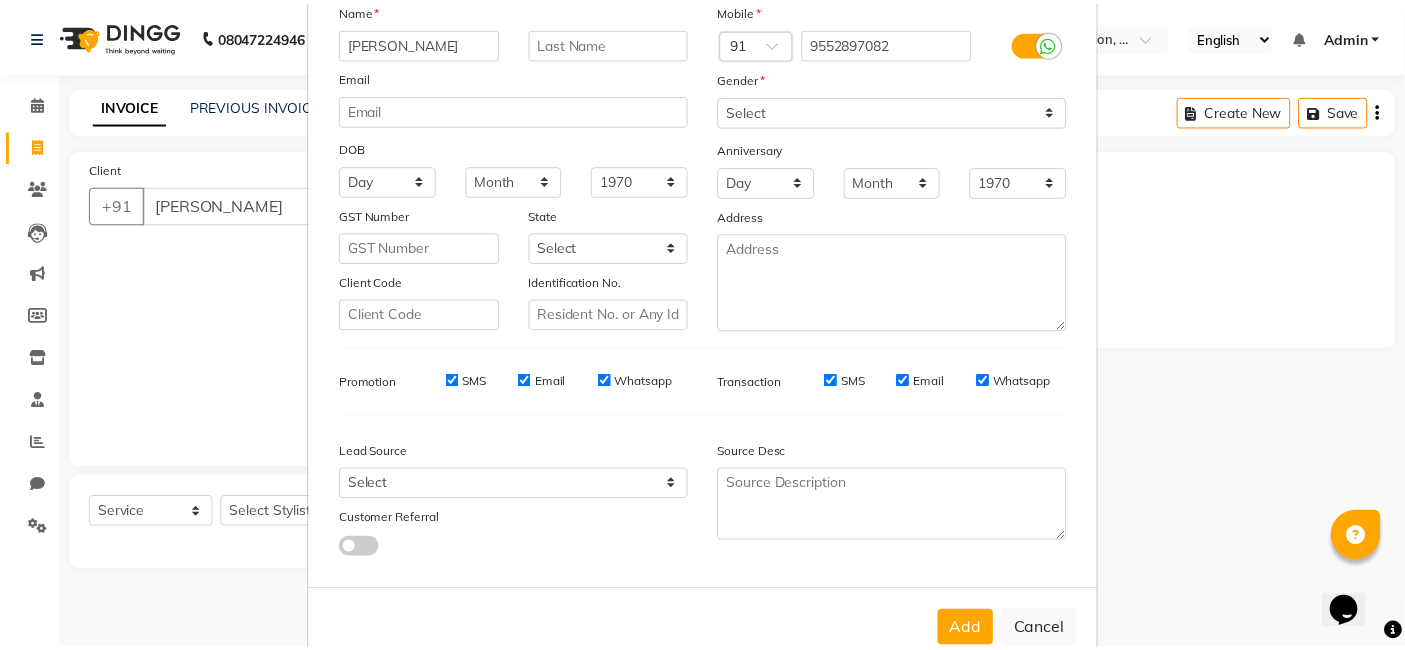 scroll, scrollTop: 197, scrollLeft: 0, axis: vertical 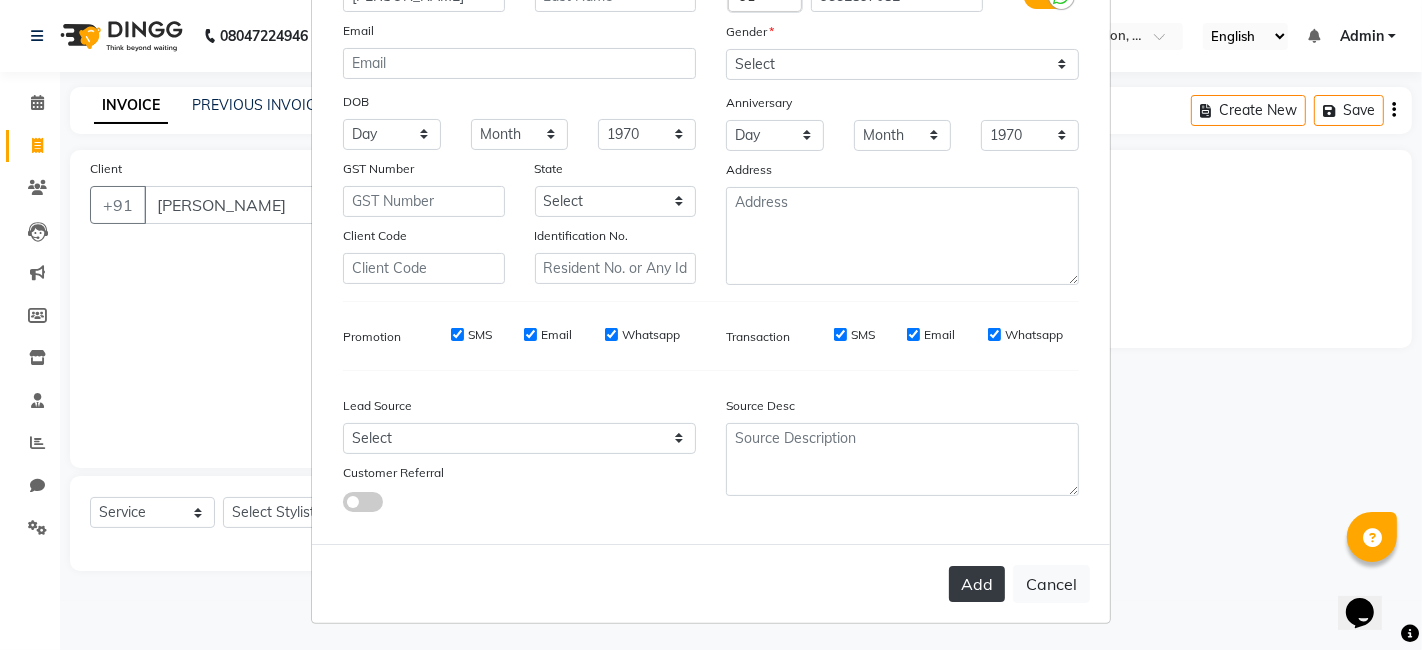 click on "Add" at bounding box center [977, 584] 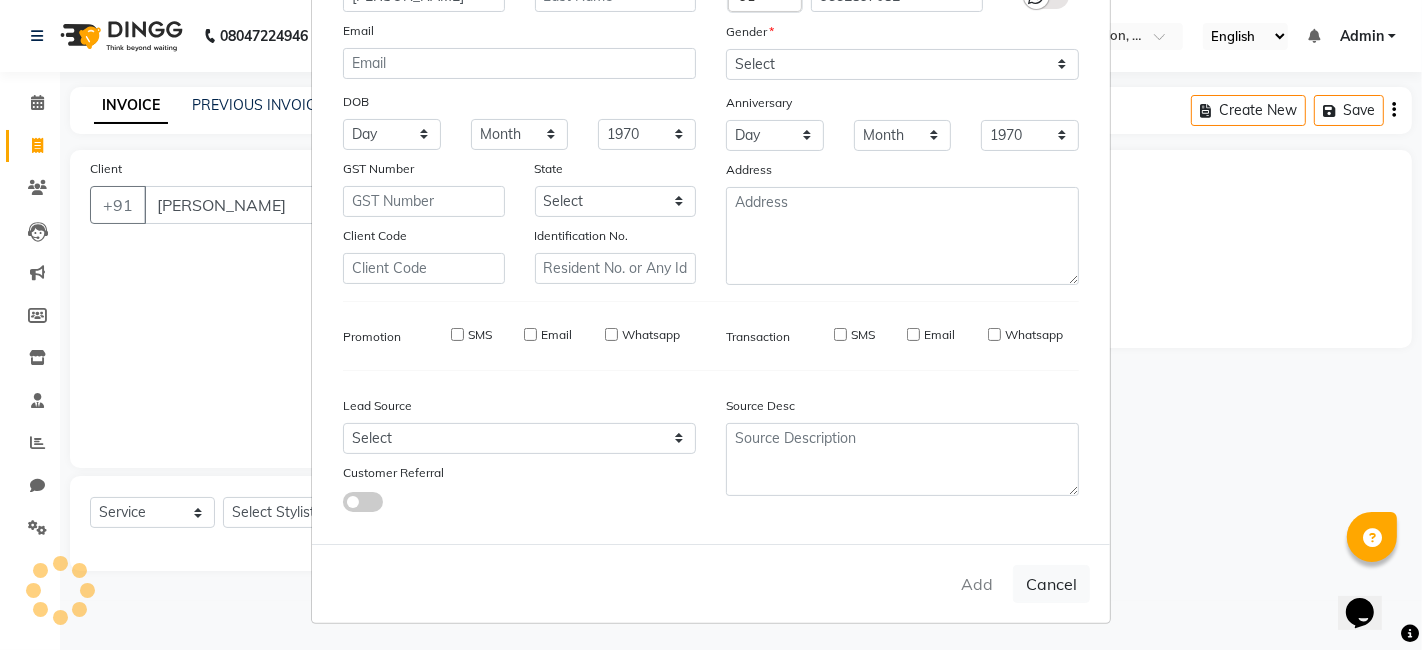 type on "9552897082" 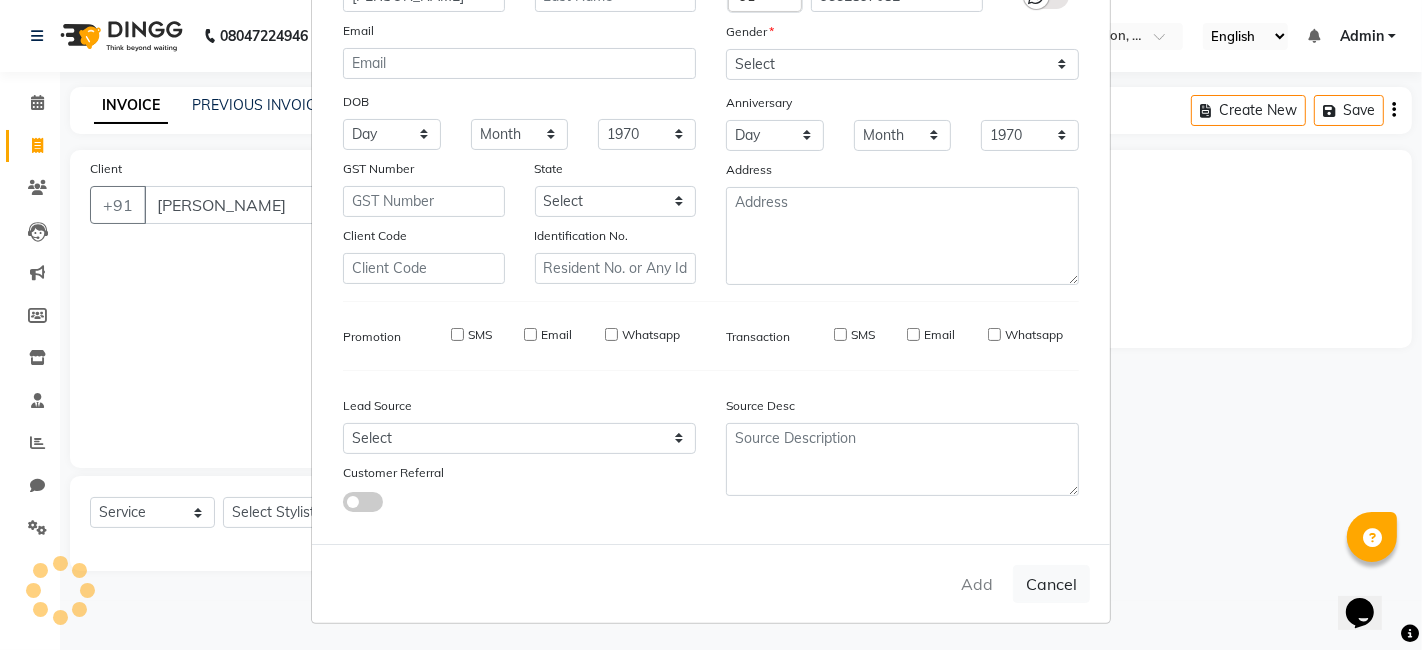 type 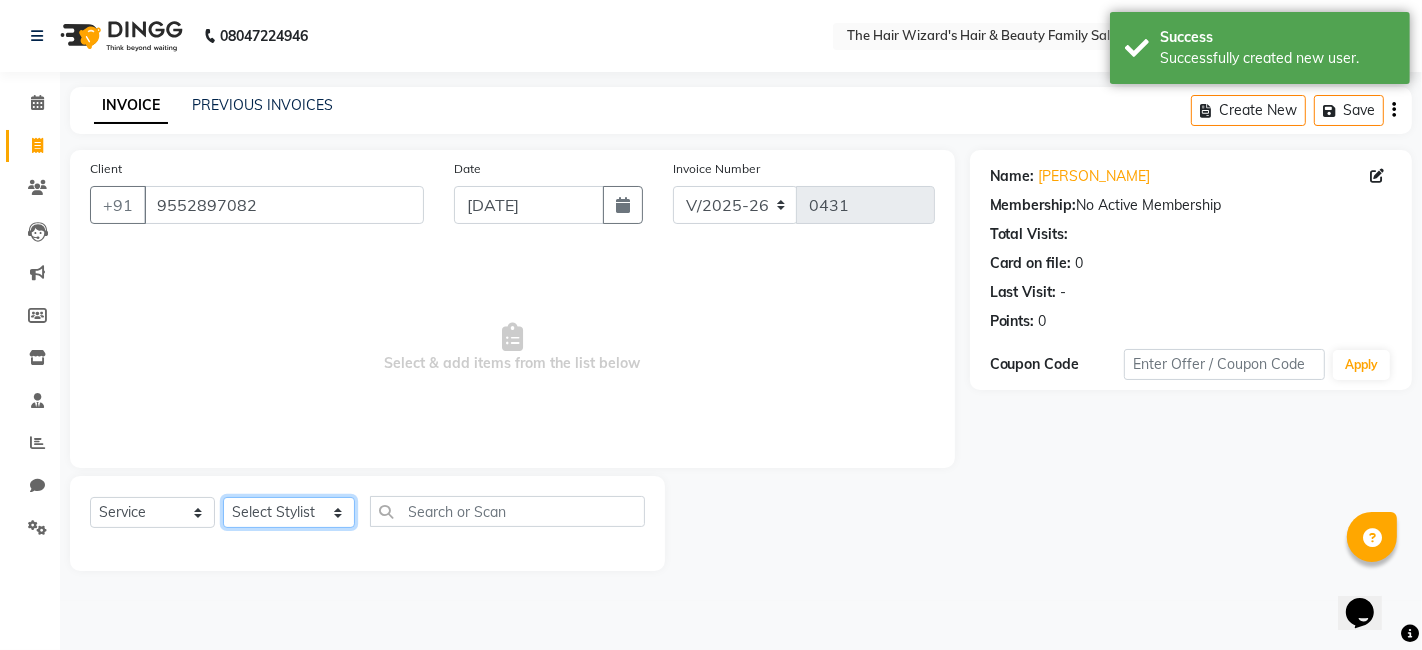click on "Select Stylist [PERSON_NAME] [PERSON_NAME]  [PERSON_NAME] [PERSON_NAME] [PERSON_NAME] MOHD [PERSON_NAME] [PERSON_NAME] [PERSON_NAME] [PERSON_NAME] WIZARDS" 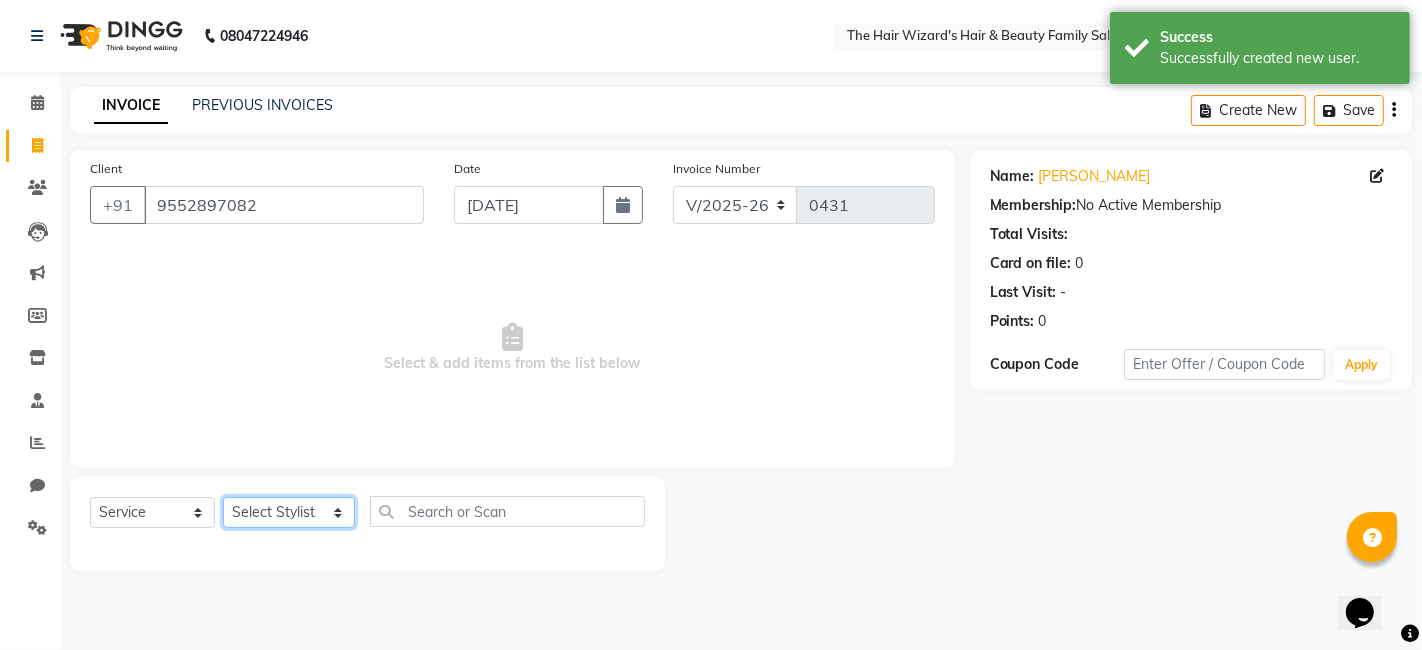 select on "83321" 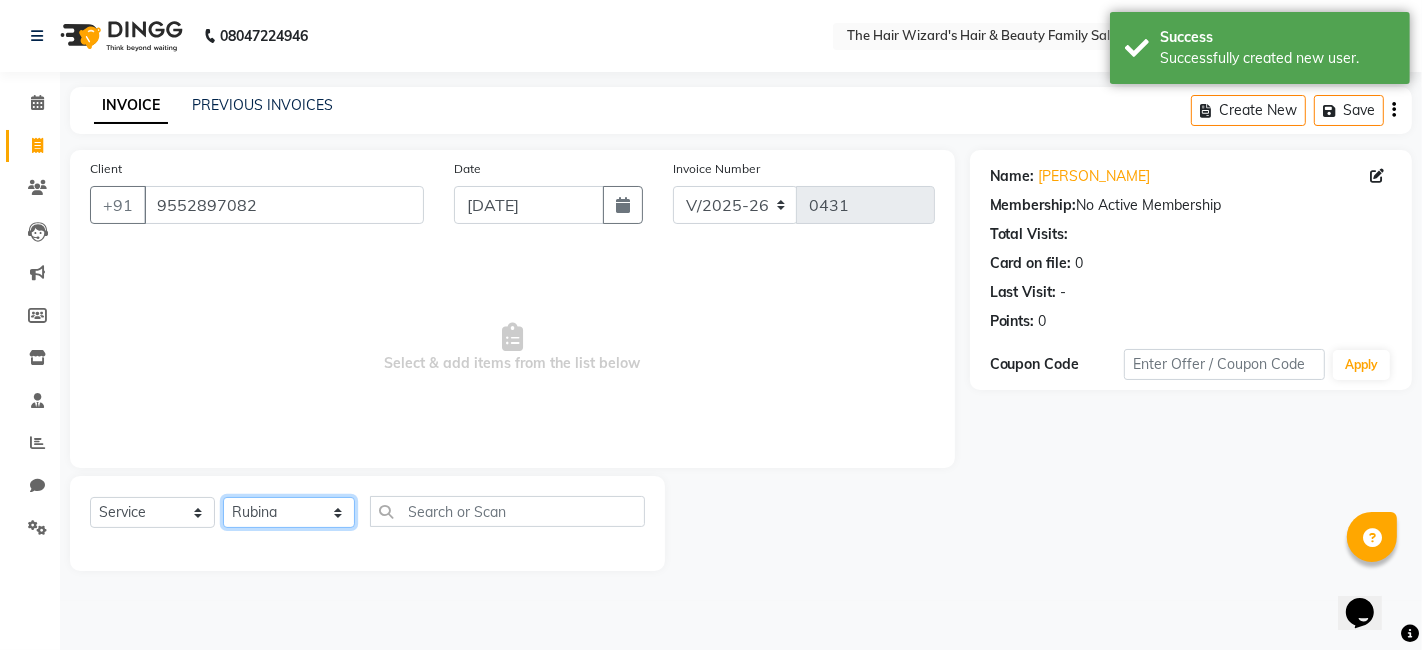 click on "Select Stylist [PERSON_NAME] [PERSON_NAME]  [PERSON_NAME] [PERSON_NAME] [PERSON_NAME] MOHD [PERSON_NAME] [PERSON_NAME] [PERSON_NAME] [PERSON_NAME] WIZARDS" 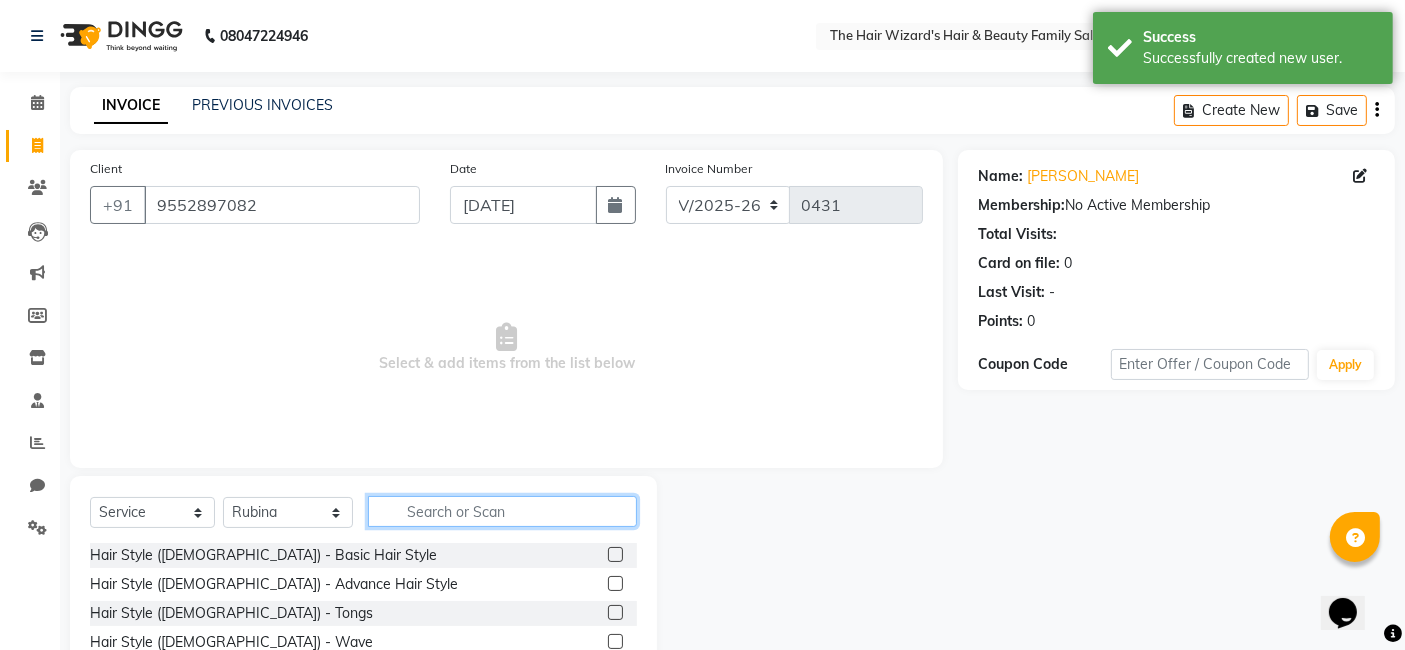 click 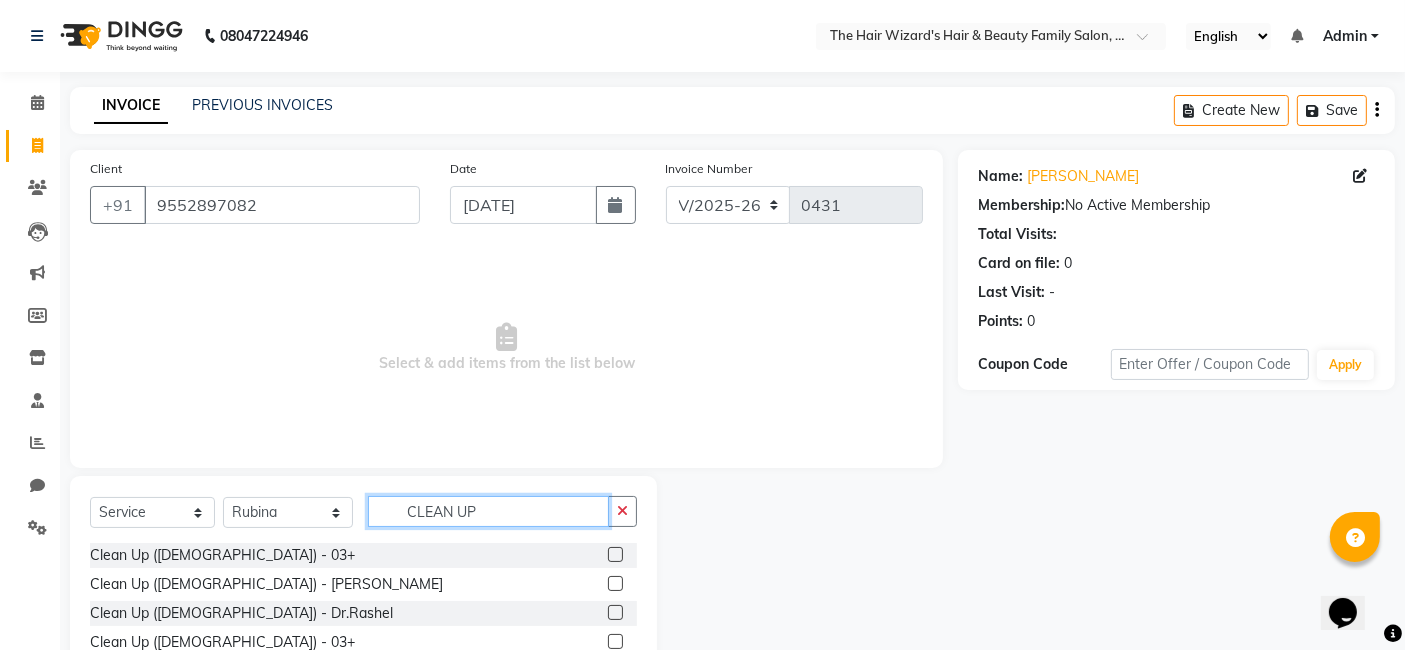 type on "CLEAN UP" 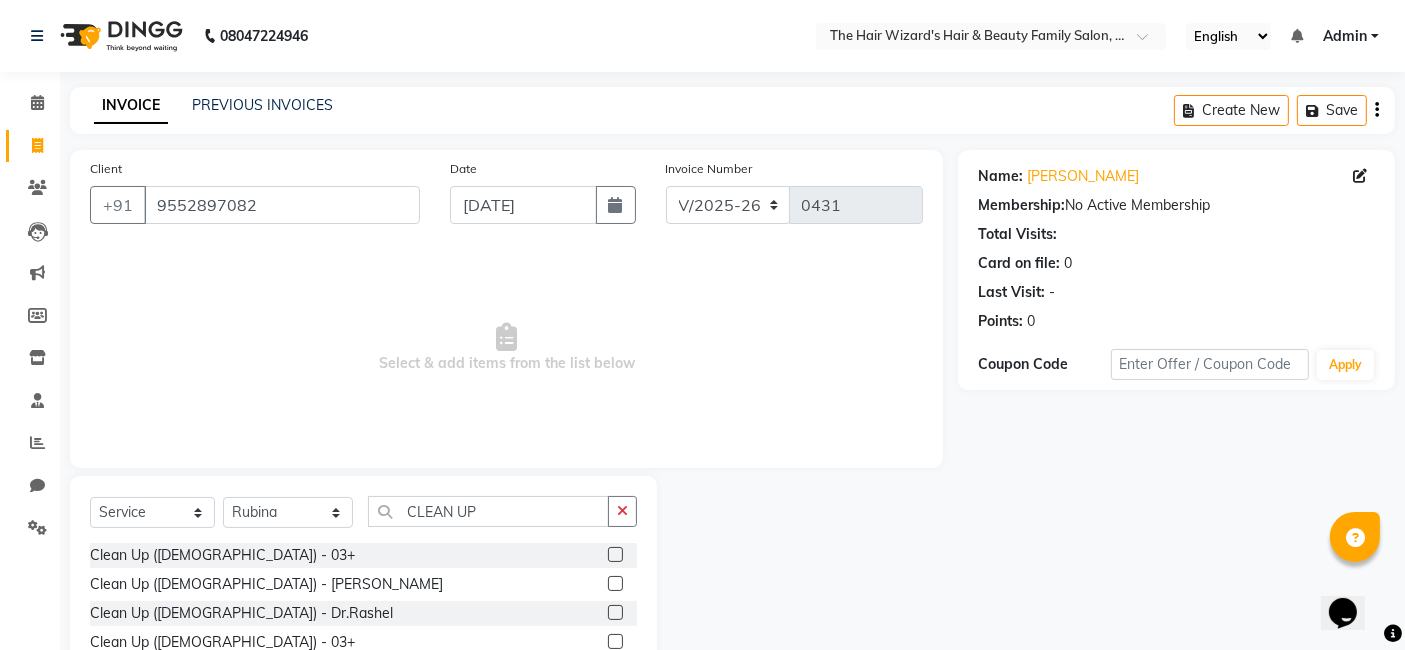 click 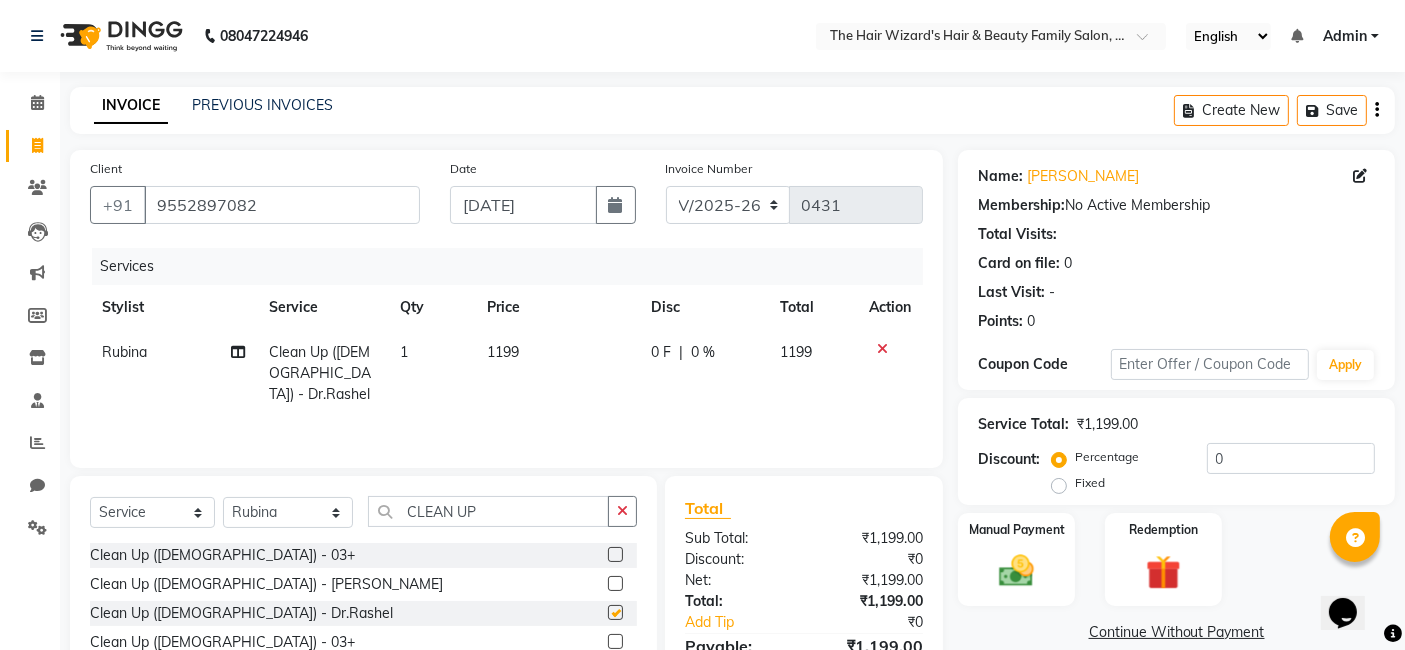 checkbox on "false" 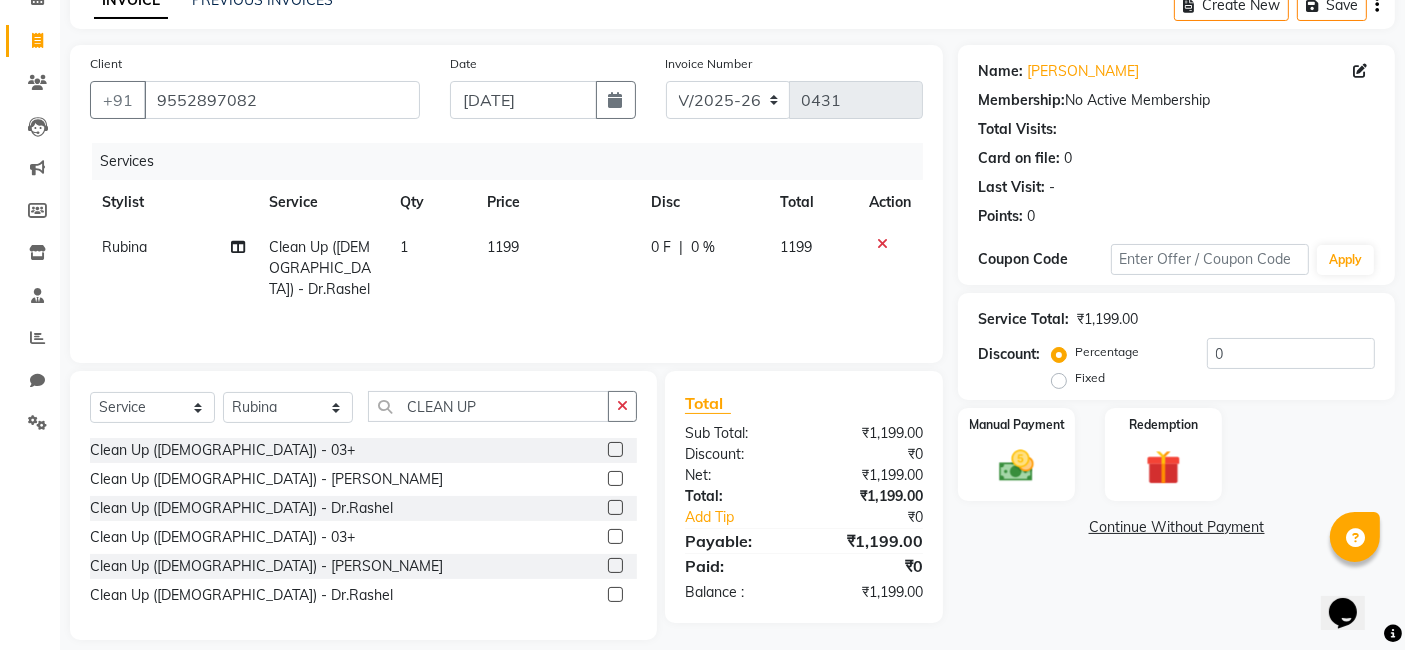 scroll, scrollTop: 124, scrollLeft: 0, axis: vertical 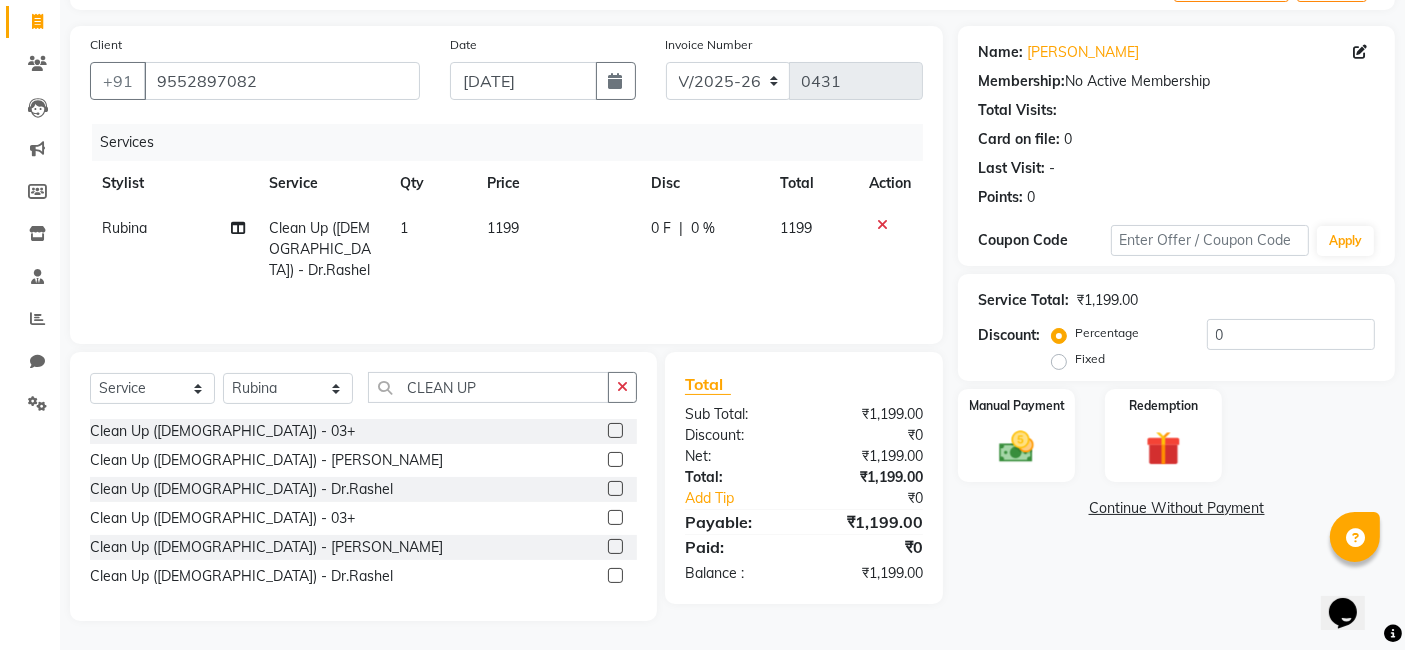 click 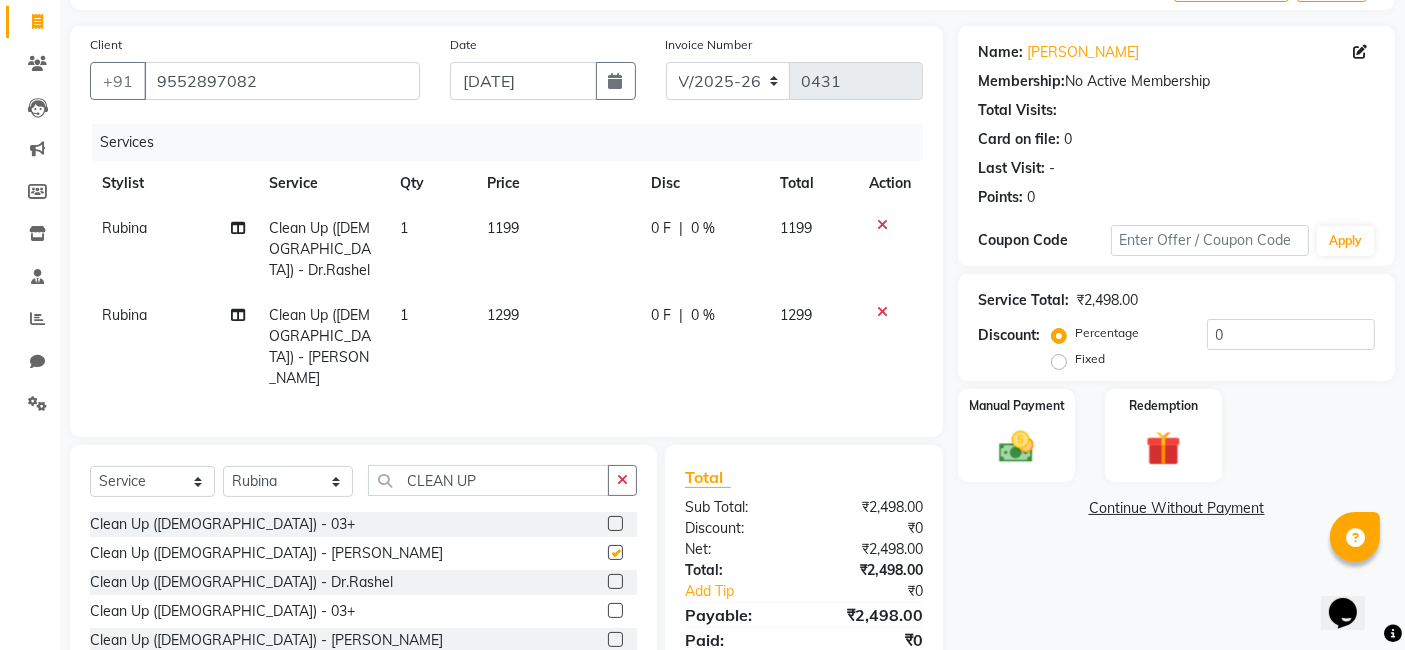 checkbox on "false" 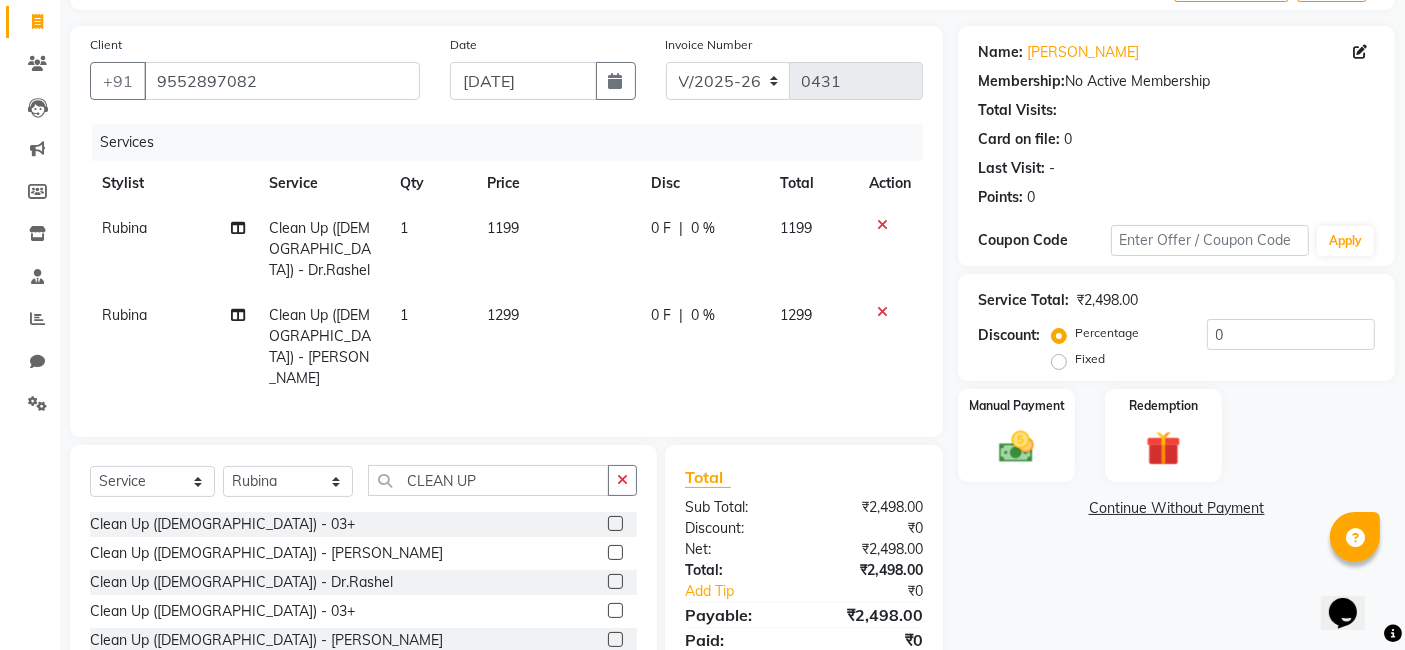 click on "Select  Service  Product  Membership  Package Voucher Prepaid Gift Card  Select Stylist [PERSON_NAME] [PERSON_NAME]  [PERSON_NAME] [PERSON_NAME] [PERSON_NAME] MOHD [PERSON_NAME] [PERSON_NAME] [PERSON_NAME] [PERSON_NAME] WIZARDS CLEAN UP" 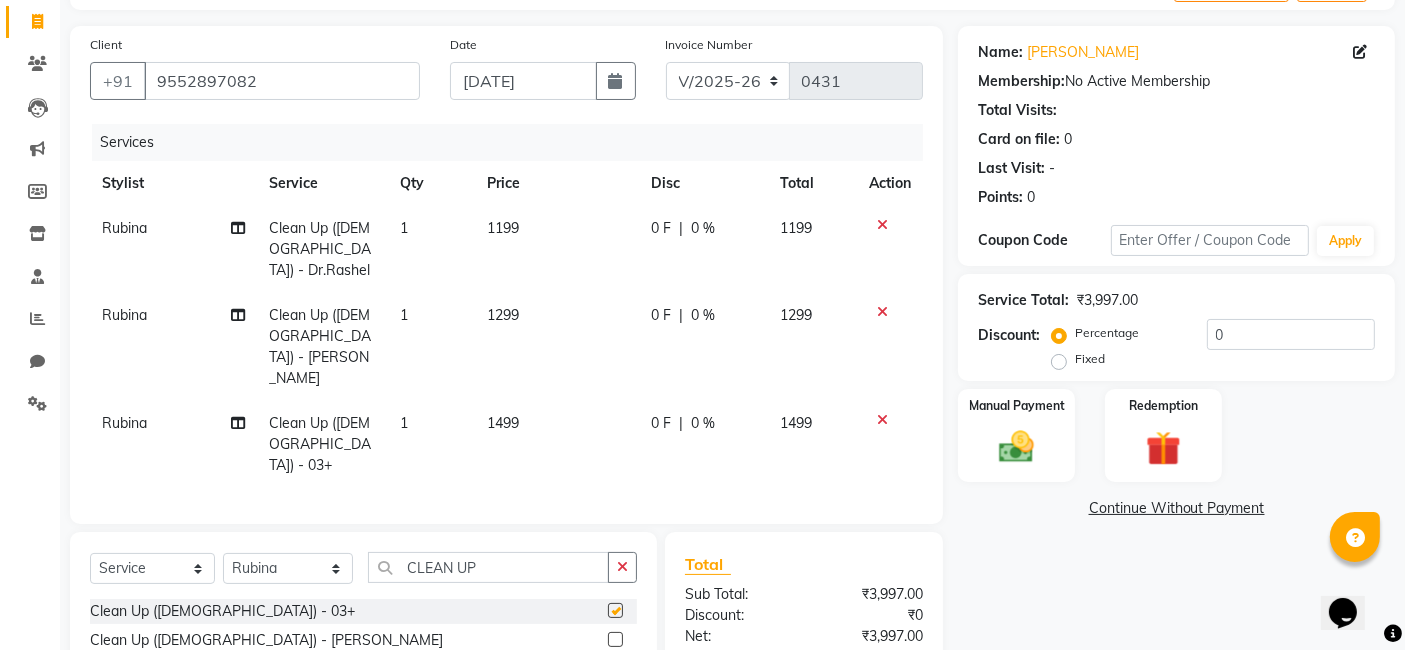 checkbox on "false" 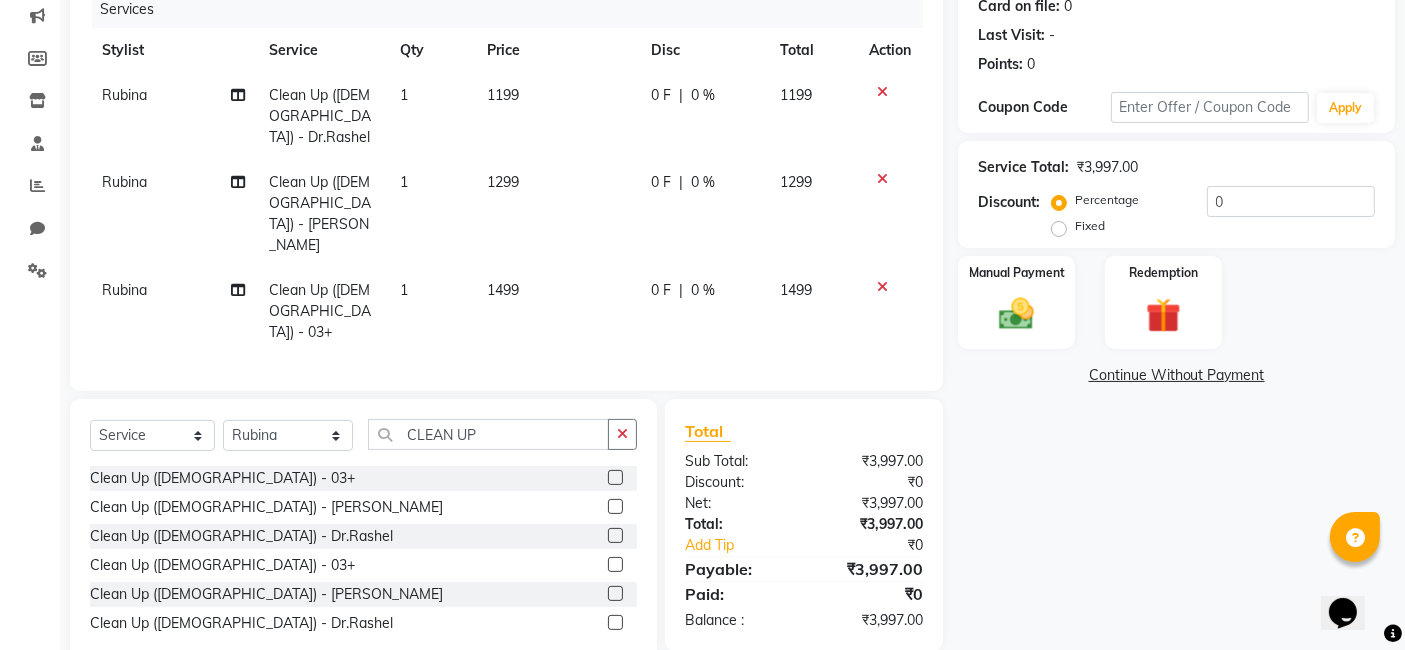 scroll, scrollTop: 258, scrollLeft: 0, axis: vertical 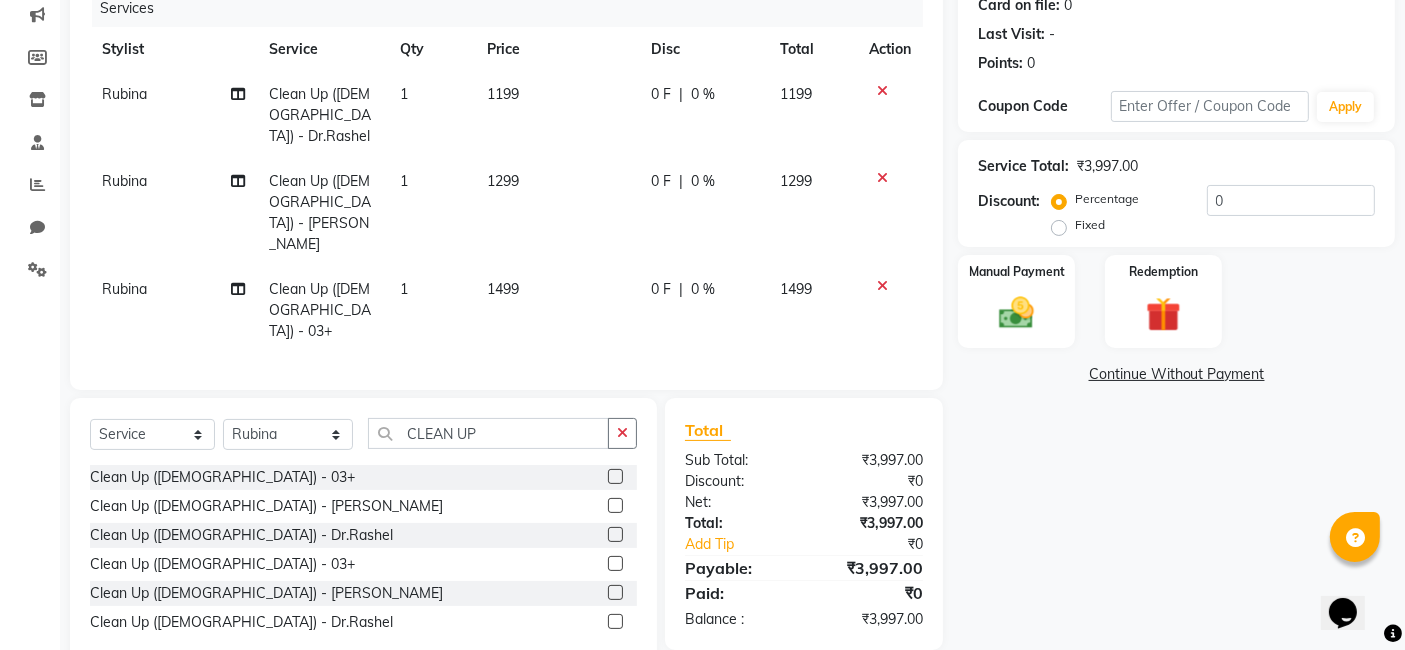 click 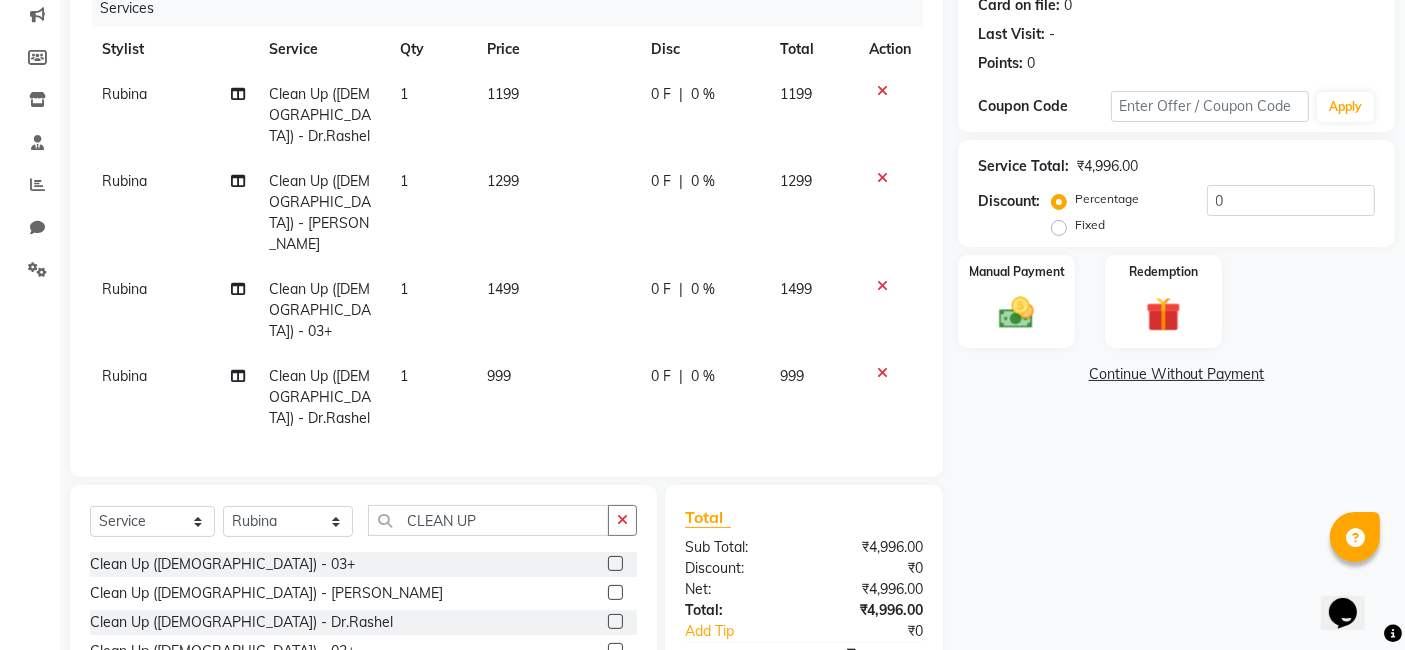 checkbox on "false" 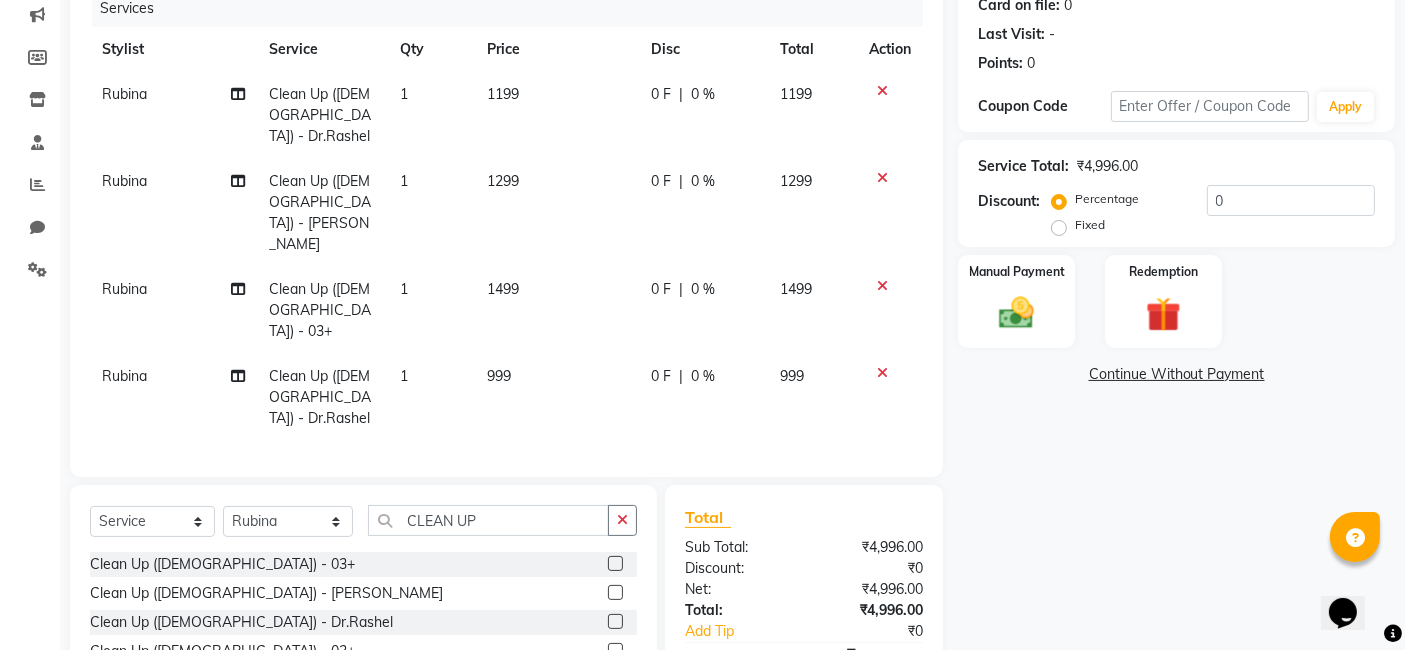 click 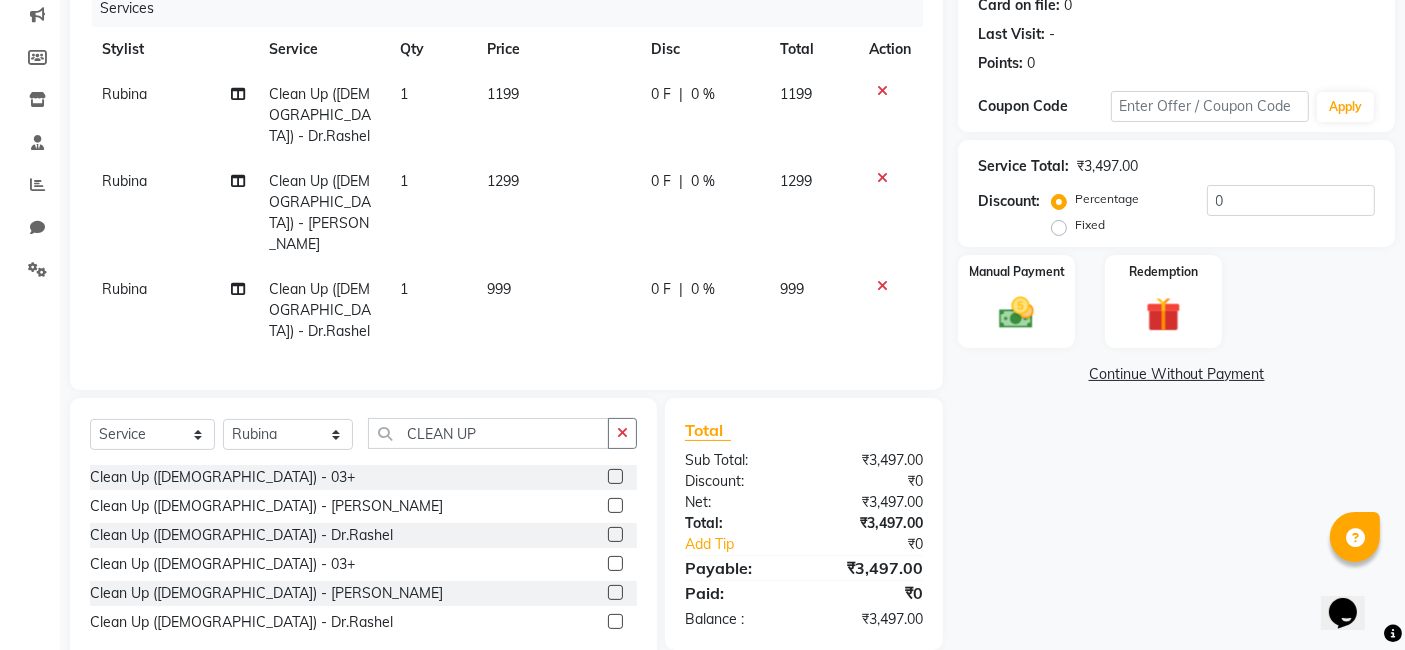 click 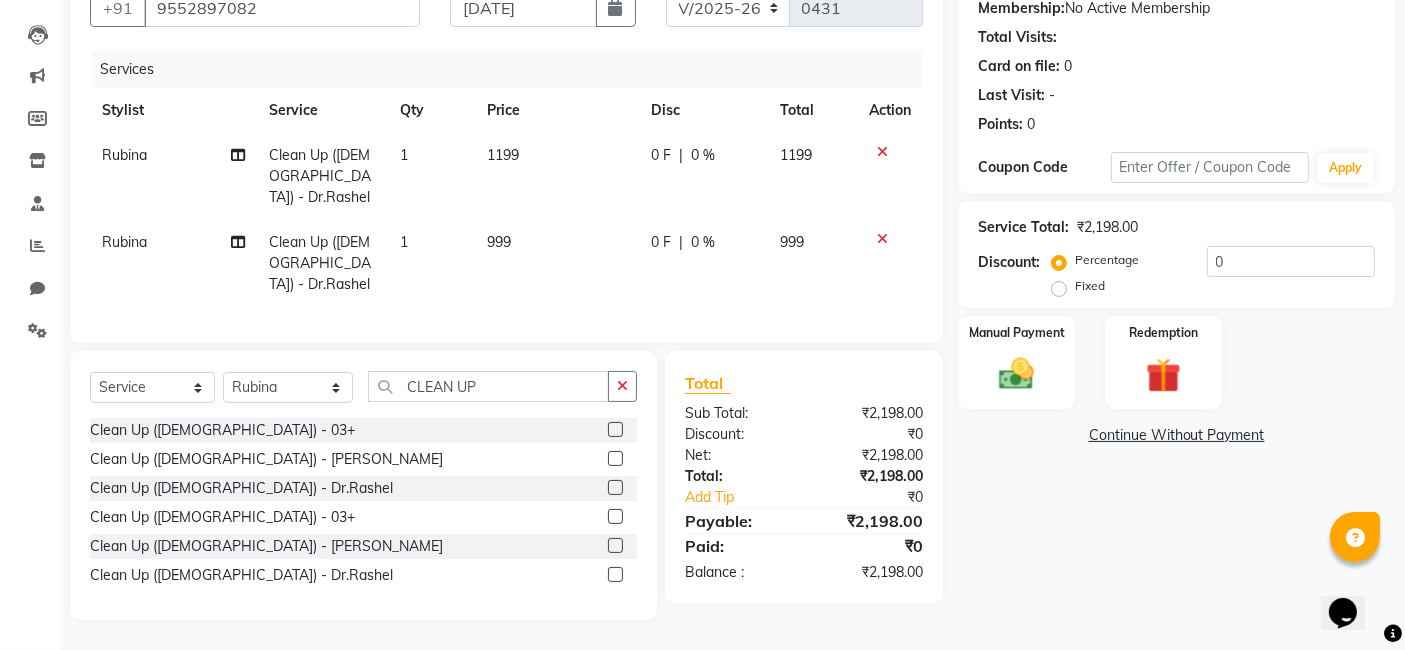 scroll, scrollTop: 171, scrollLeft: 0, axis: vertical 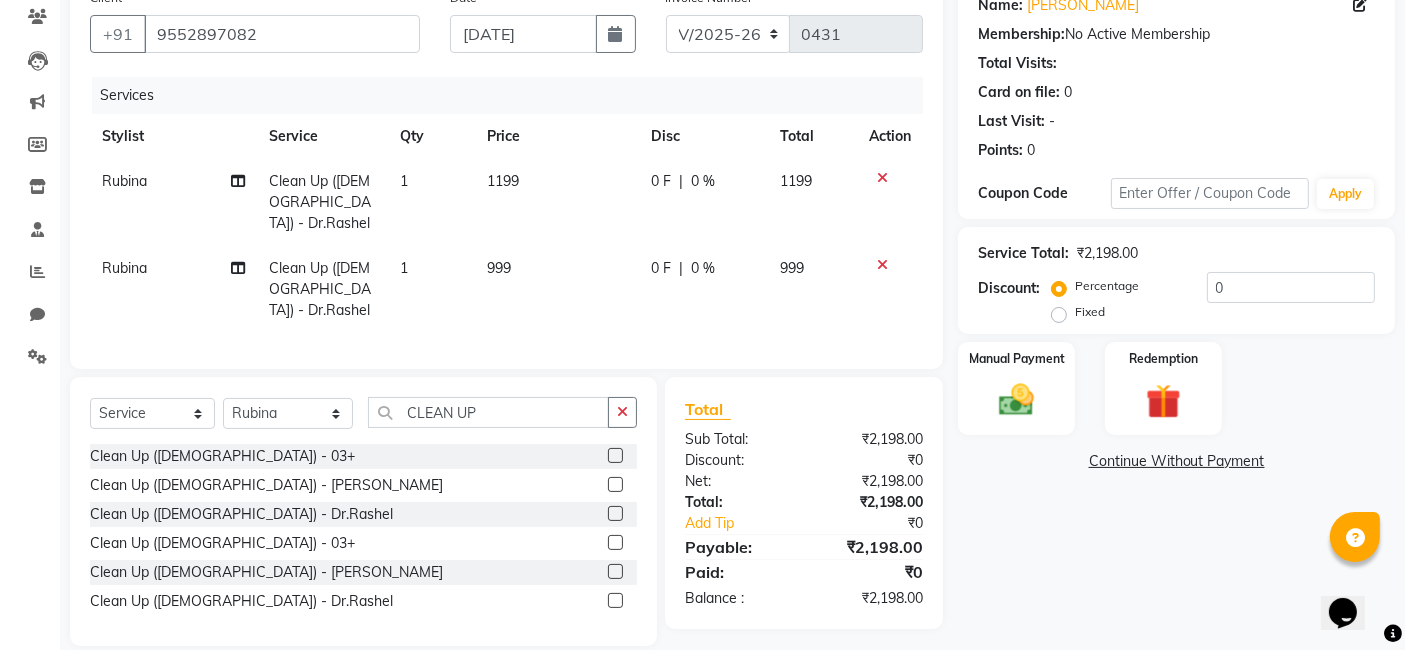 click 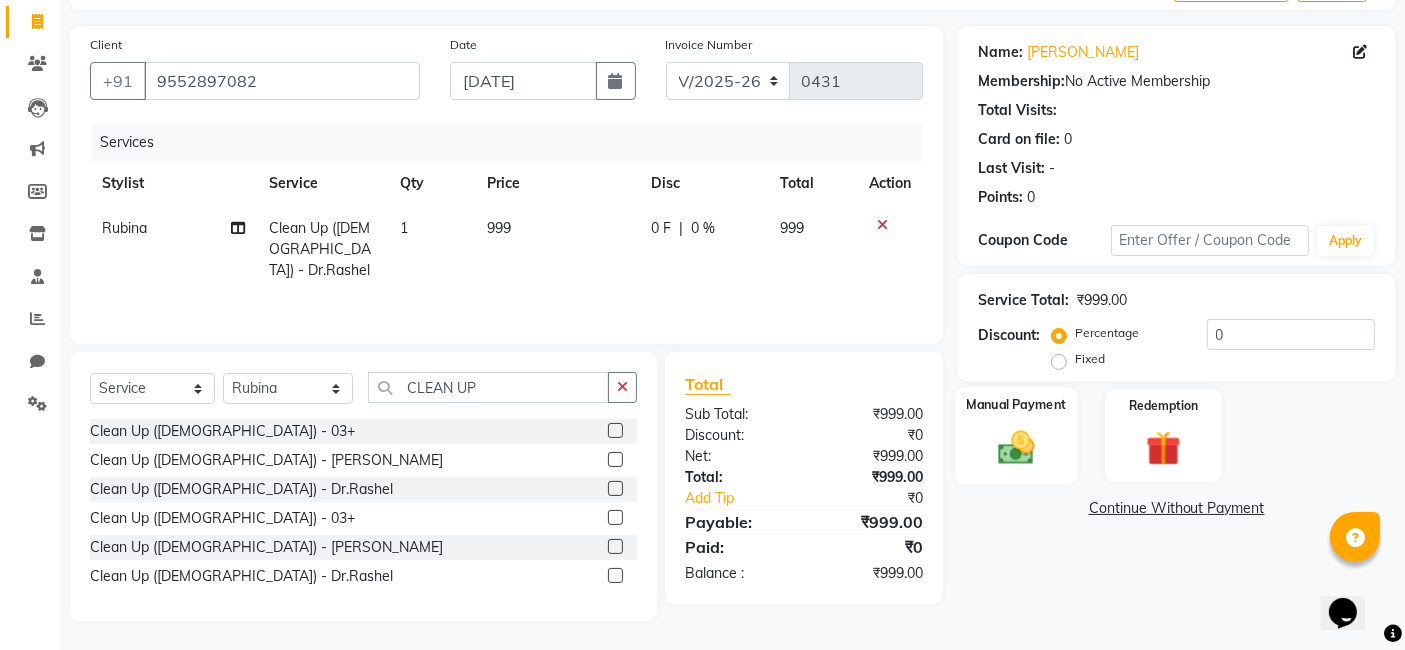 click on "Manual Payment" 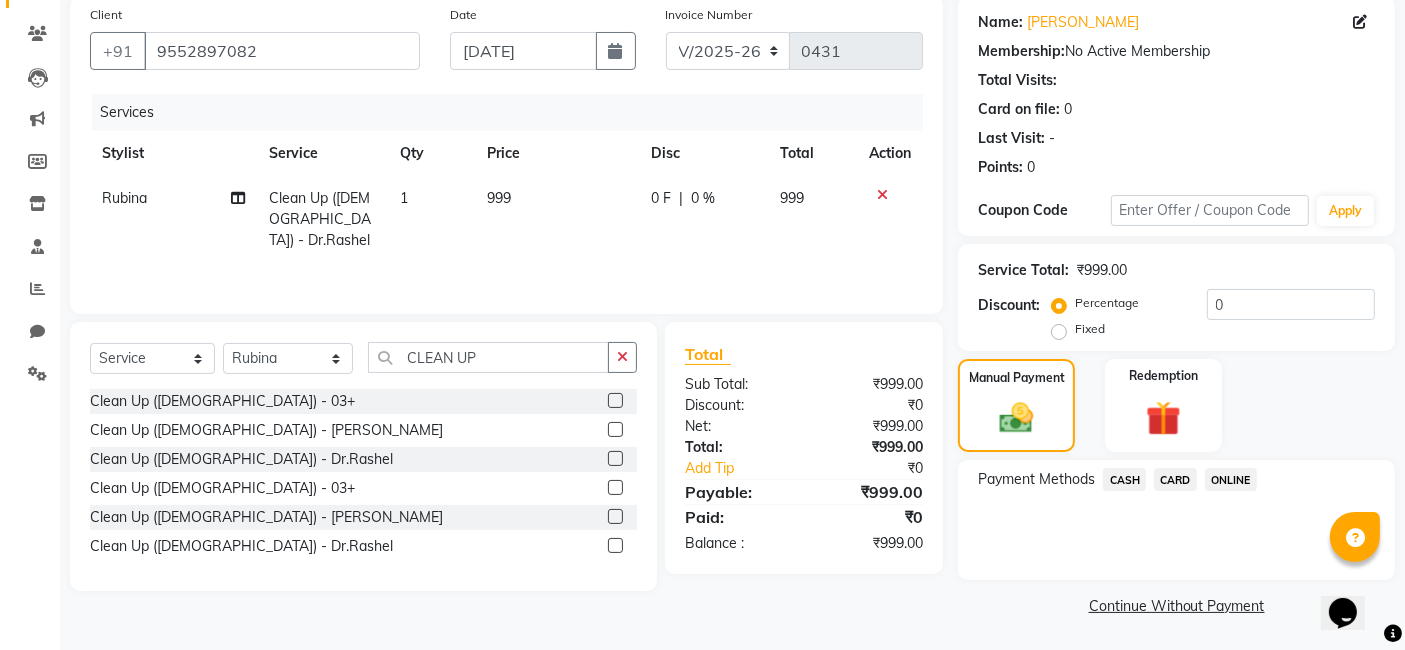 click on "ONLINE" 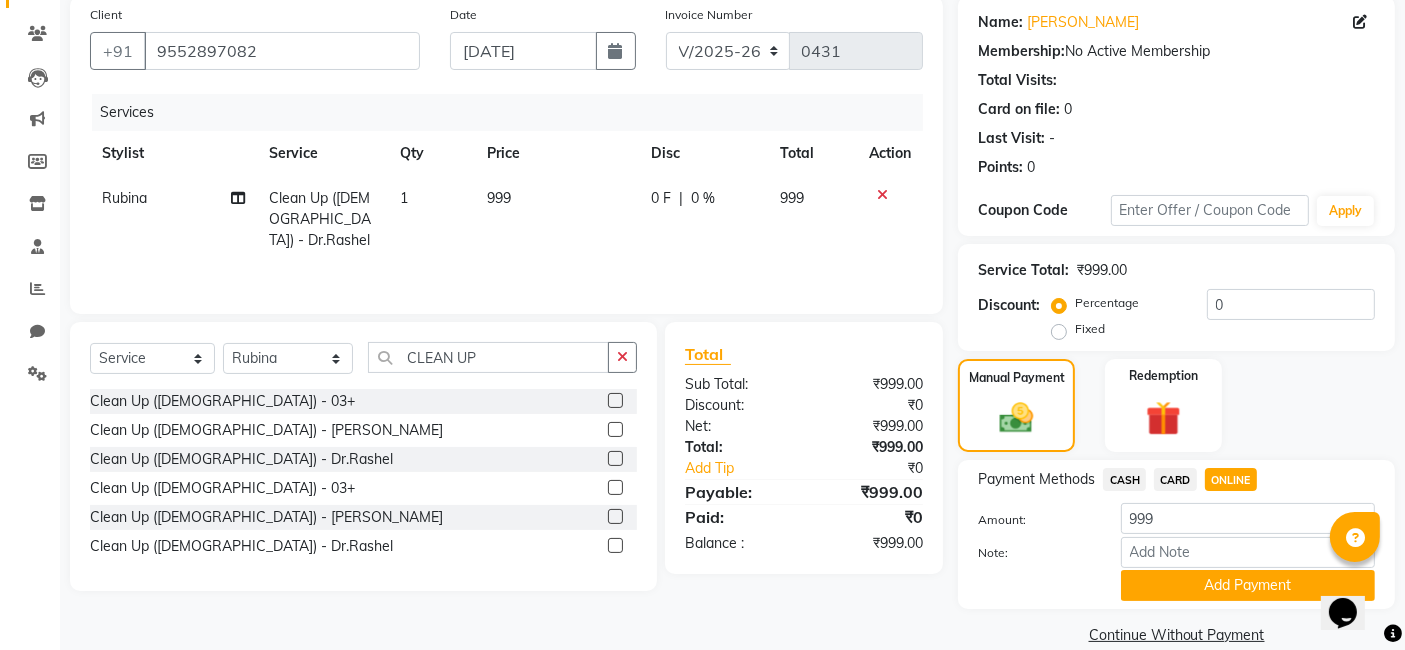 scroll, scrollTop: 182, scrollLeft: 0, axis: vertical 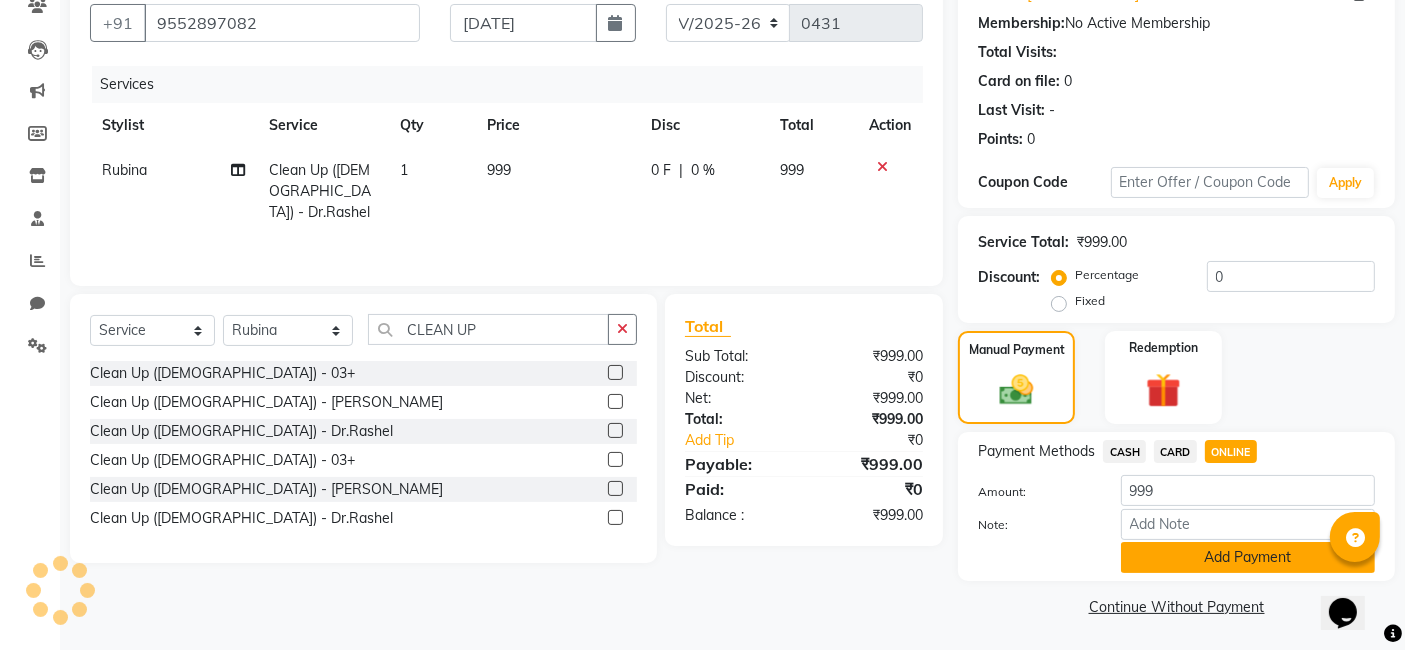 click on "Add Payment" 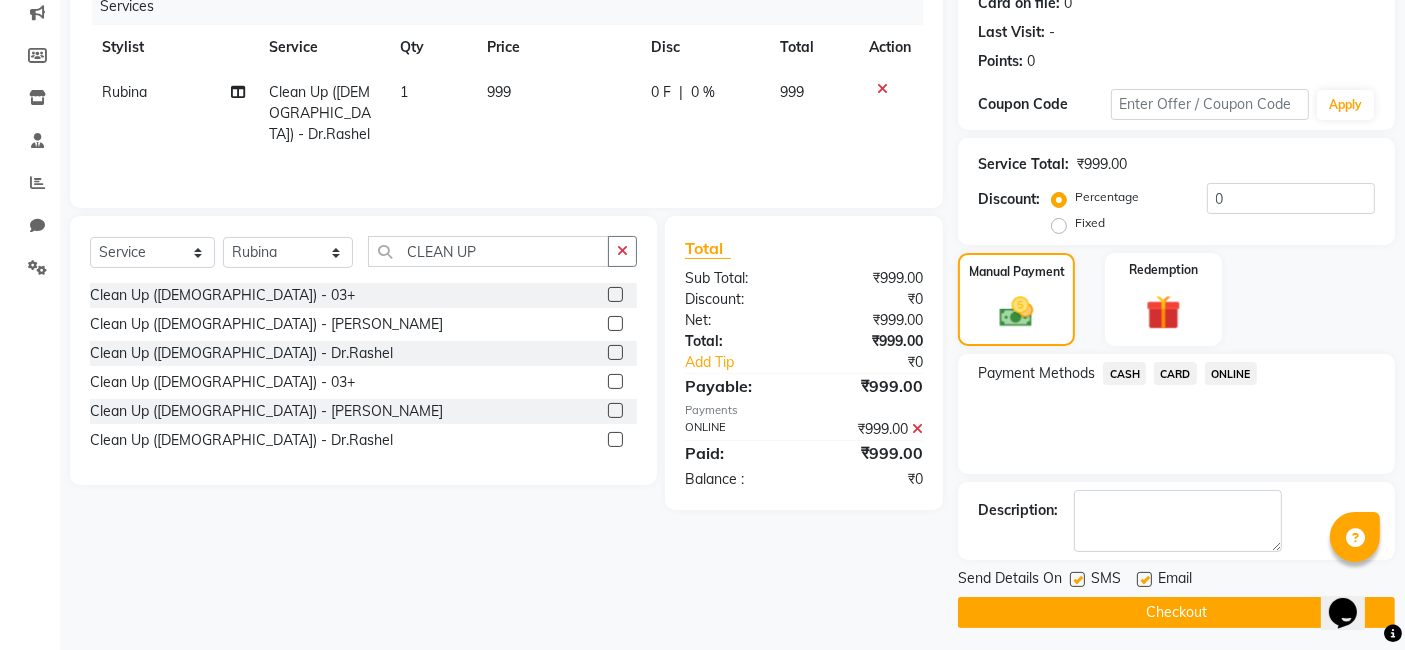scroll, scrollTop: 266, scrollLeft: 0, axis: vertical 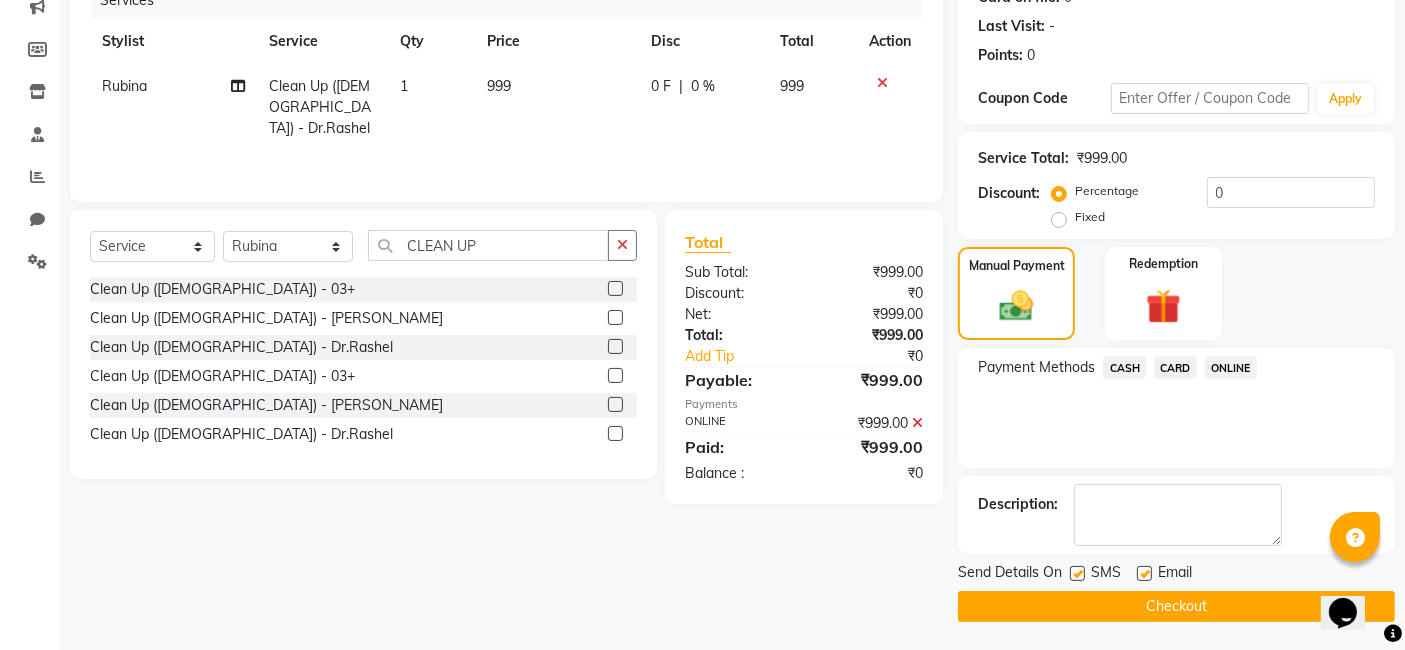 click on "Checkout" 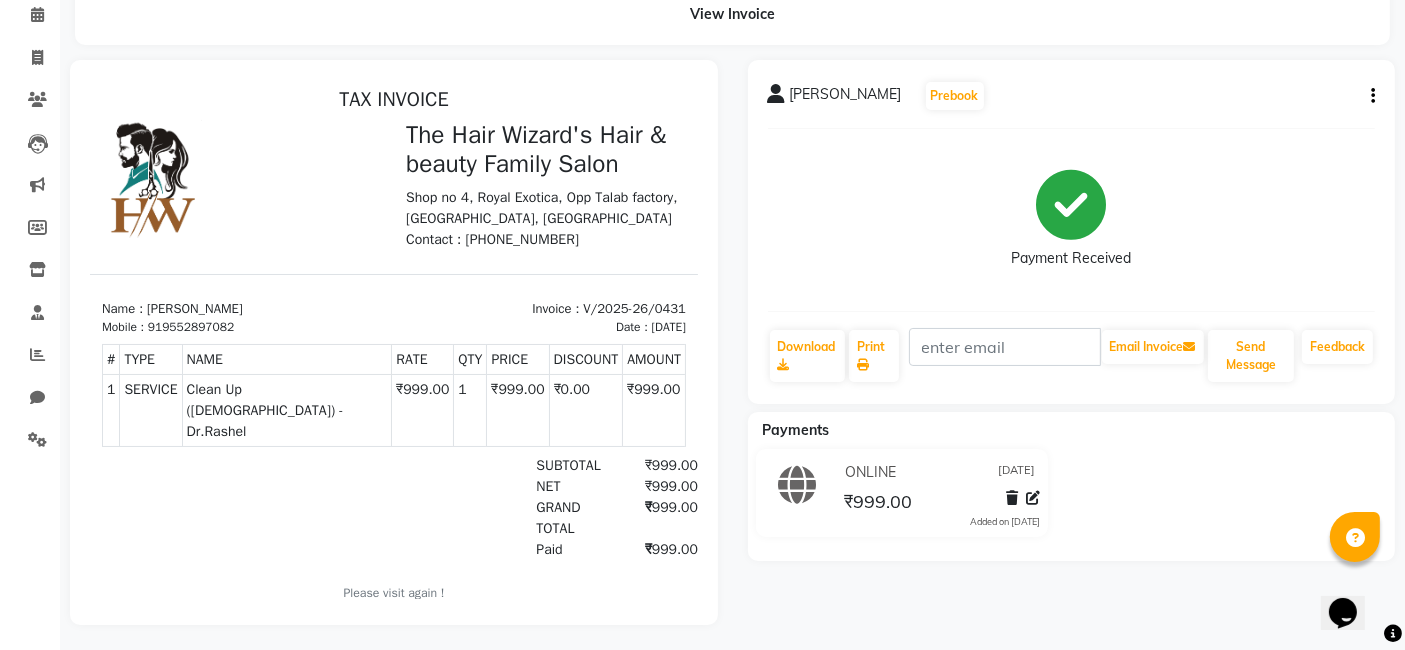 scroll, scrollTop: 108, scrollLeft: 0, axis: vertical 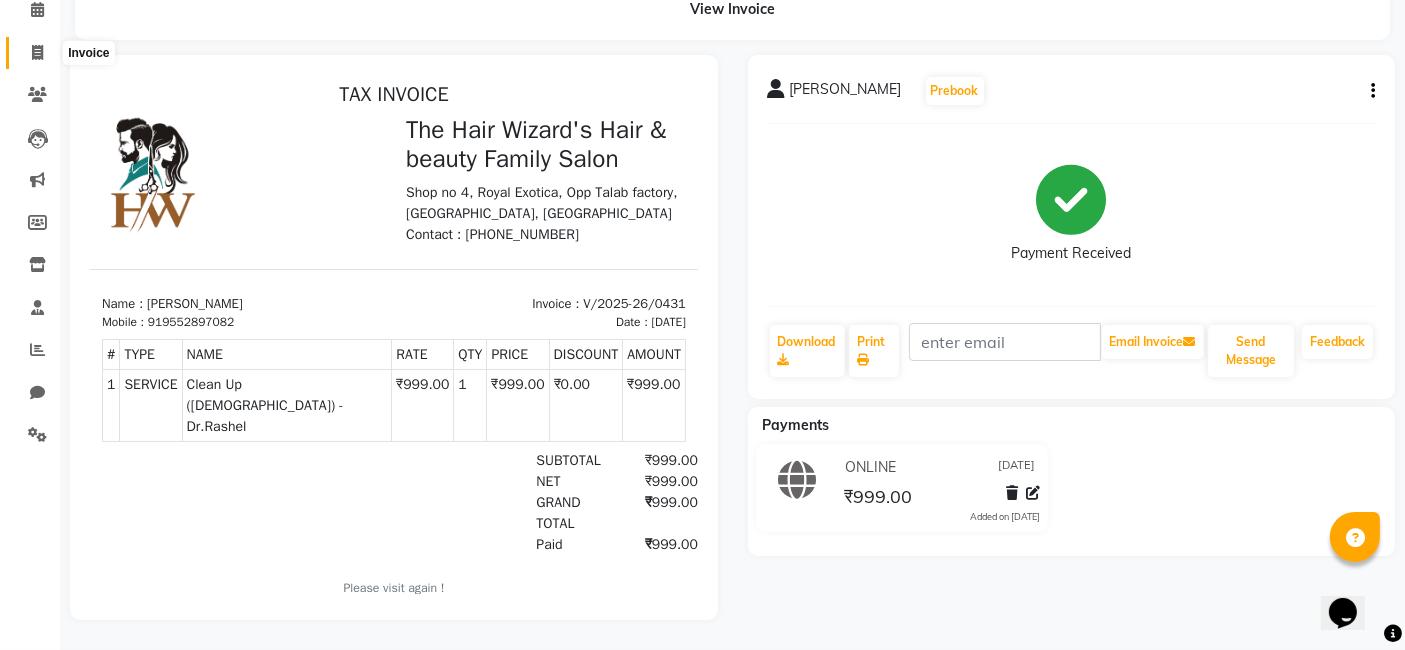 click 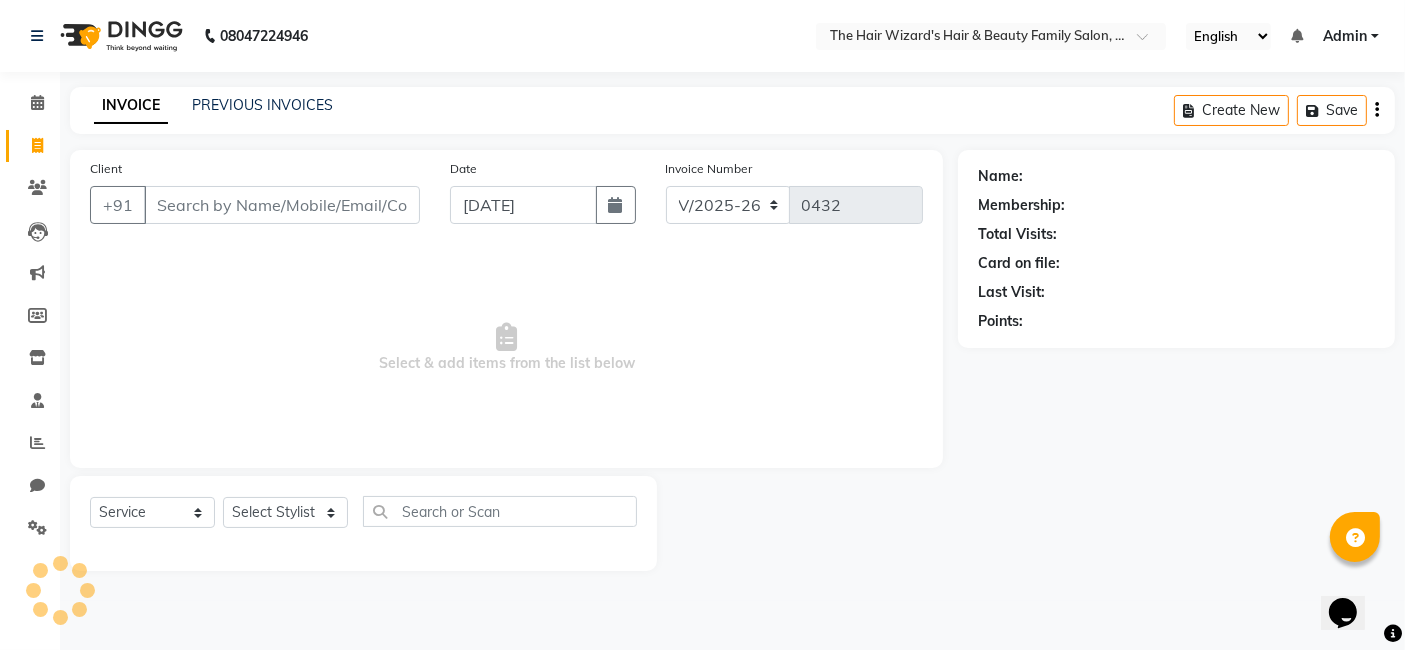 scroll, scrollTop: 0, scrollLeft: 0, axis: both 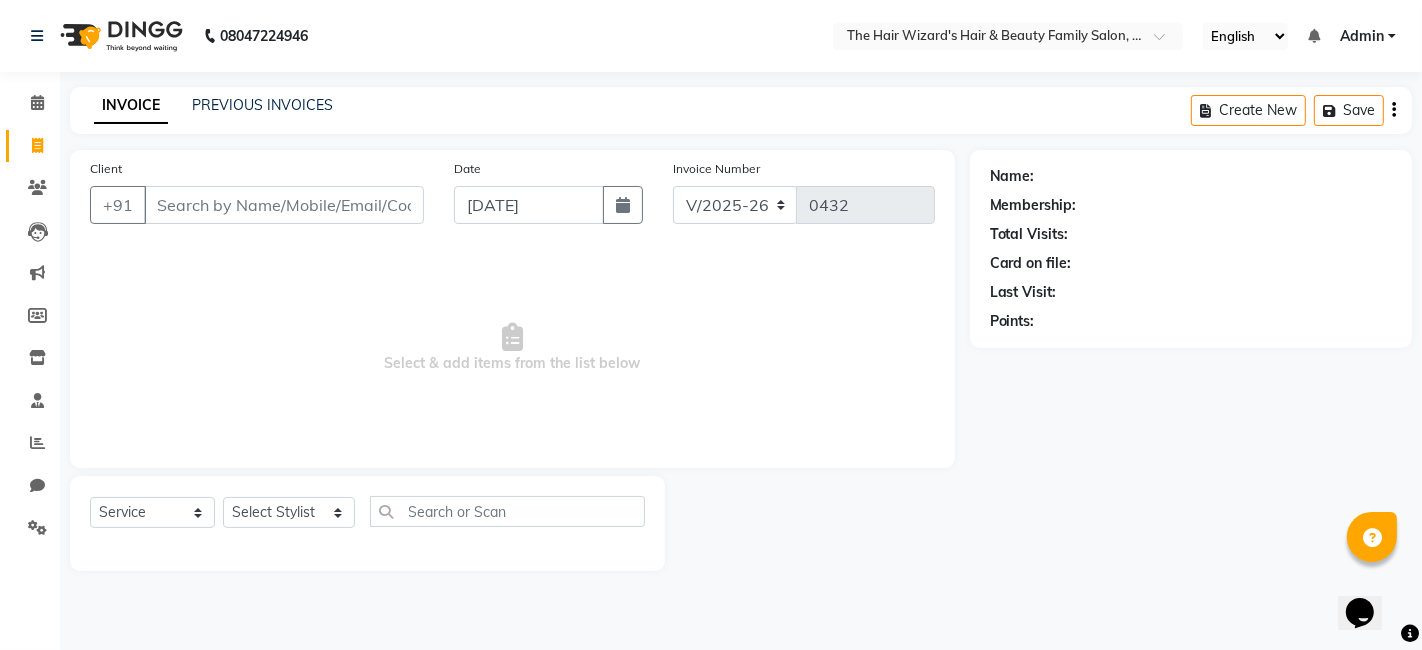 click on "Client" at bounding box center [284, 205] 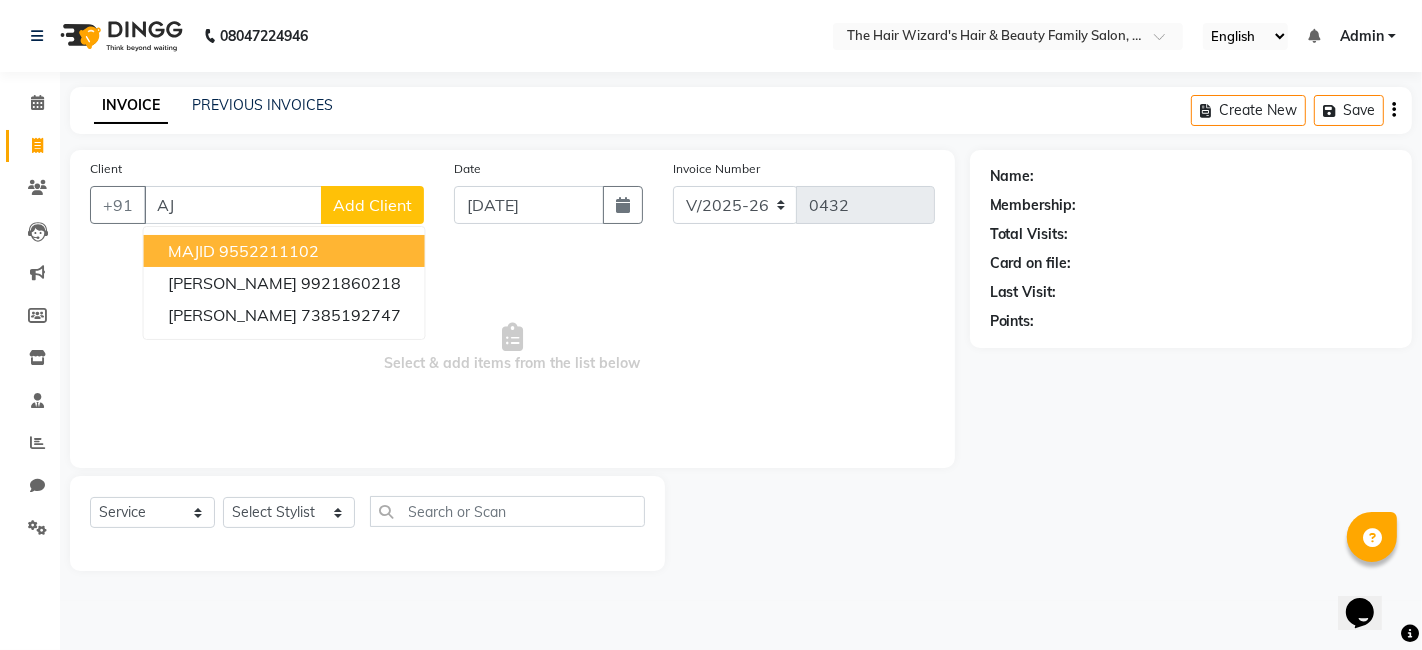 type on "A" 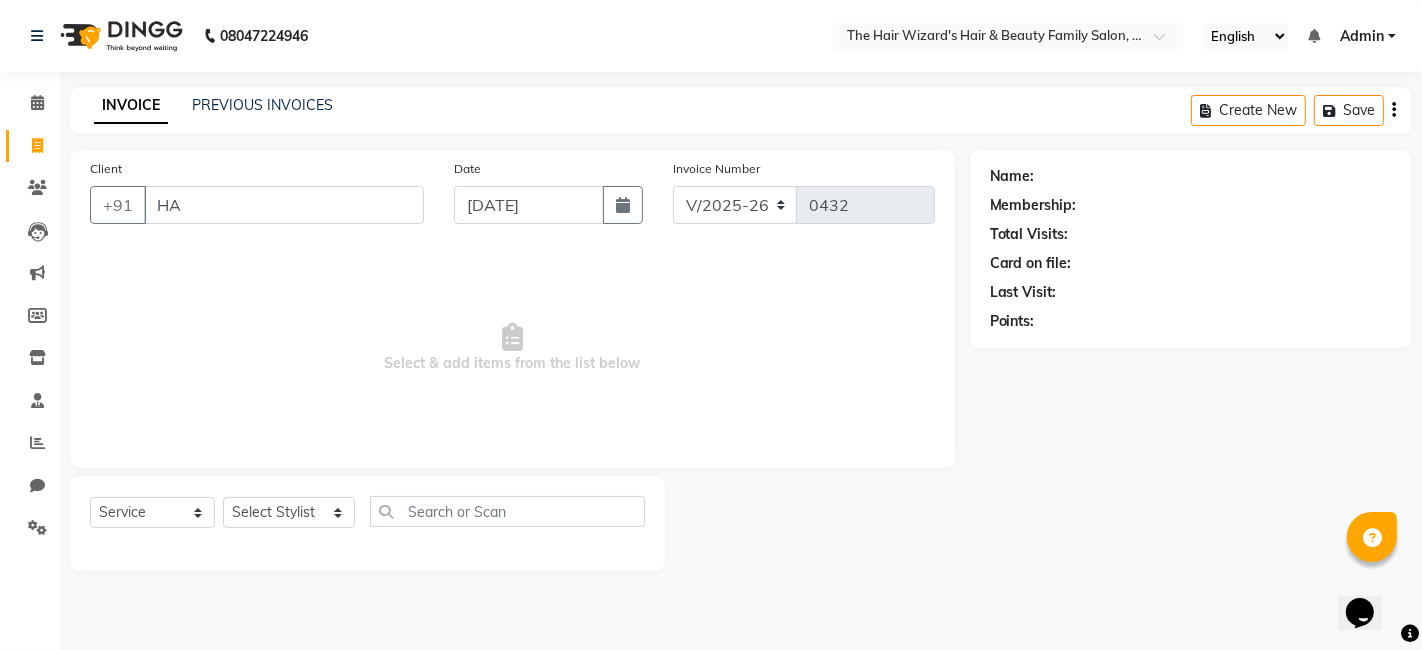 type on "H" 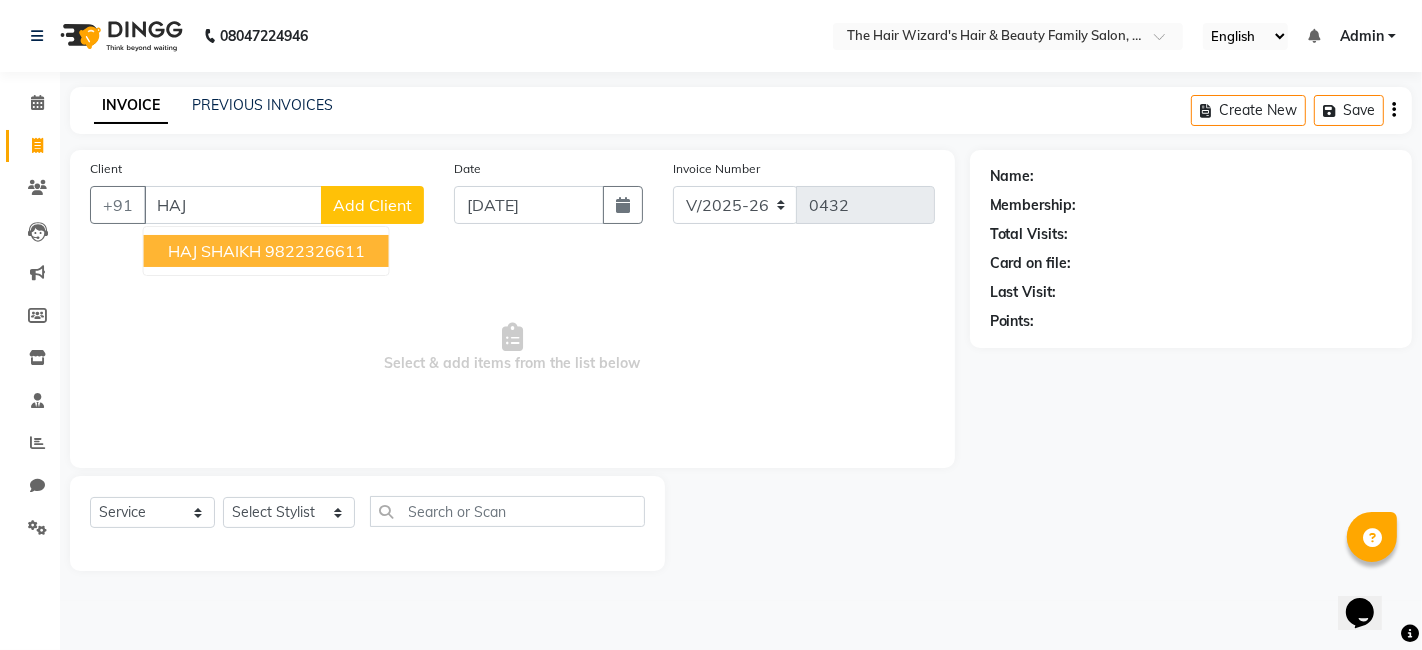 click on "HAJ  SHAIKH" at bounding box center (214, 251) 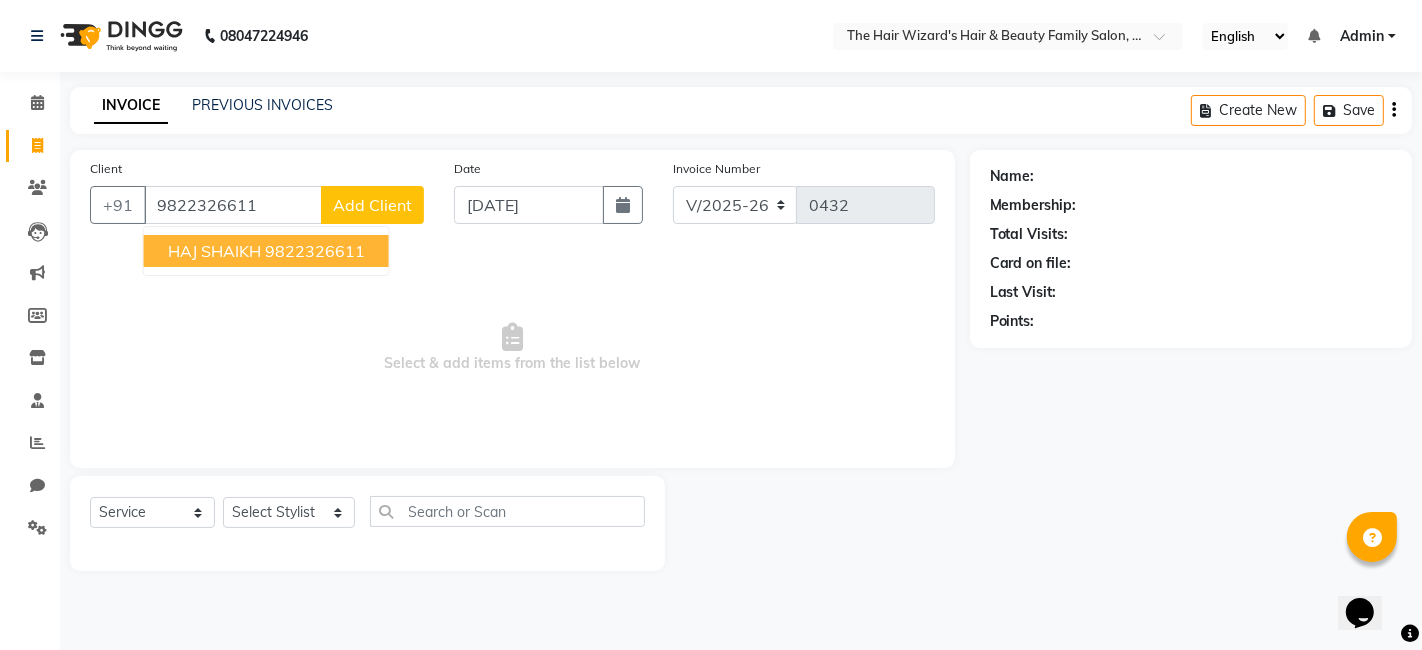 type on "9822326611" 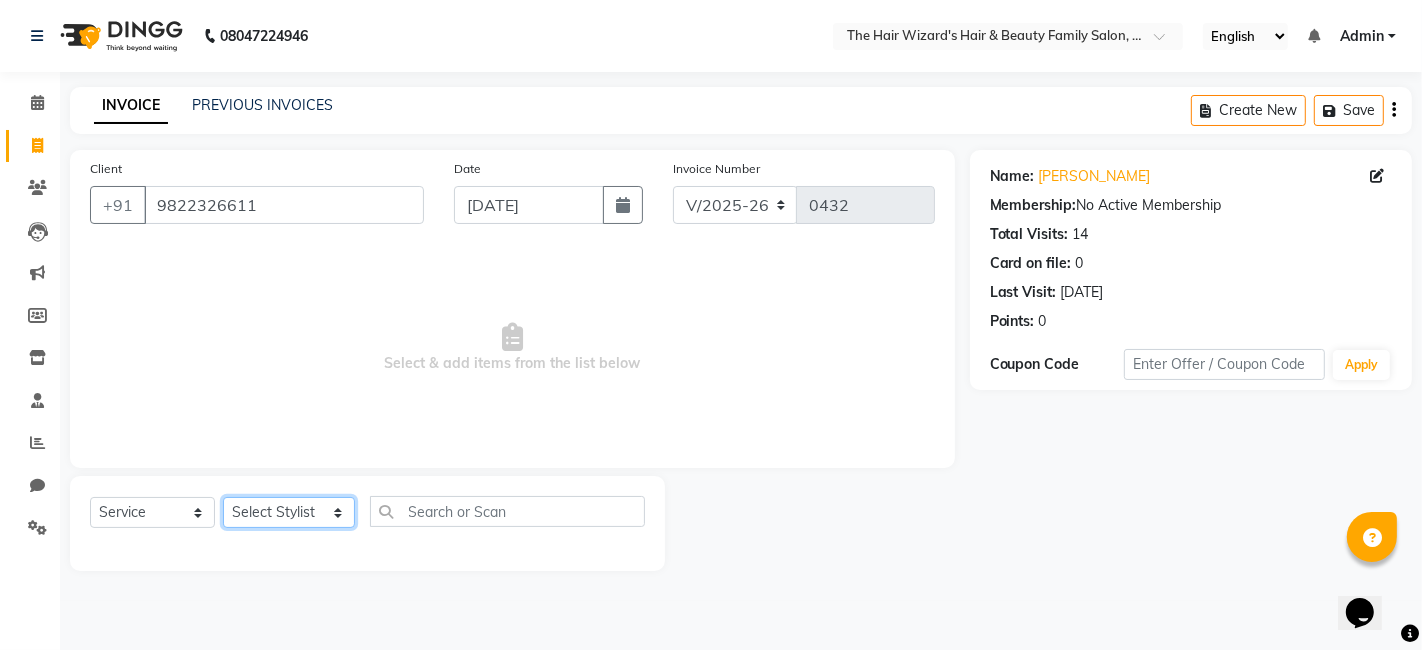 click on "Select Stylist [PERSON_NAME] [PERSON_NAME]  [PERSON_NAME] [PERSON_NAME] [PERSON_NAME] MOHD [PERSON_NAME] [PERSON_NAME] [PERSON_NAME] [PERSON_NAME] WIZARDS" 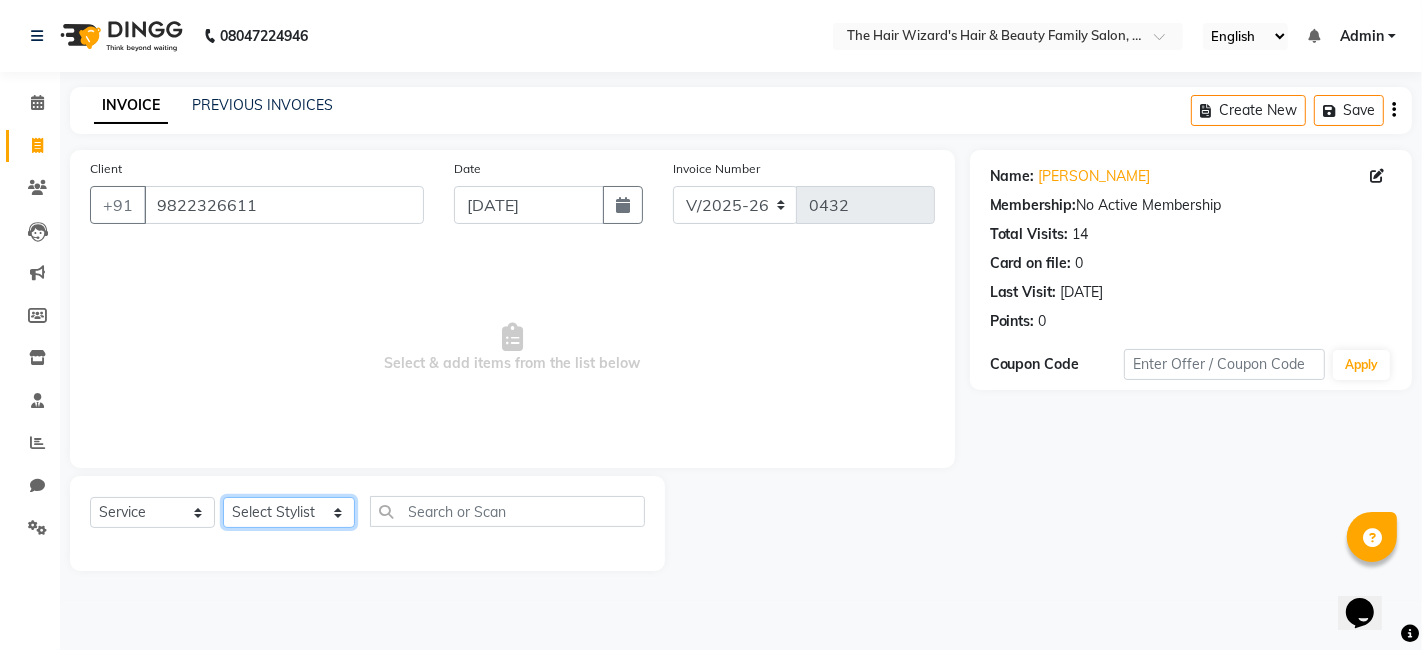 select on "84157" 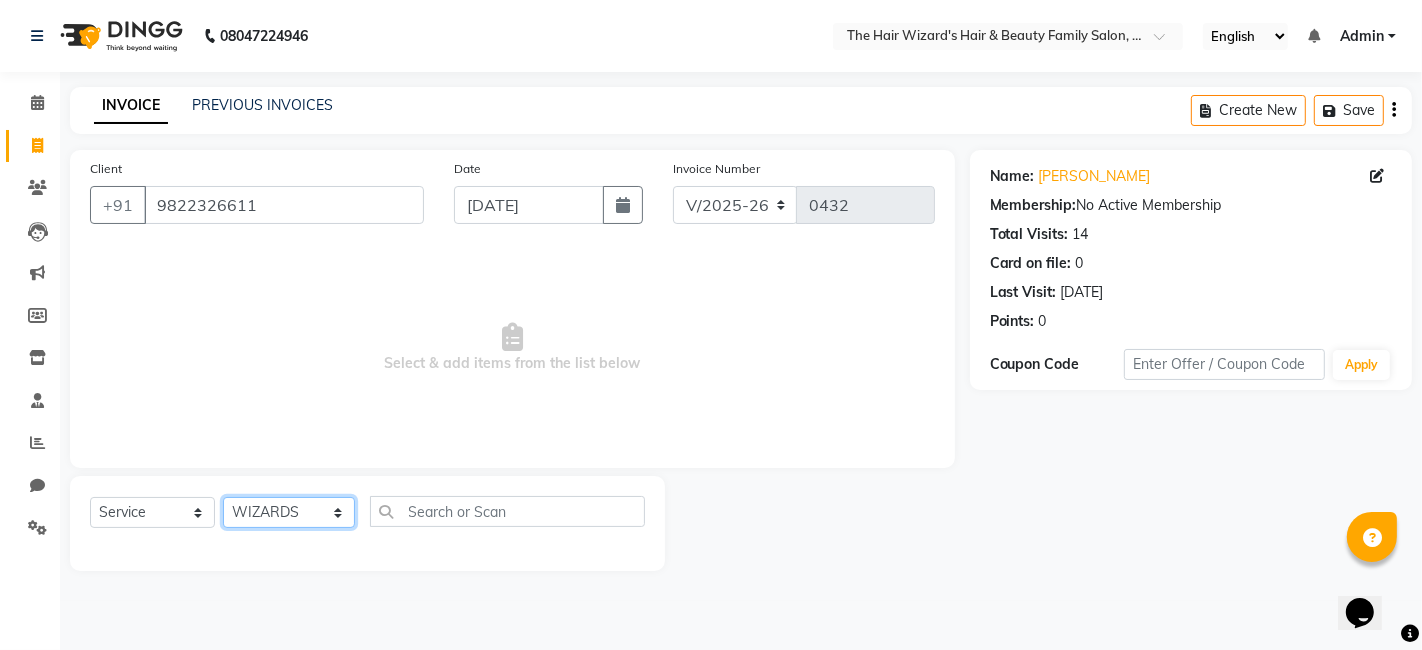 click on "Select Stylist [PERSON_NAME] [PERSON_NAME]  [PERSON_NAME] [PERSON_NAME] [PERSON_NAME] MOHD [PERSON_NAME] [PERSON_NAME] [PERSON_NAME] [PERSON_NAME] WIZARDS" 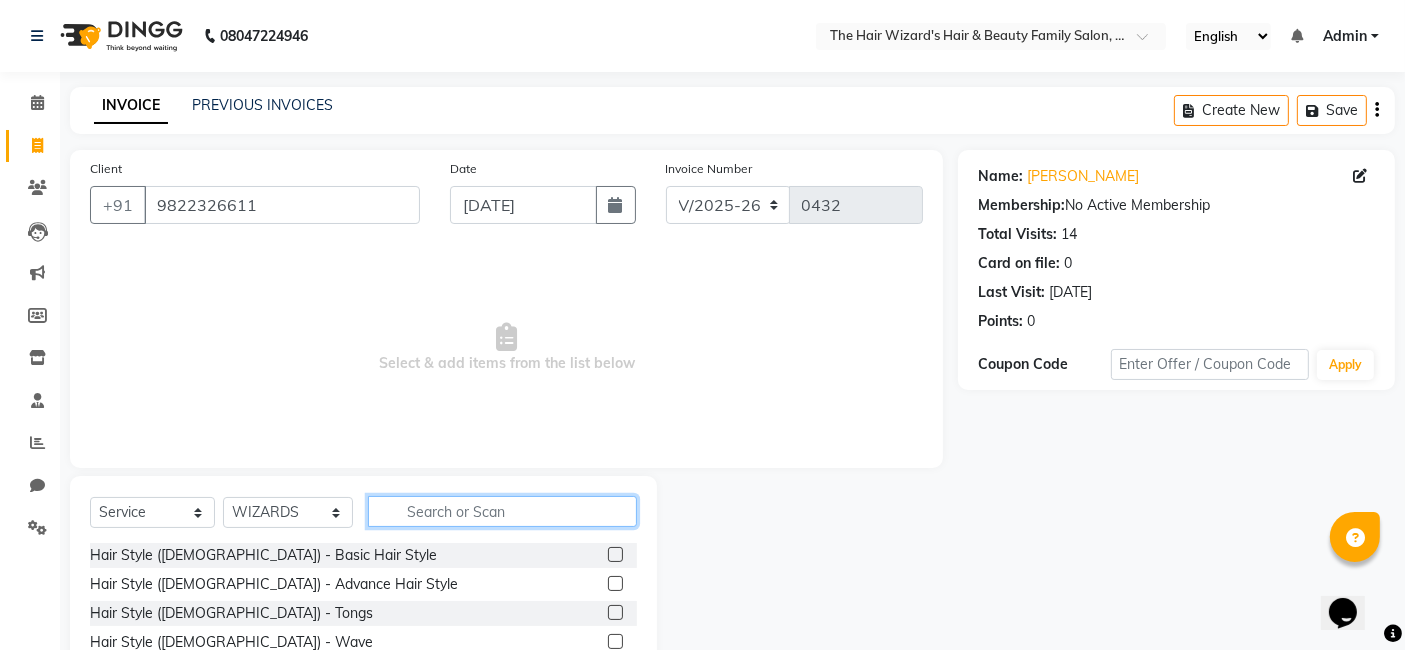 click 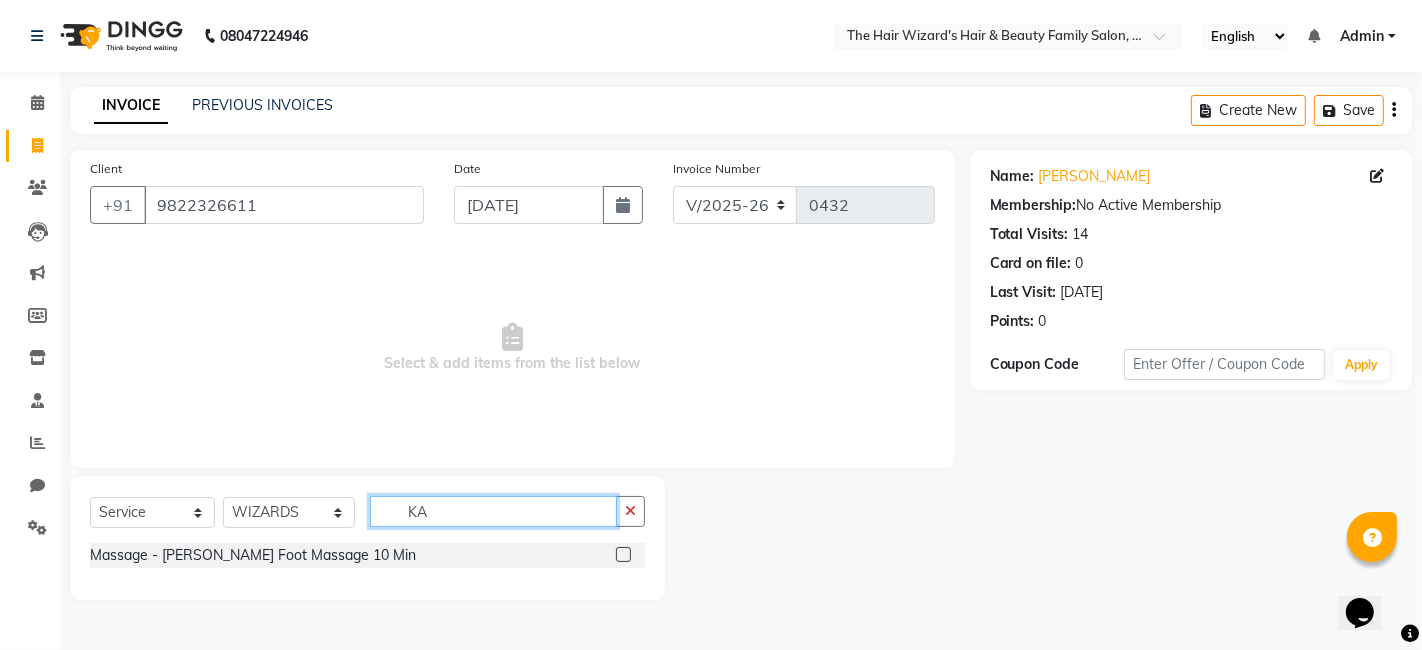 type on "KA" 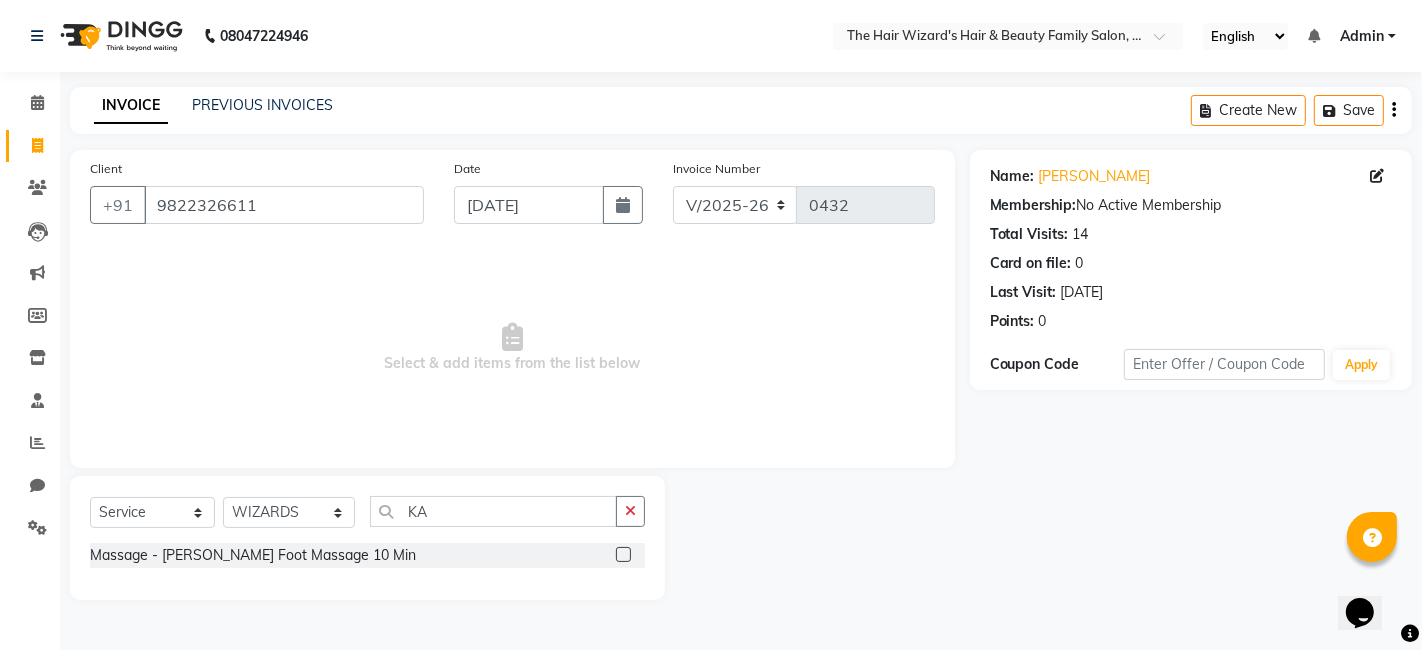 click 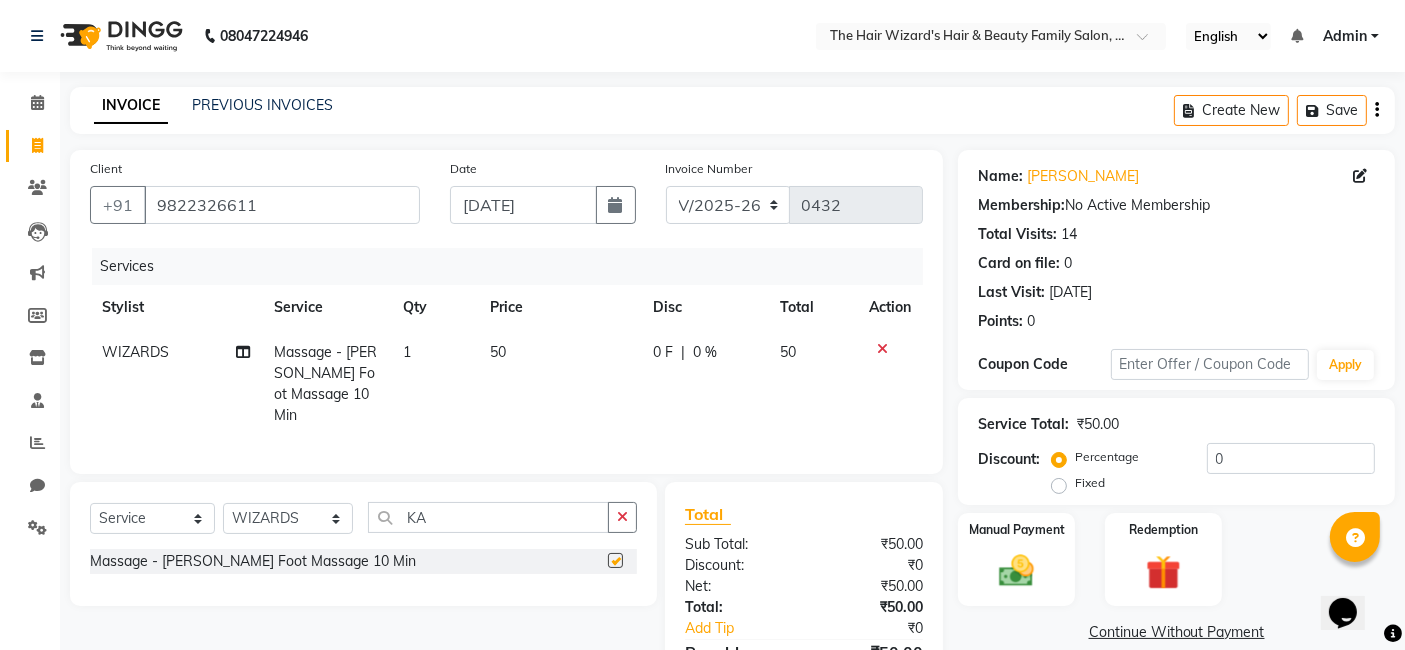 checkbox on "false" 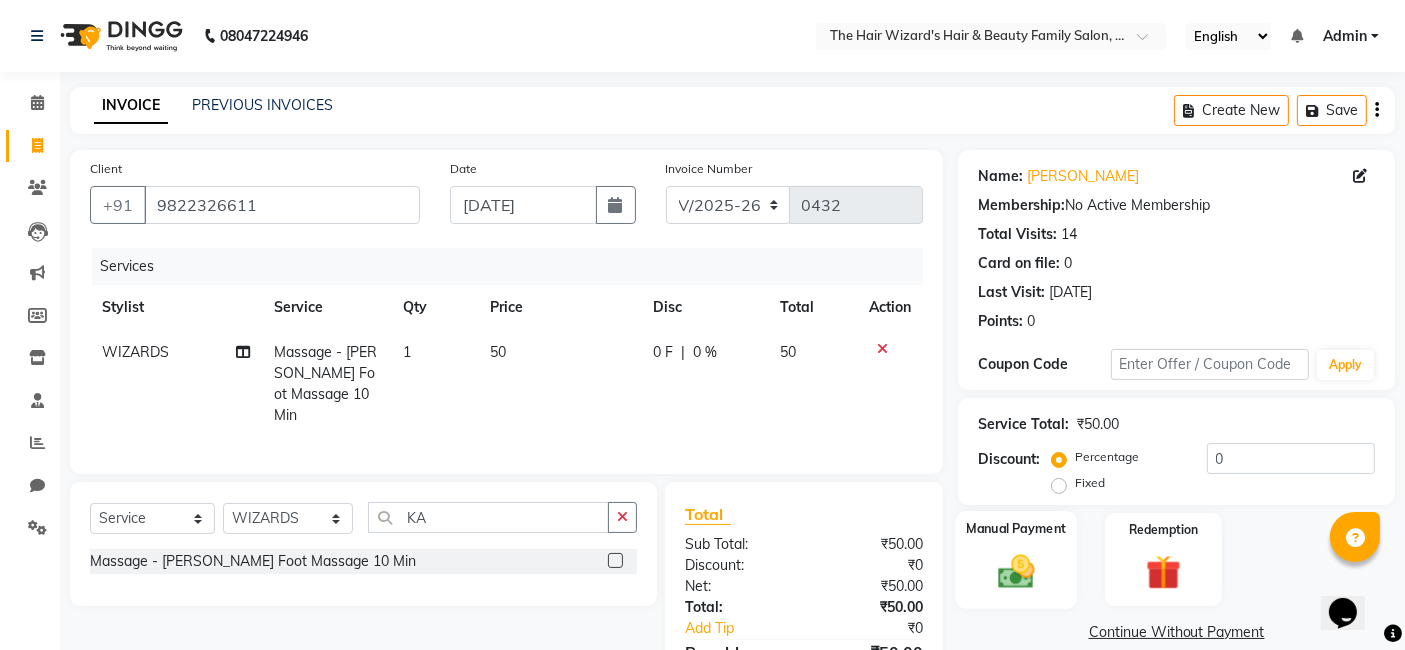 click 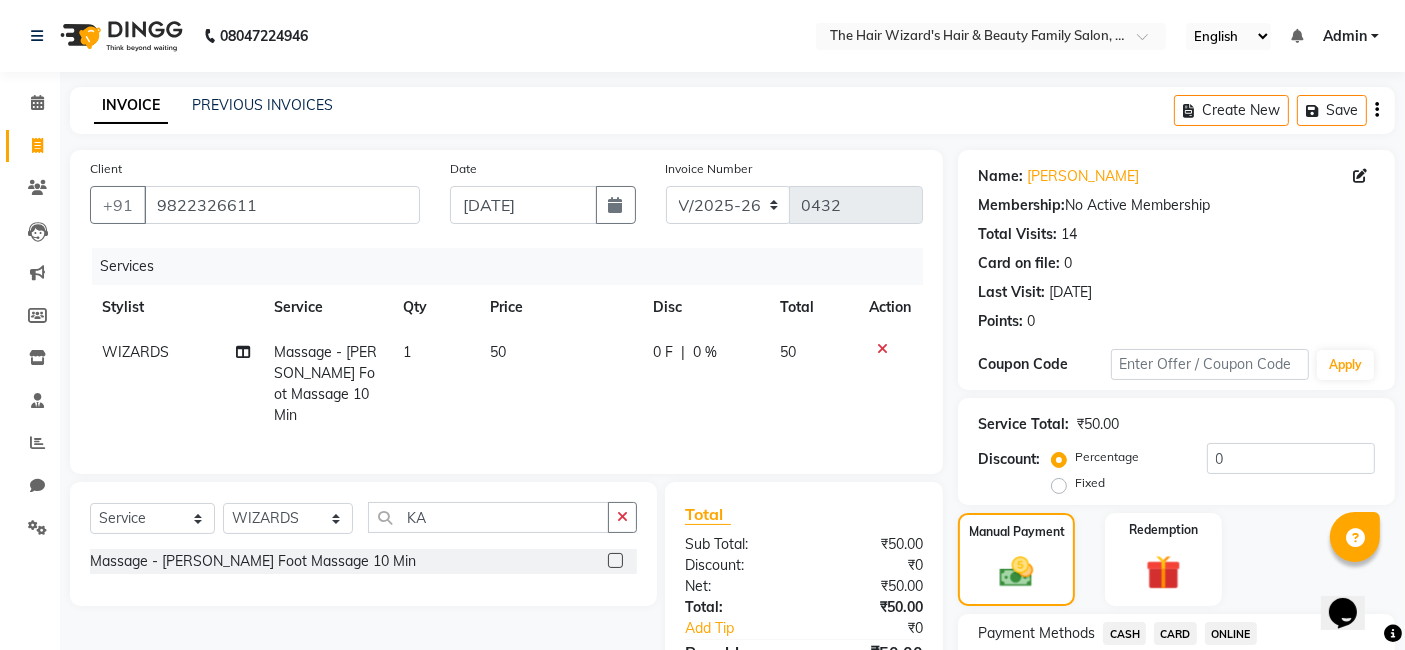click on "CASH" 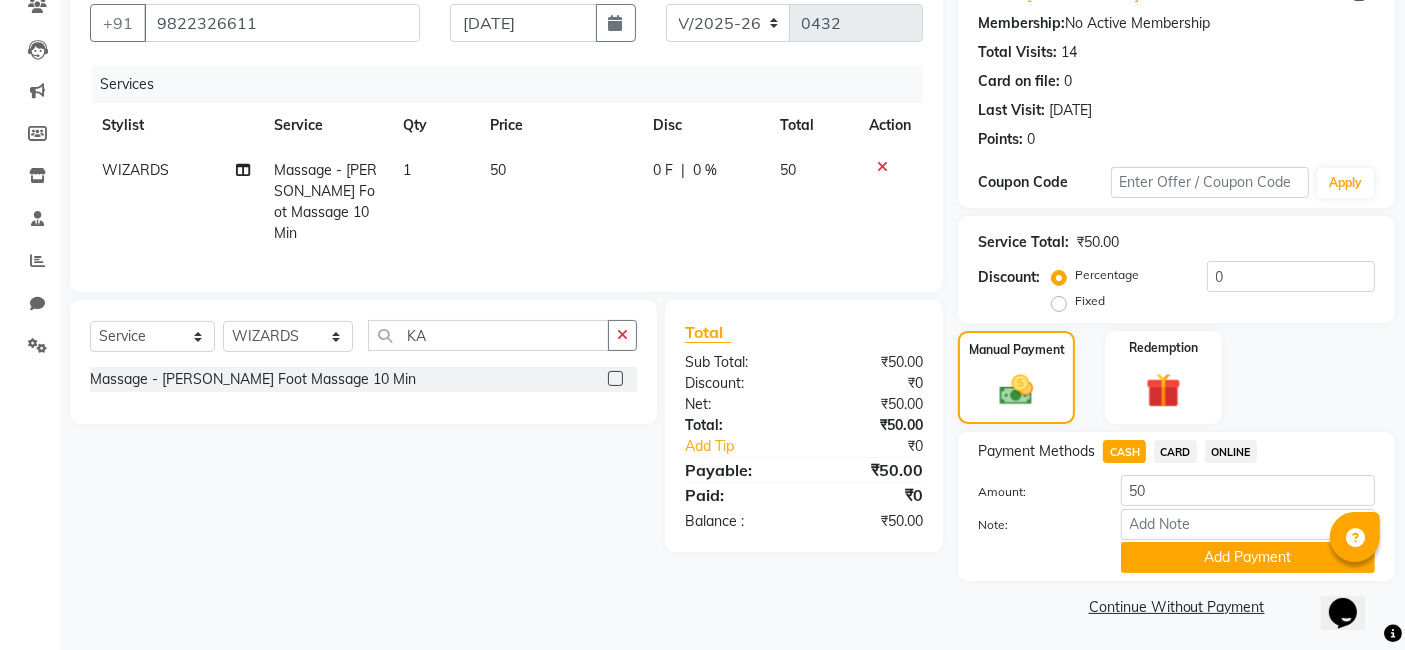scroll, scrollTop: 182, scrollLeft: 0, axis: vertical 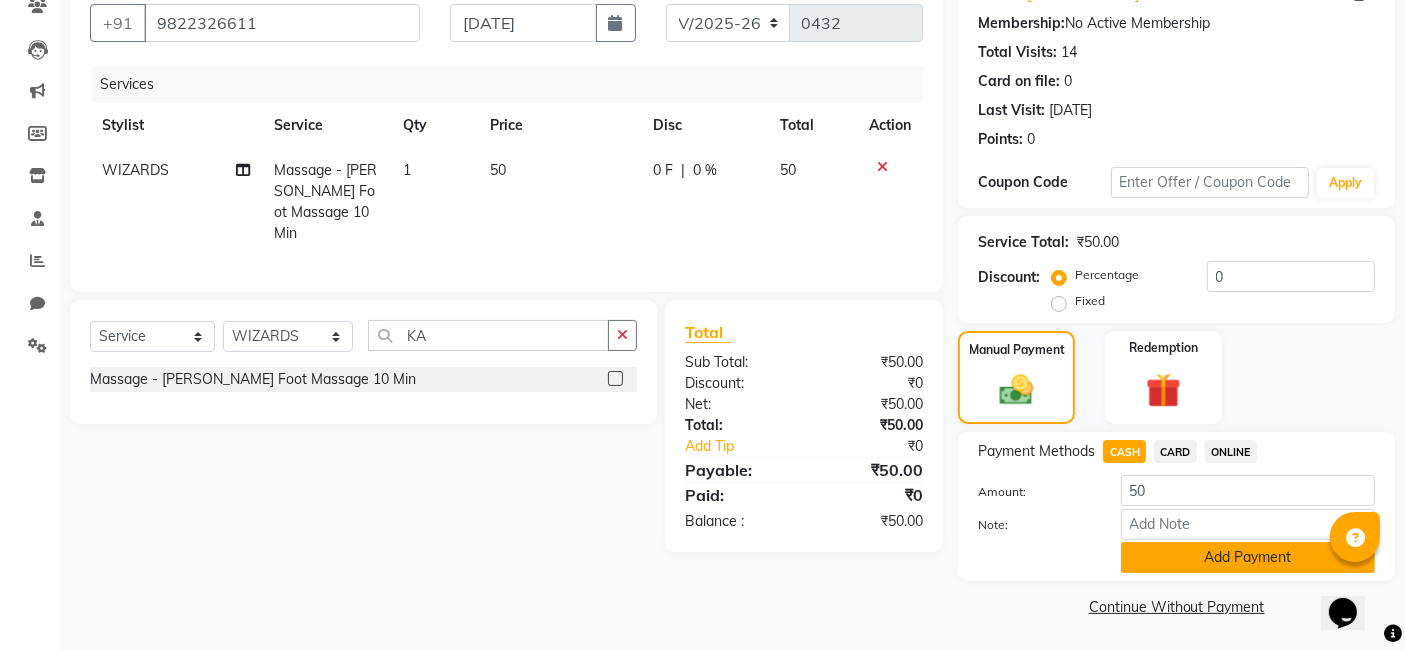 click on "Add Payment" 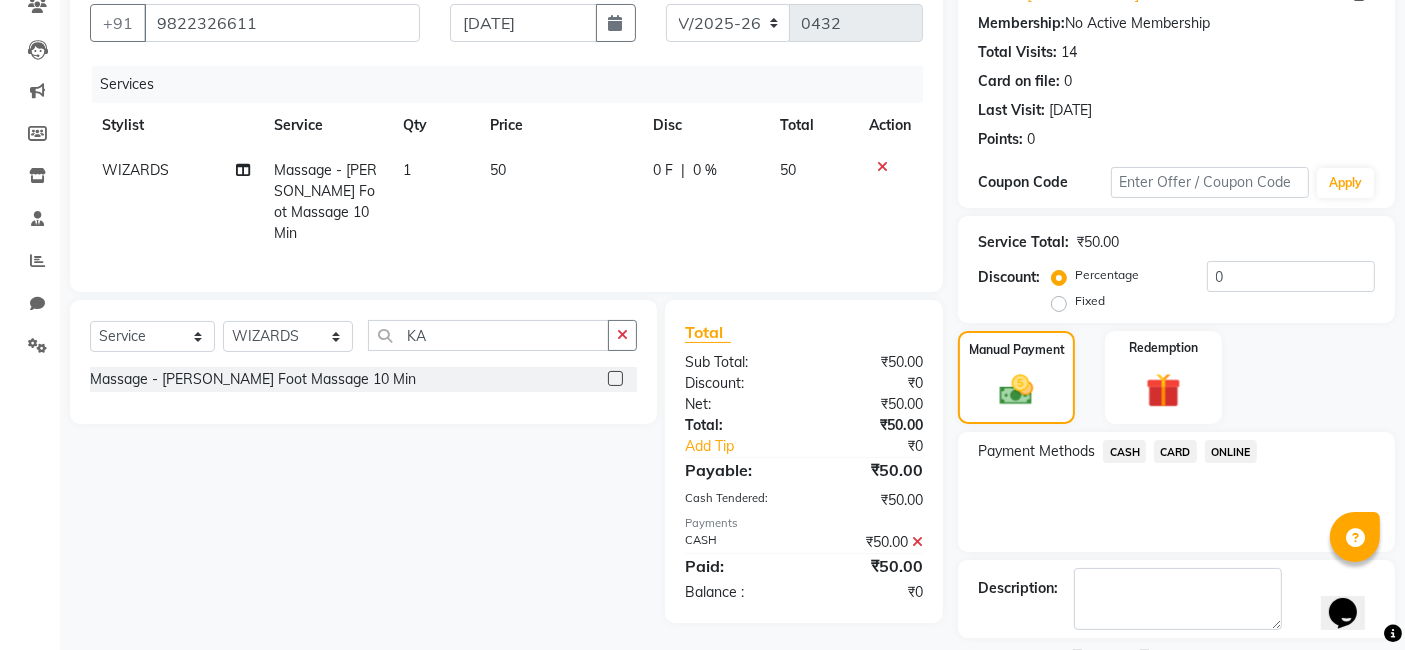 scroll, scrollTop: 266, scrollLeft: 0, axis: vertical 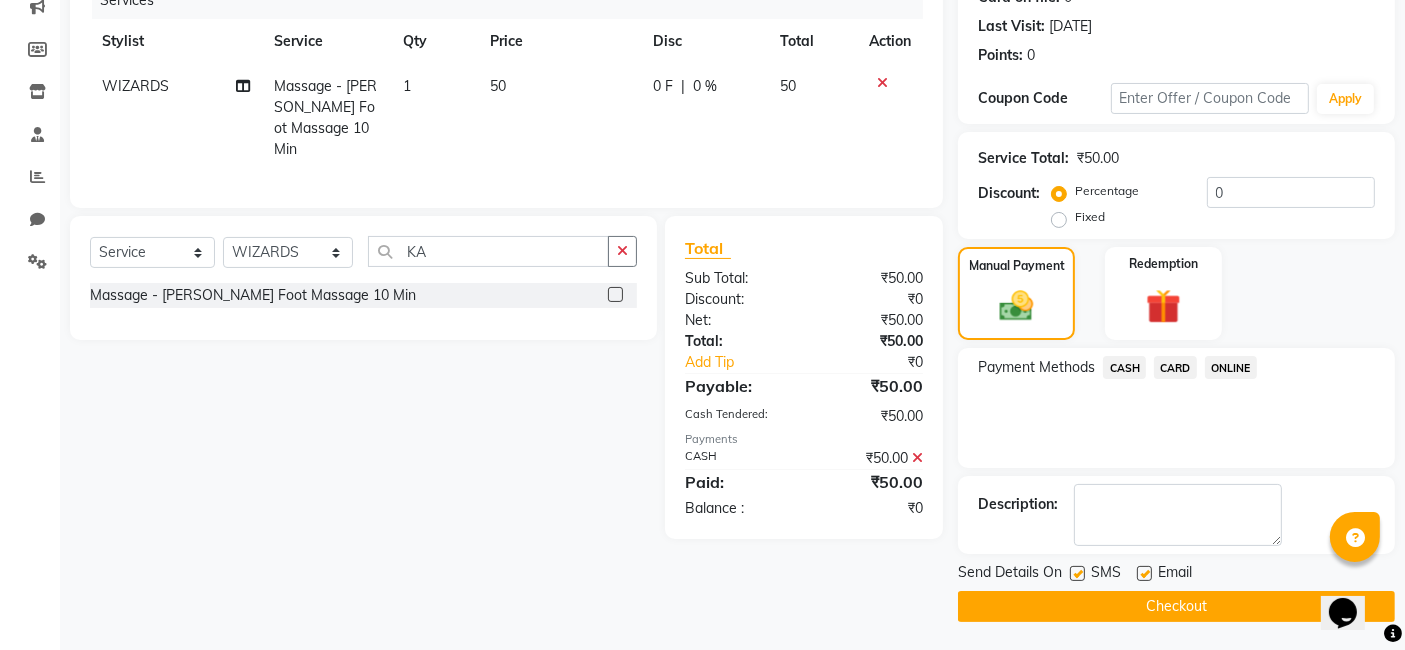 click on "Checkout" 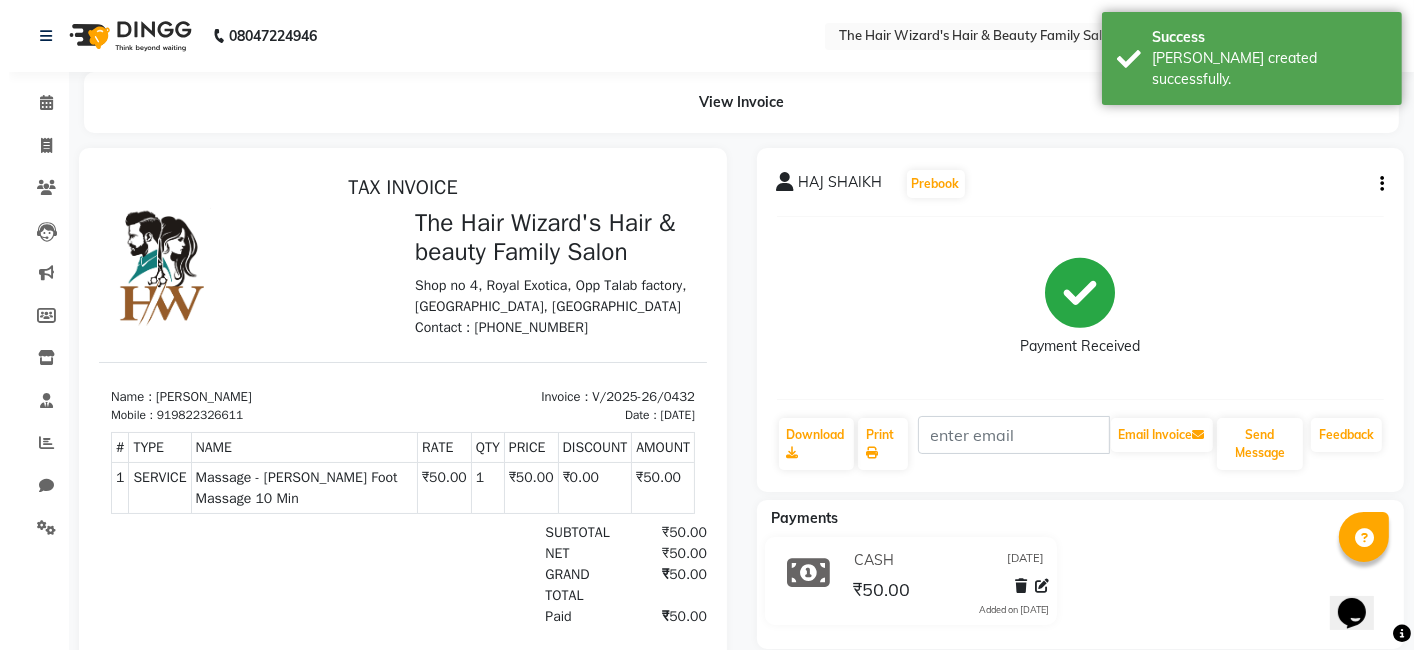 scroll, scrollTop: 0, scrollLeft: 0, axis: both 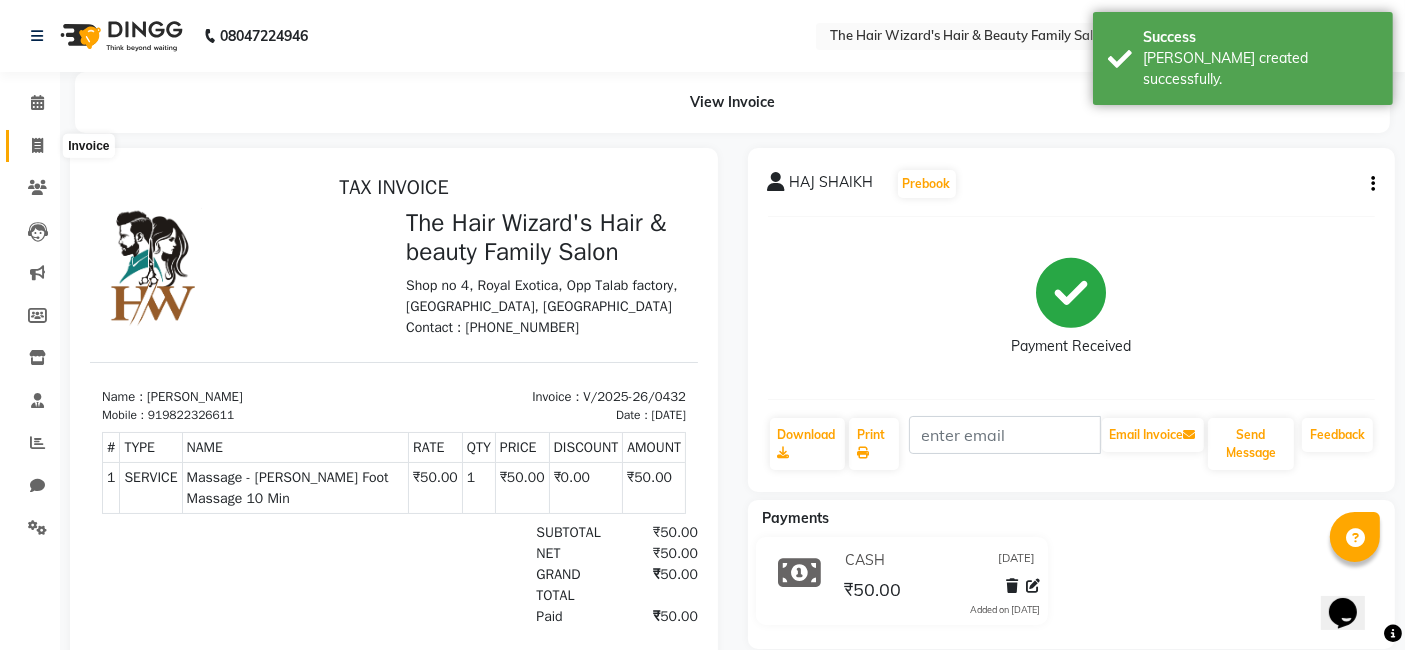 click 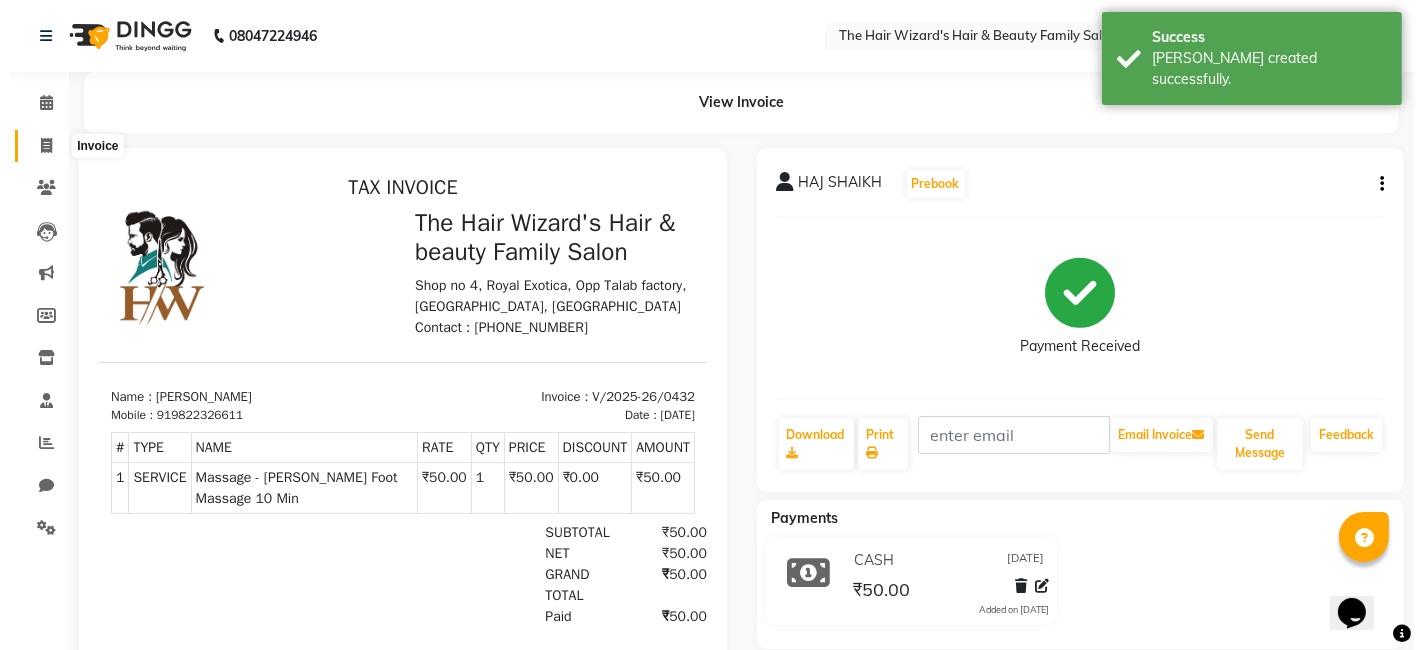 select on "8473" 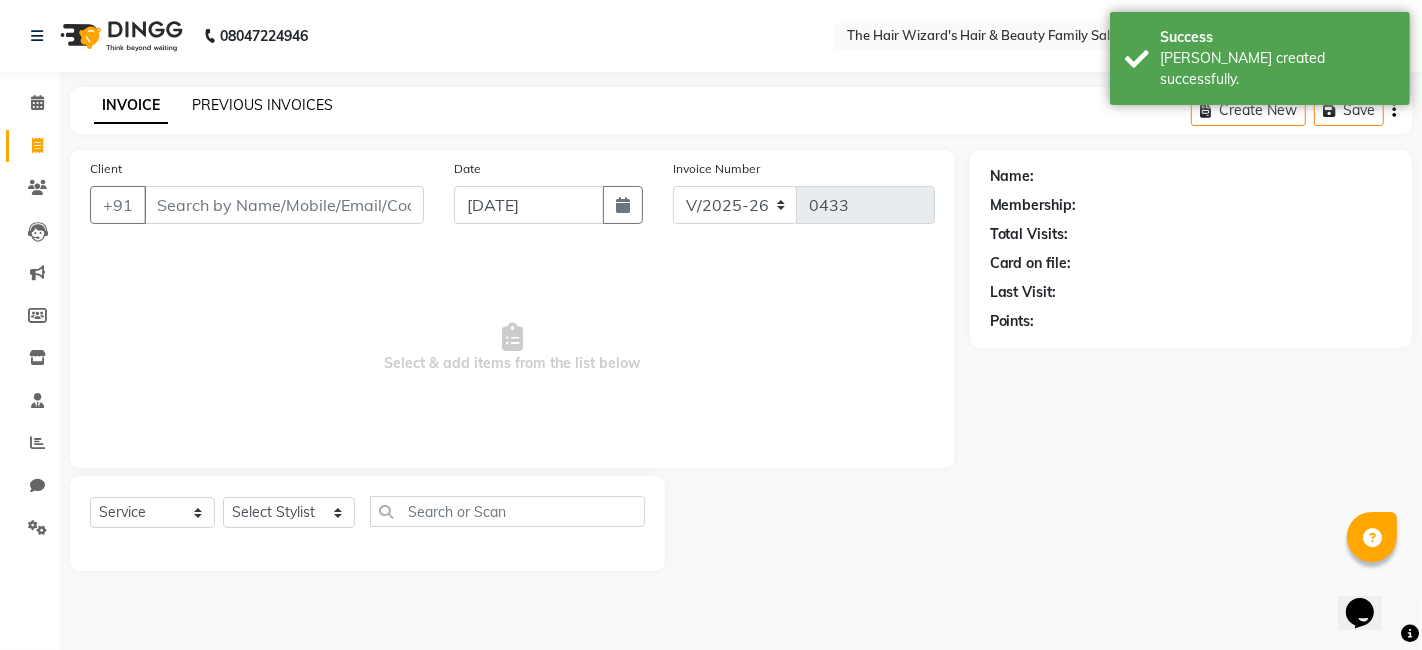 click on "PREVIOUS INVOICES" 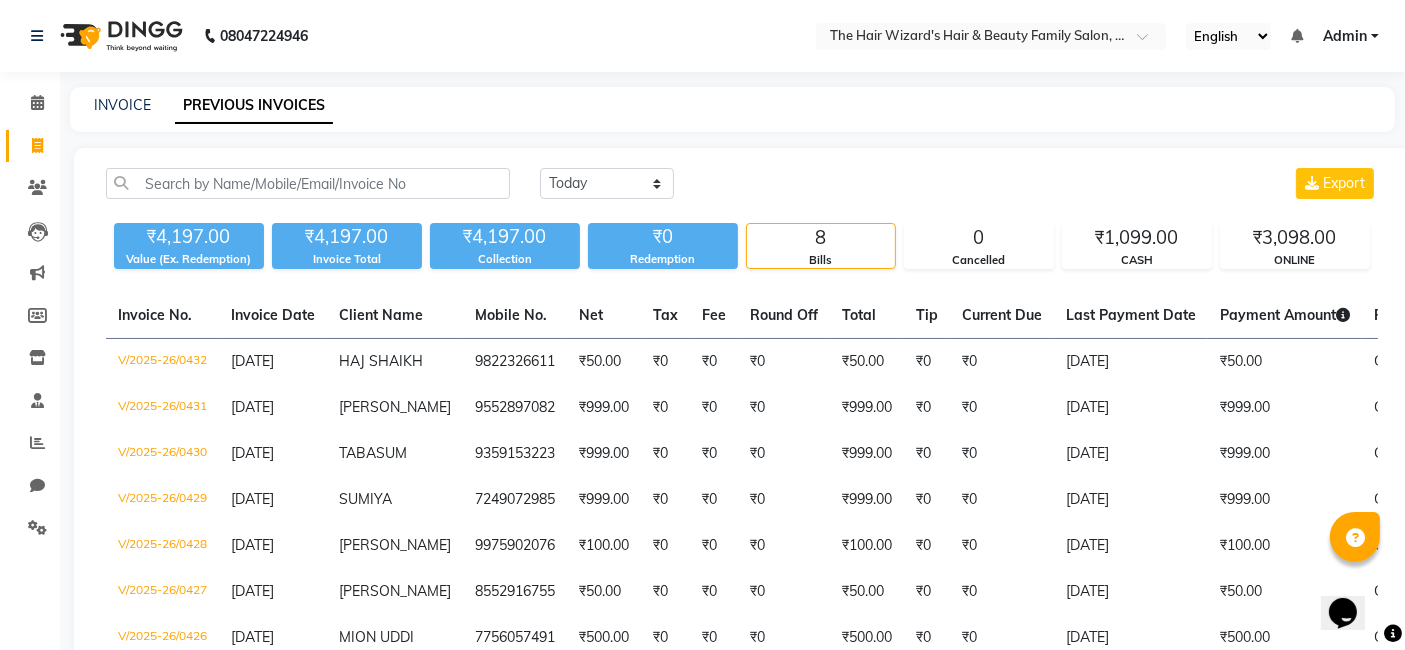 click on "Calendar  Invoice  Clients  Leads   Marketing  Members  Inventory  Staff  Reports  Chat  Settings Completed InProgress Upcoming Dropped Tentative Check-In Confirm Bookings Generate Report Segments Page Builder" 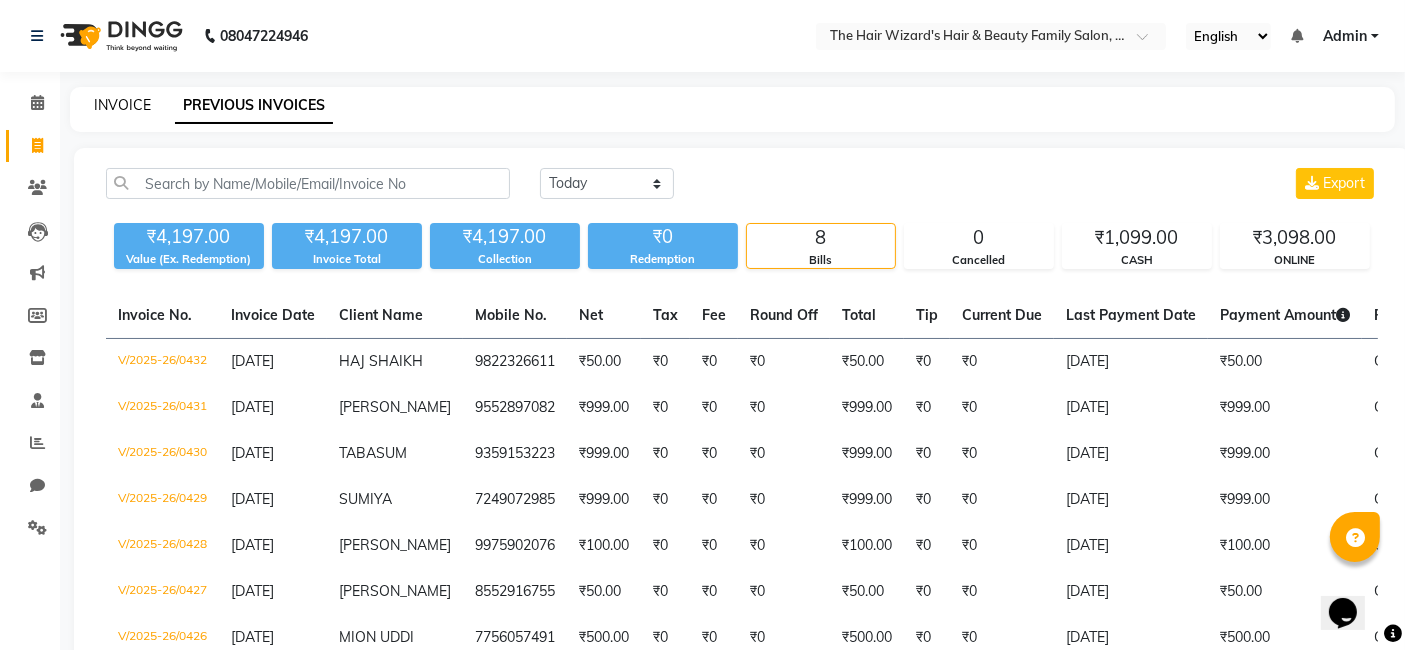 click on "INVOICE" 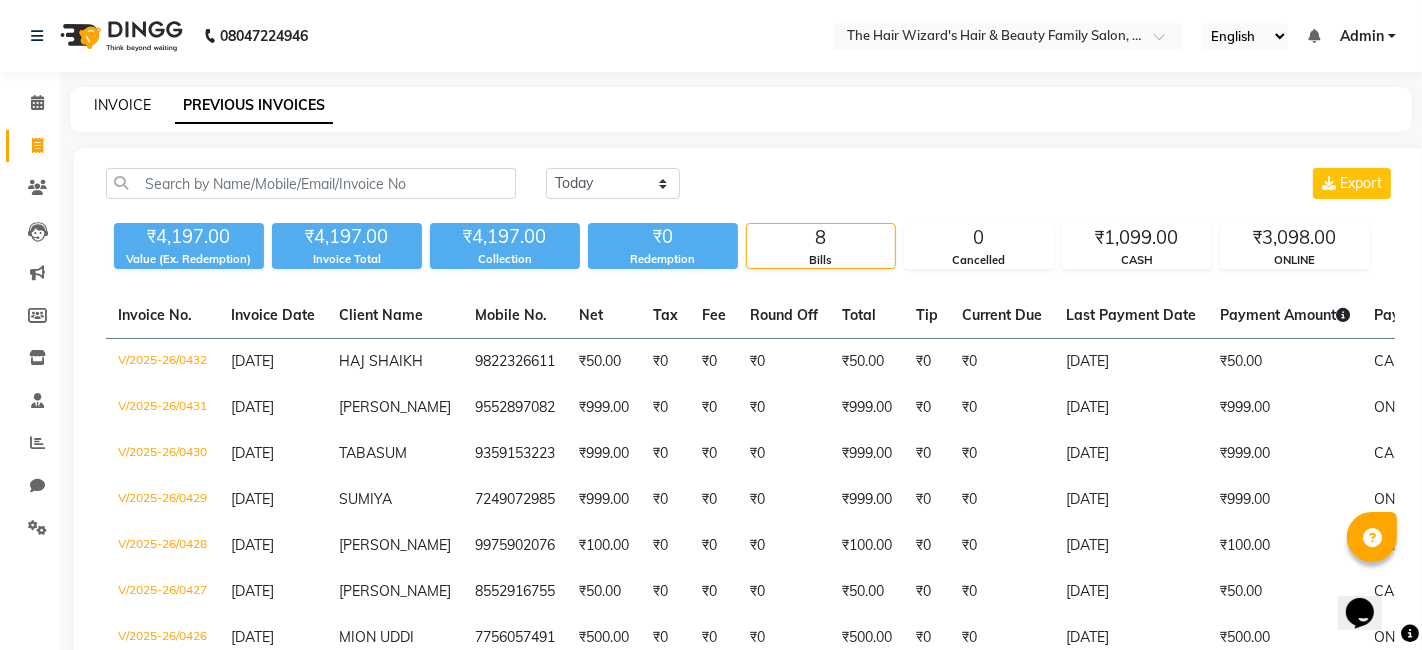 select on "8473" 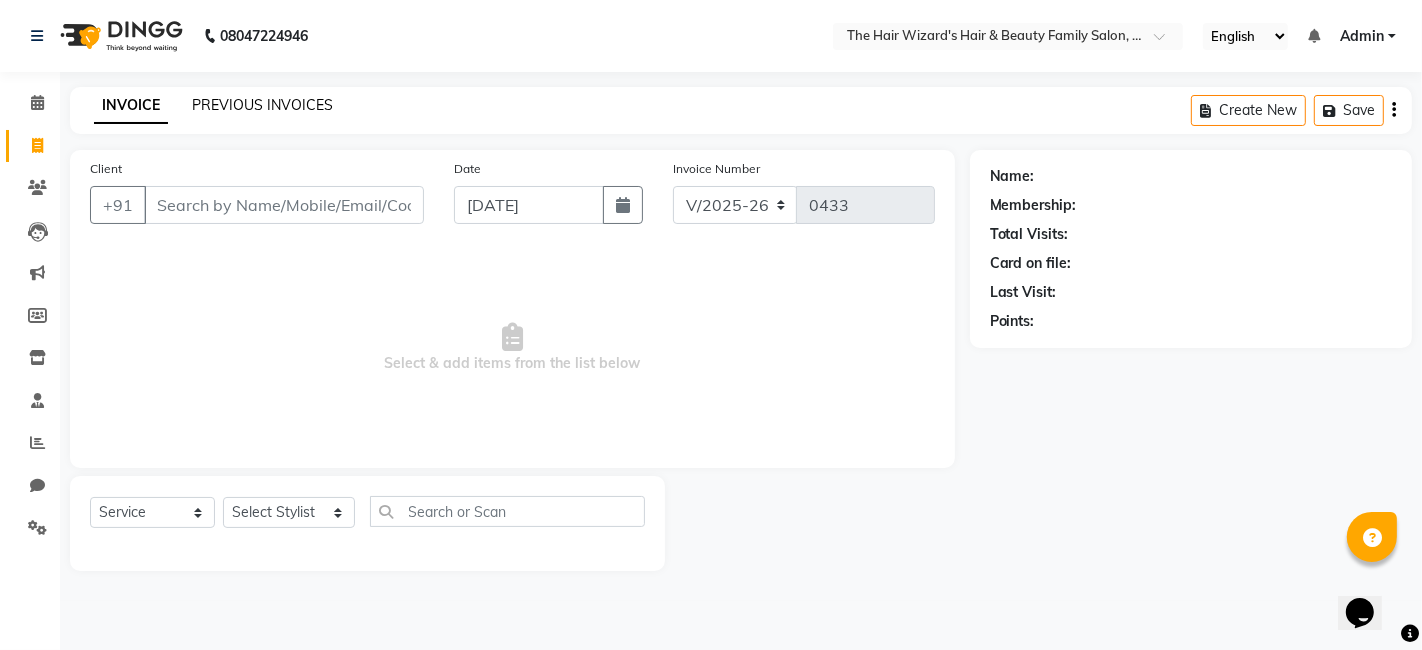 click on "PREVIOUS INVOICES" 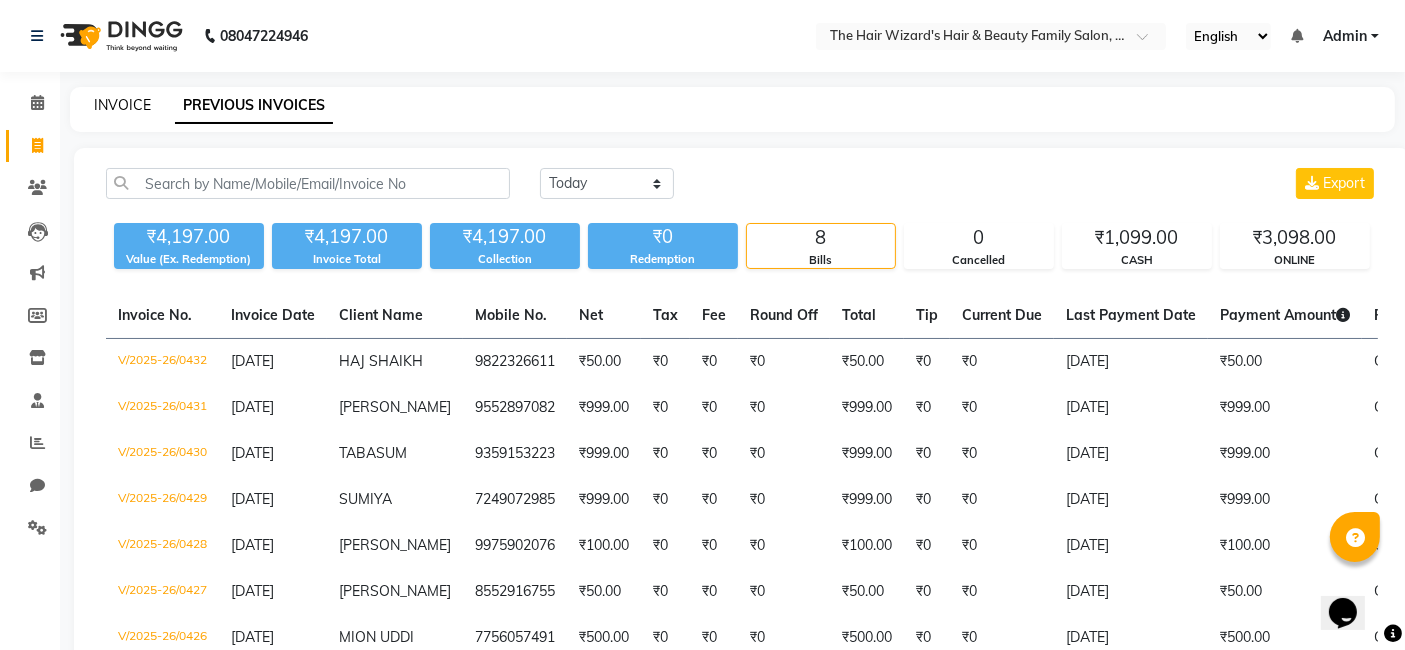 click on "INVOICE" 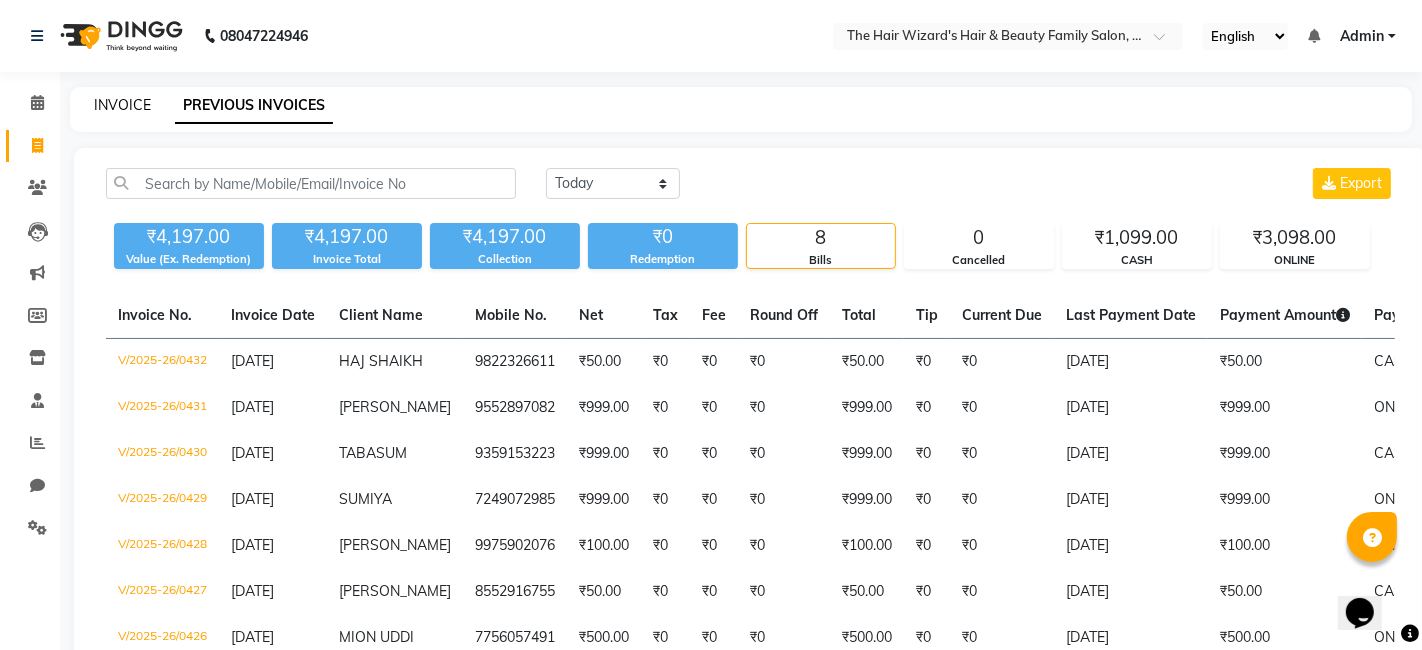 select on "8473" 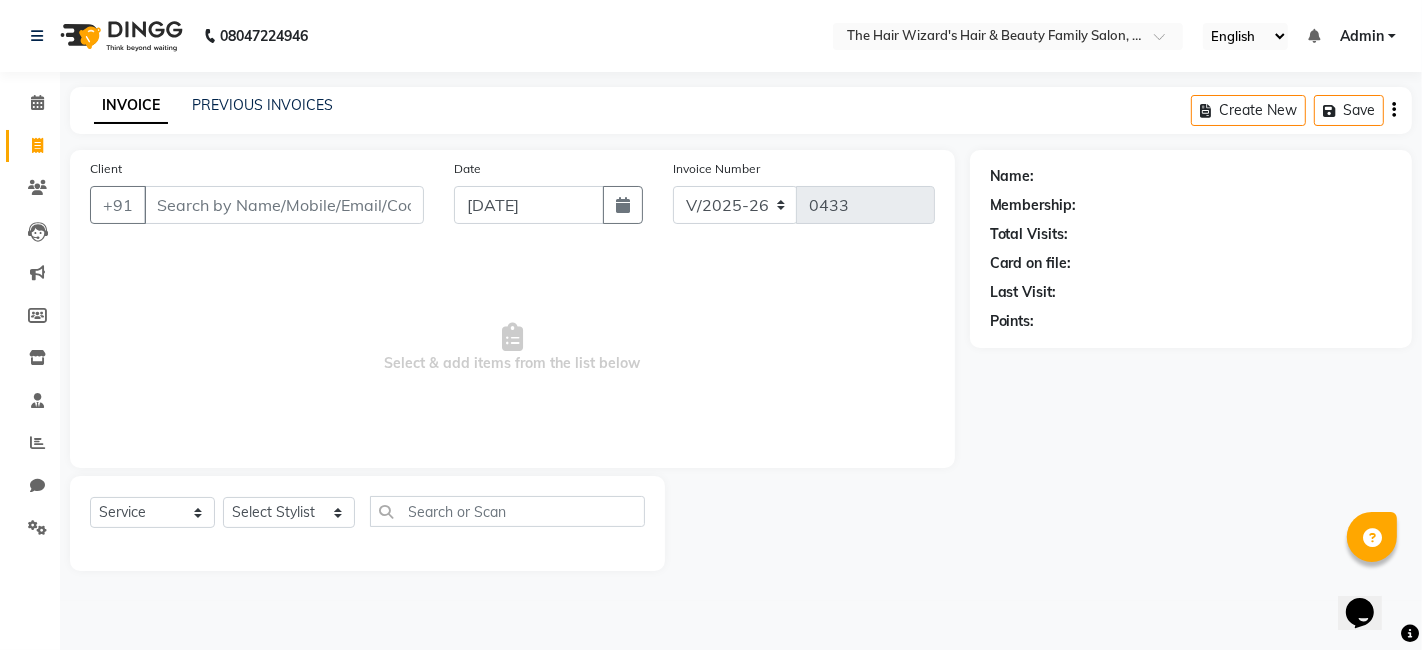 click on "Client" at bounding box center (284, 205) 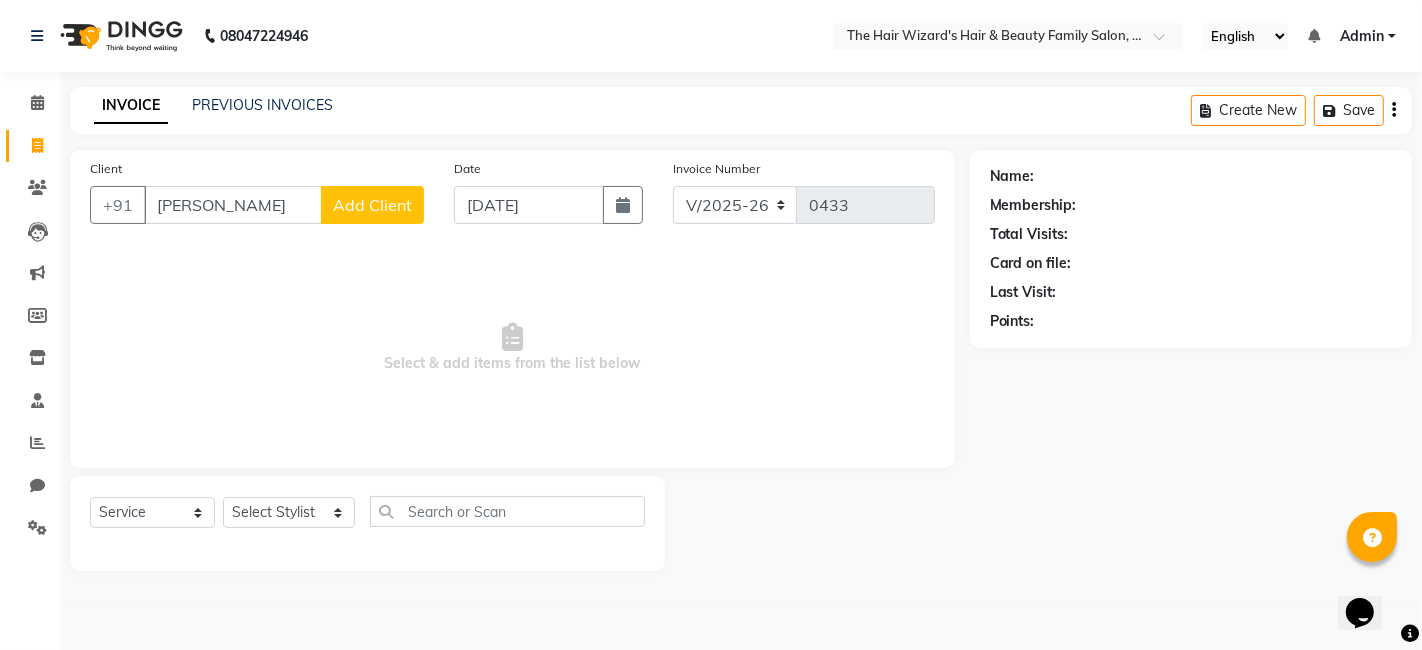 type on "[PERSON_NAME]" 